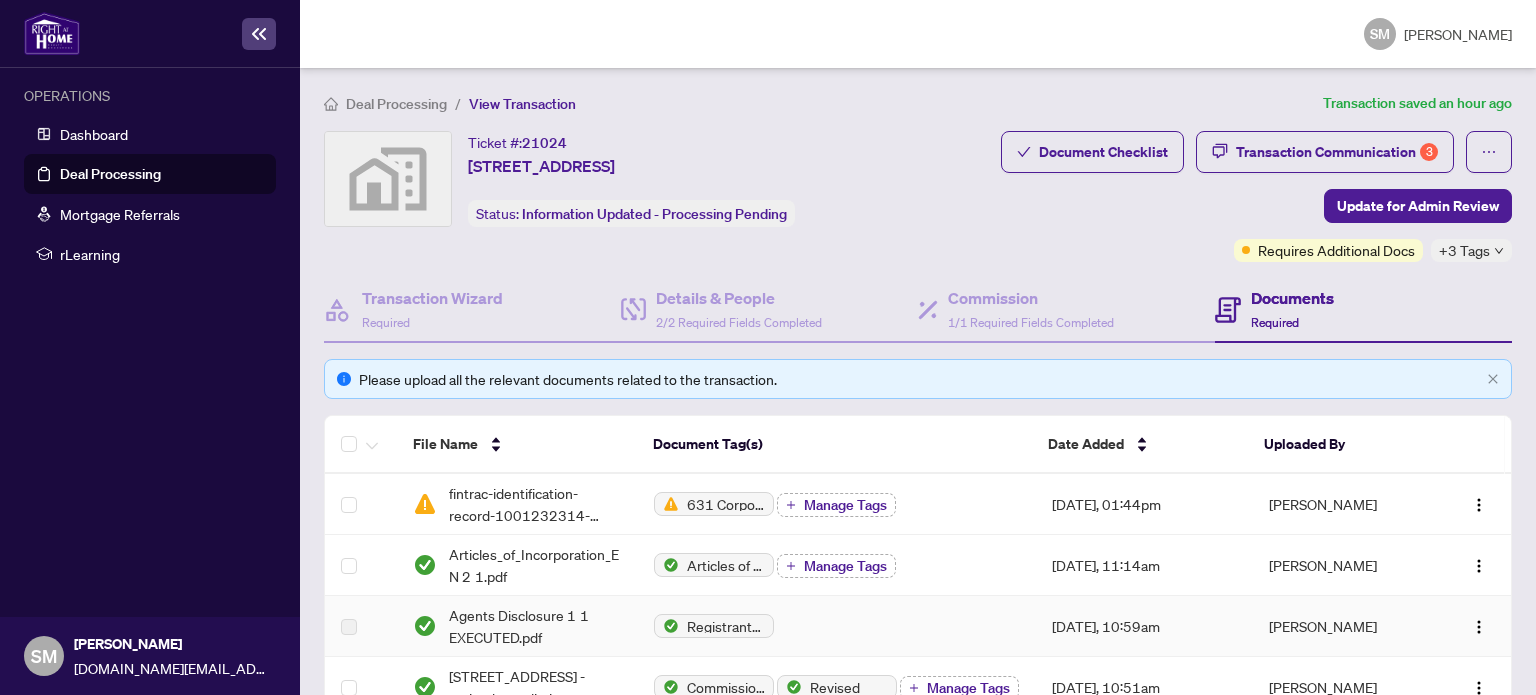 scroll, scrollTop: 0, scrollLeft: 0, axis: both 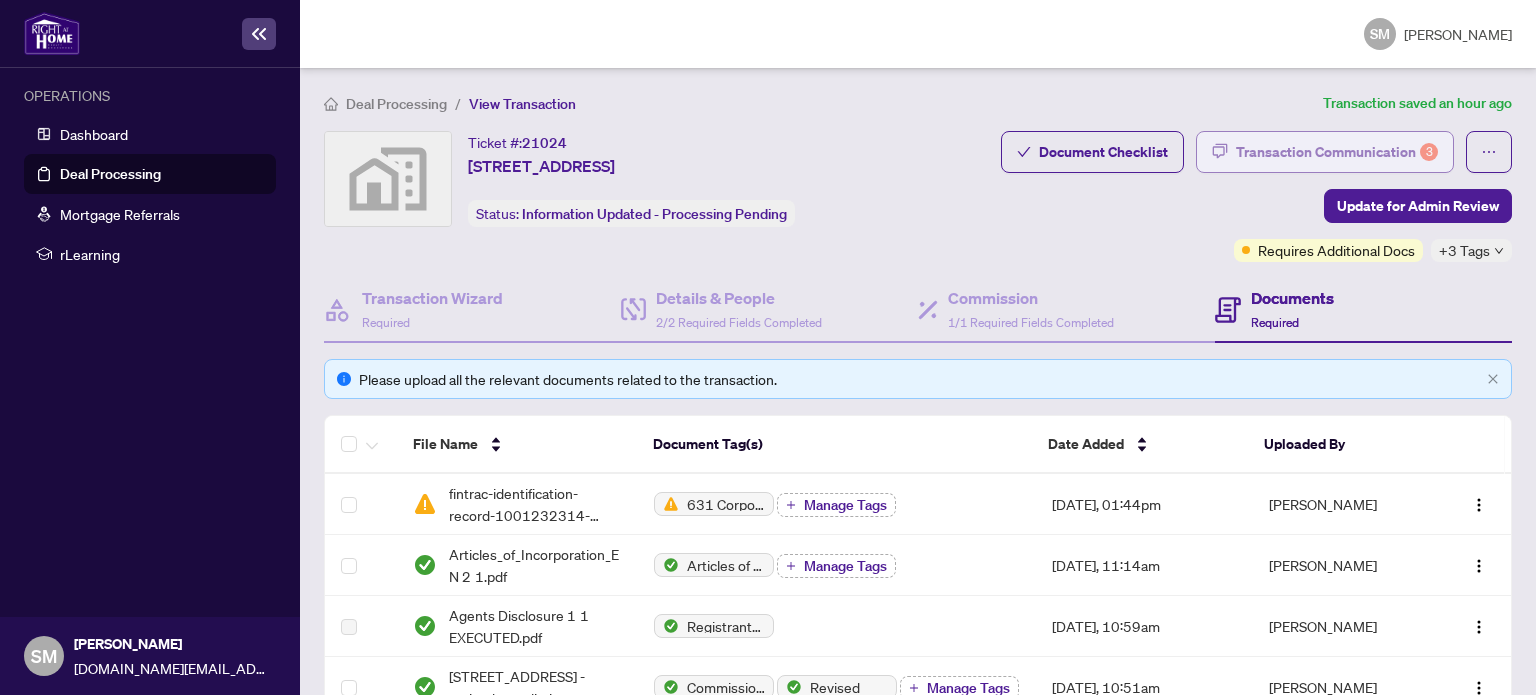 click on "Transaction Communication 3" at bounding box center [1337, 152] 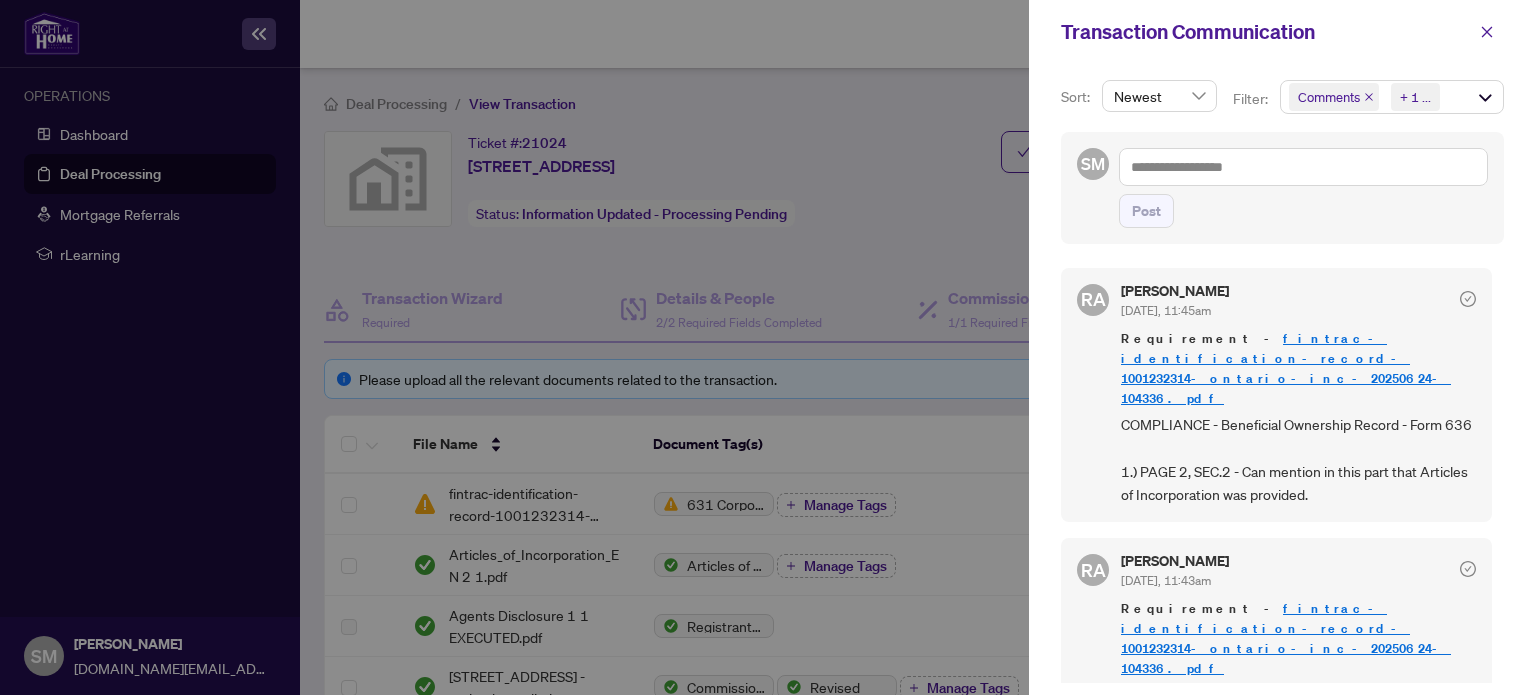 click on "fintrac-identification-record-1001232314-ontario-inc-20250624-104336.pdf" at bounding box center (1286, 368) 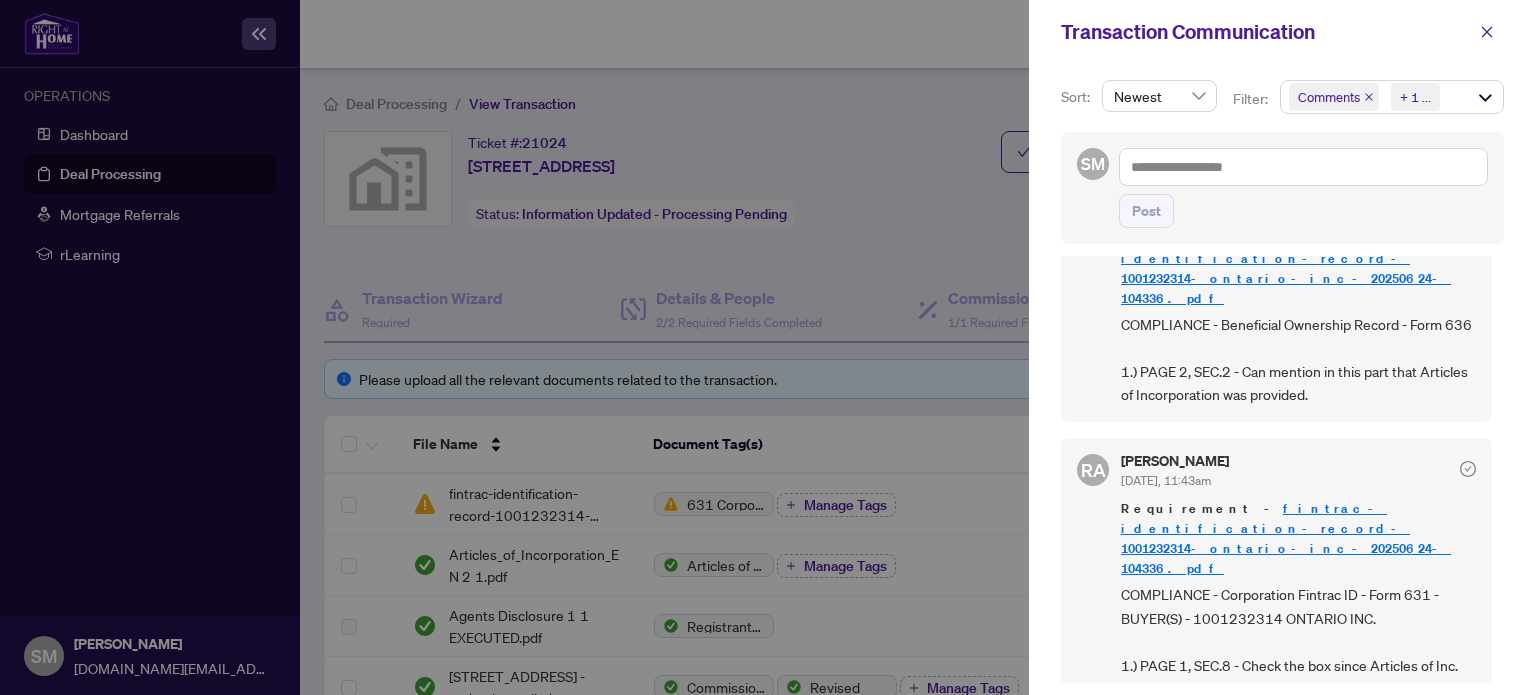 scroll, scrollTop: 200, scrollLeft: 0, axis: vertical 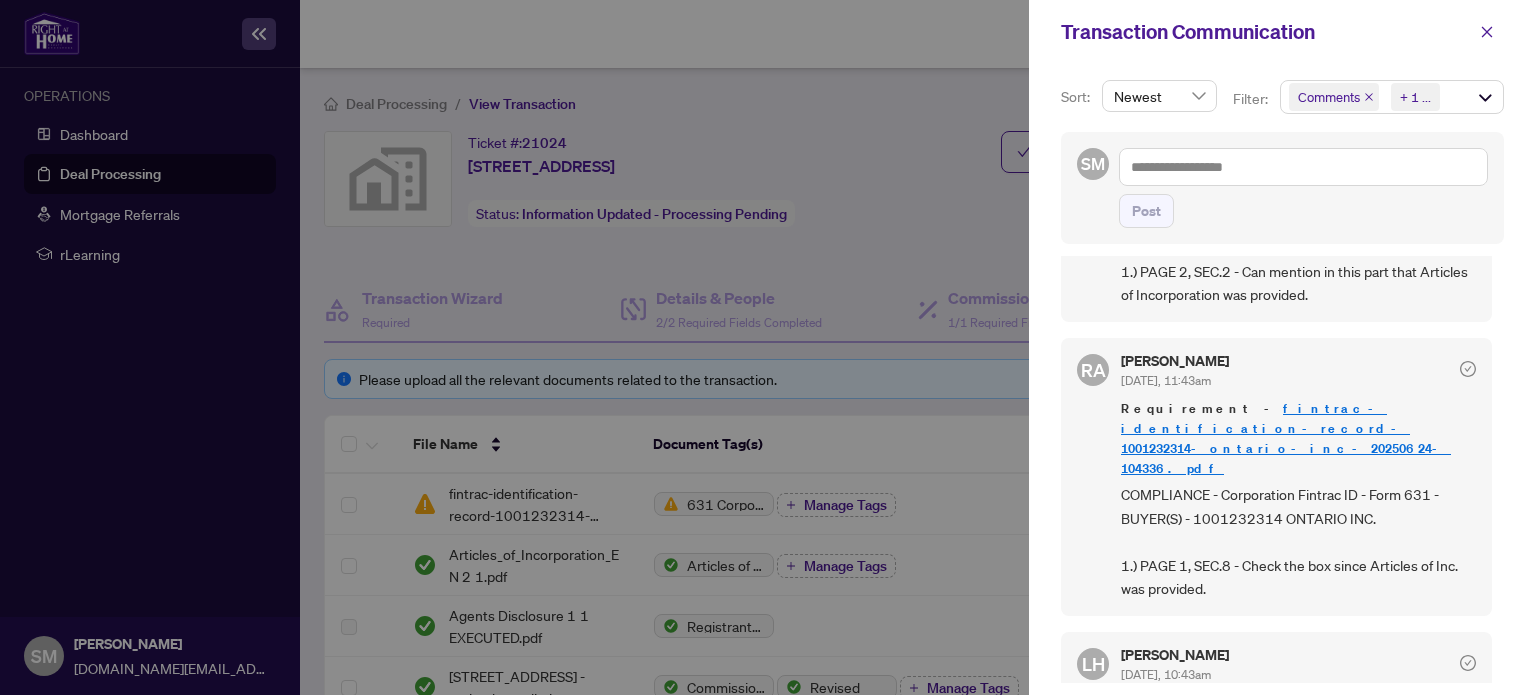 click on "fintrac-identification-record-1001232314-ontario-inc-20250624-104336.pdf" at bounding box center [1286, 438] 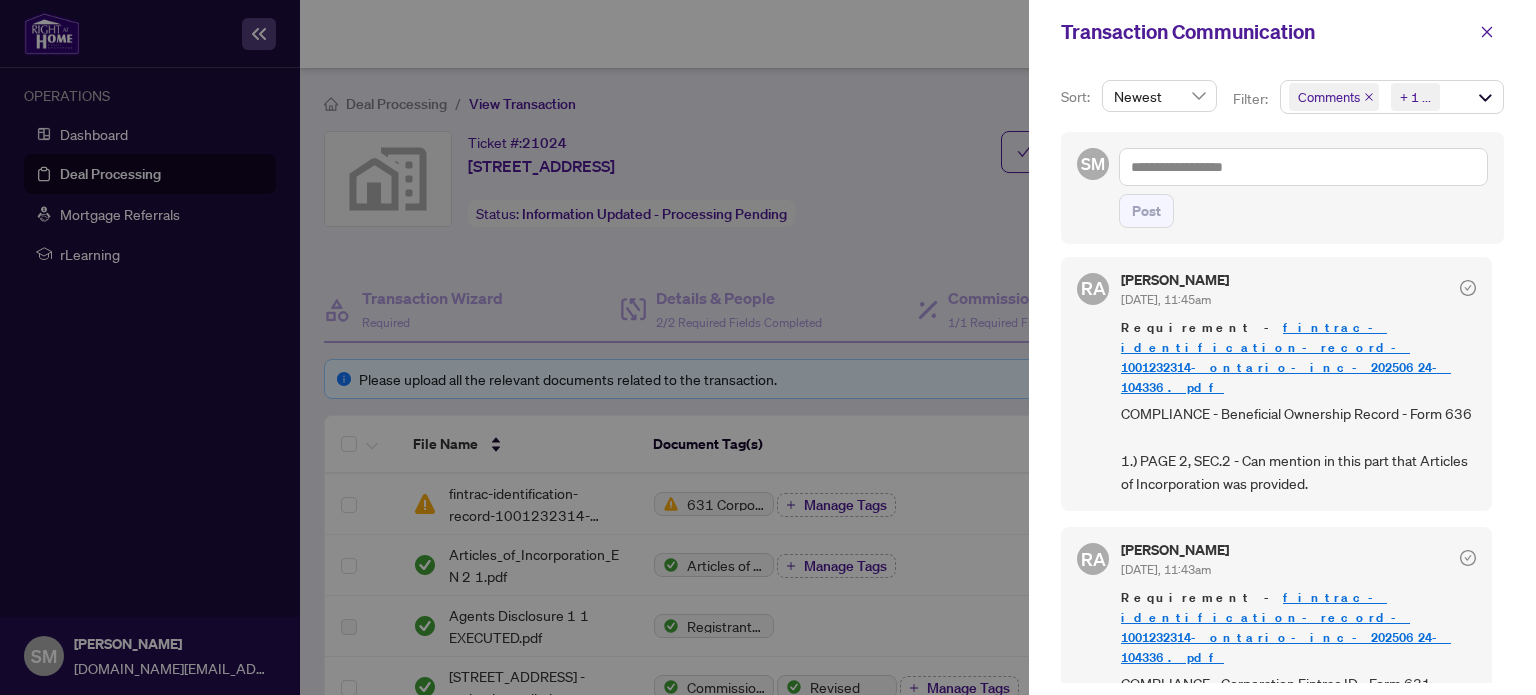 scroll, scrollTop: 0, scrollLeft: 0, axis: both 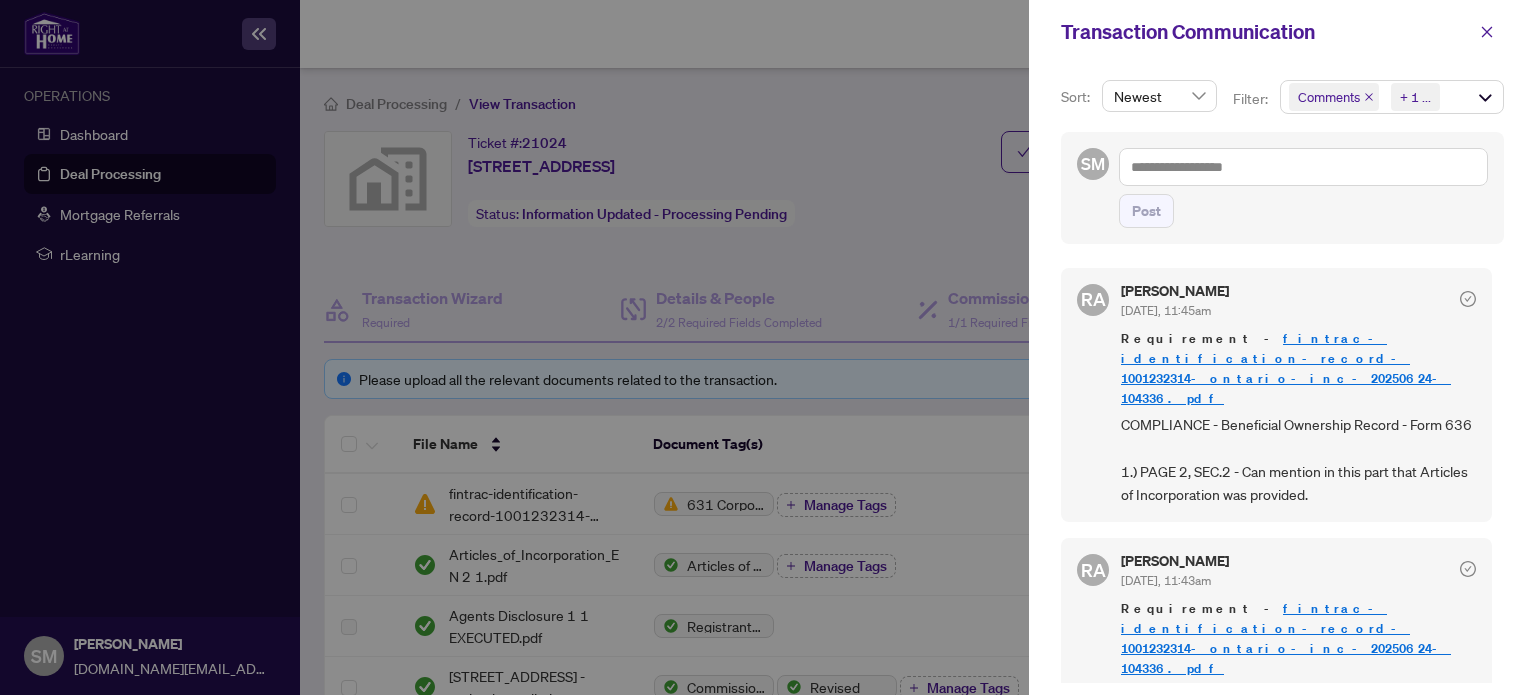 click at bounding box center [768, 347] 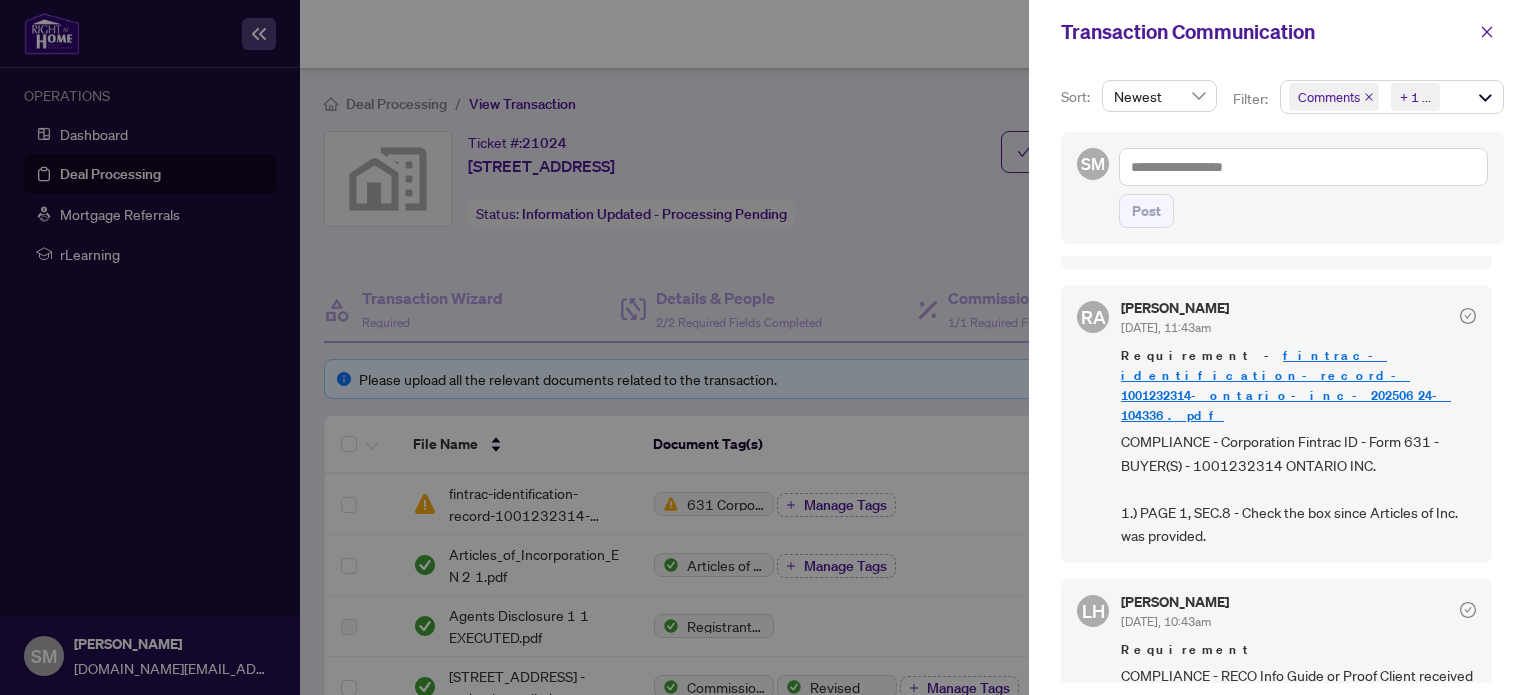 scroll, scrollTop: 300, scrollLeft: 0, axis: vertical 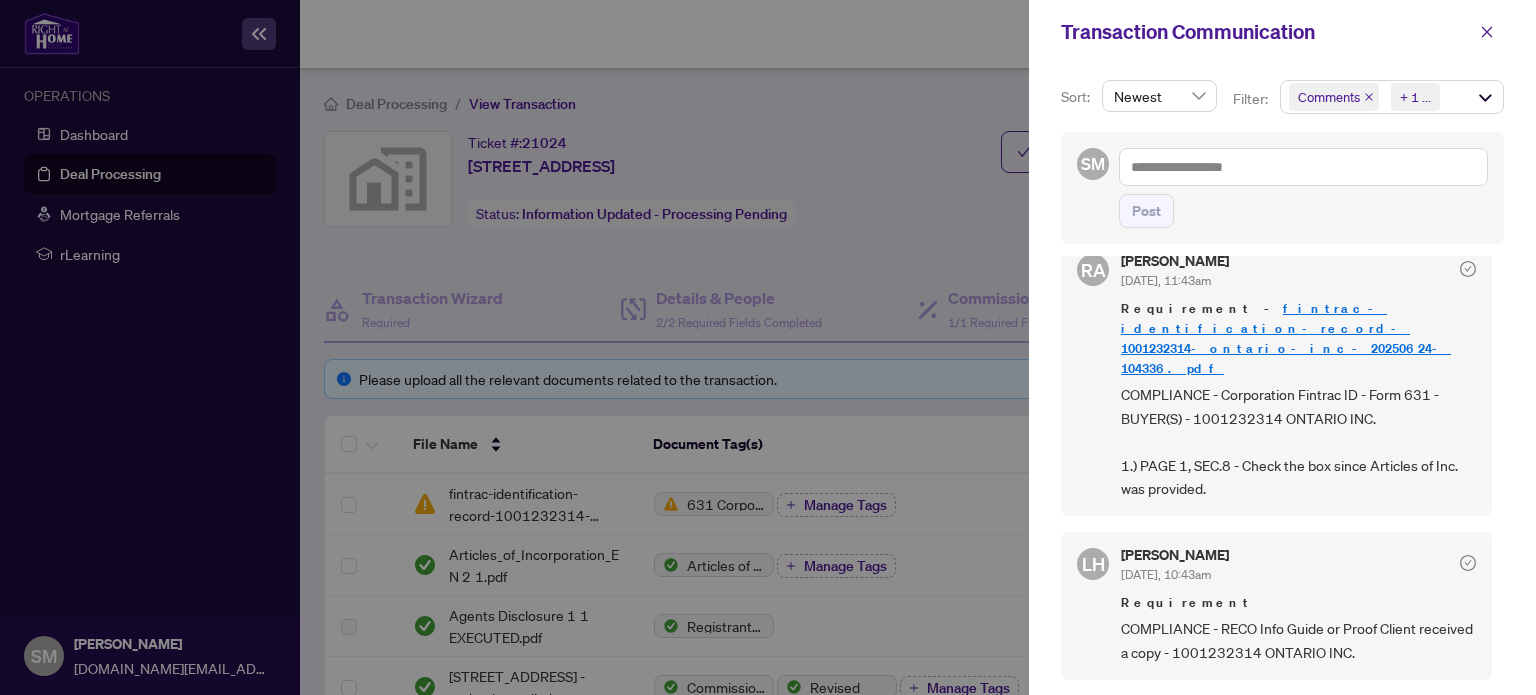click at bounding box center (1487, 32) 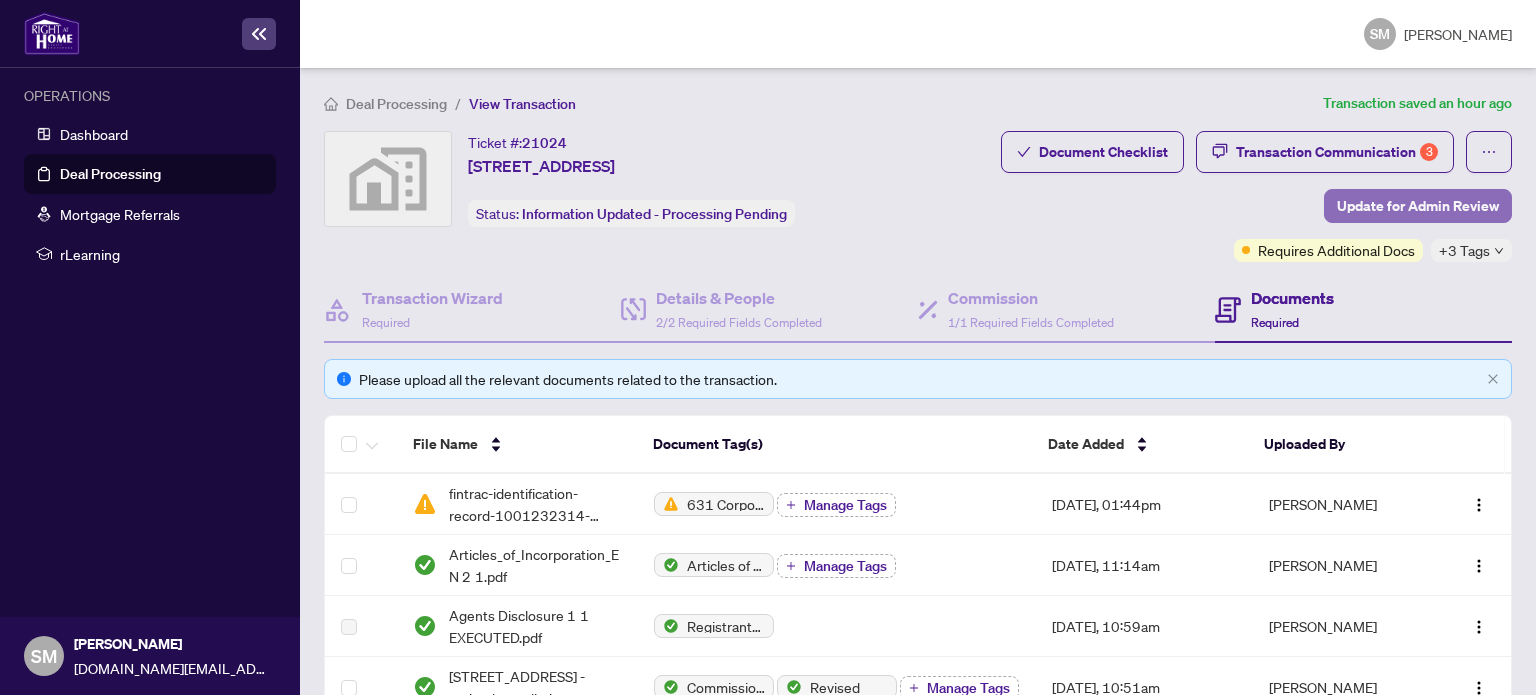 click on "Update for Admin Review" at bounding box center [1418, 206] 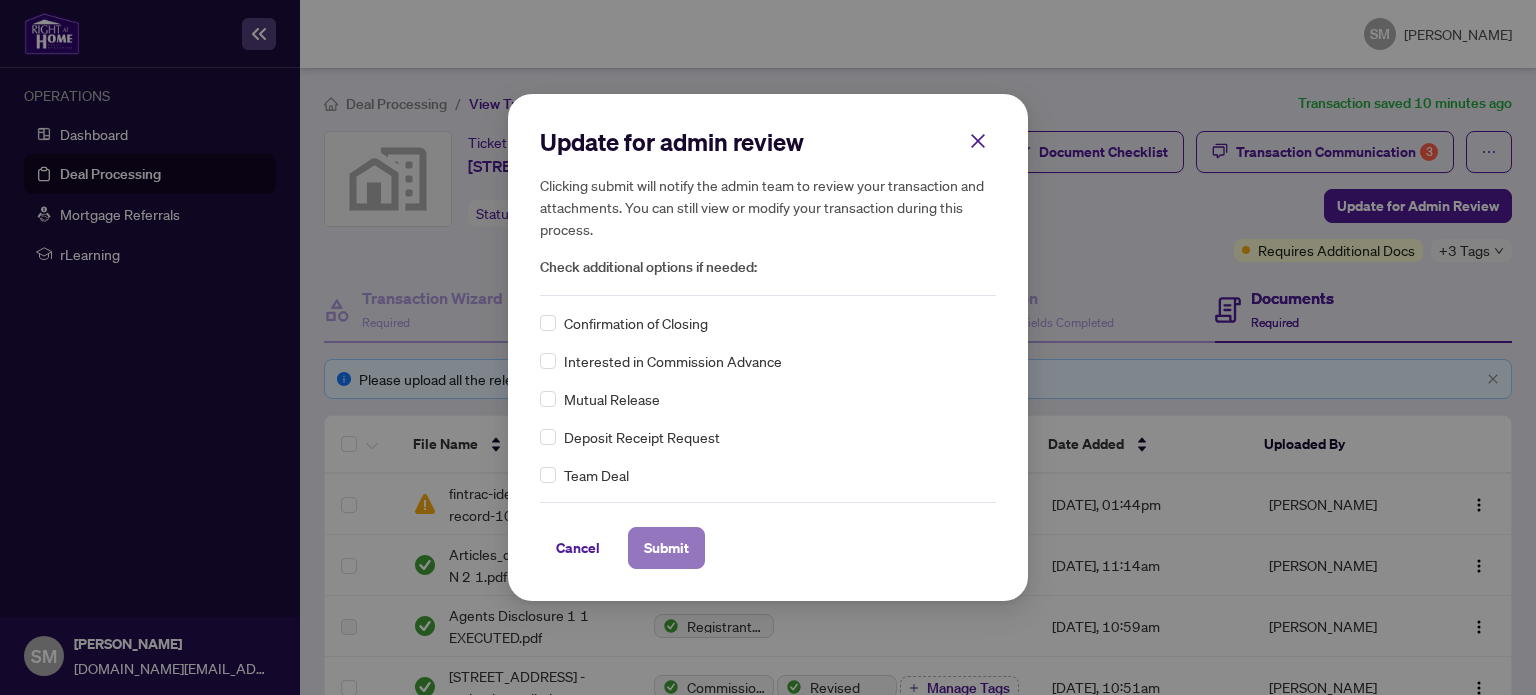 click on "Submit" at bounding box center (666, 548) 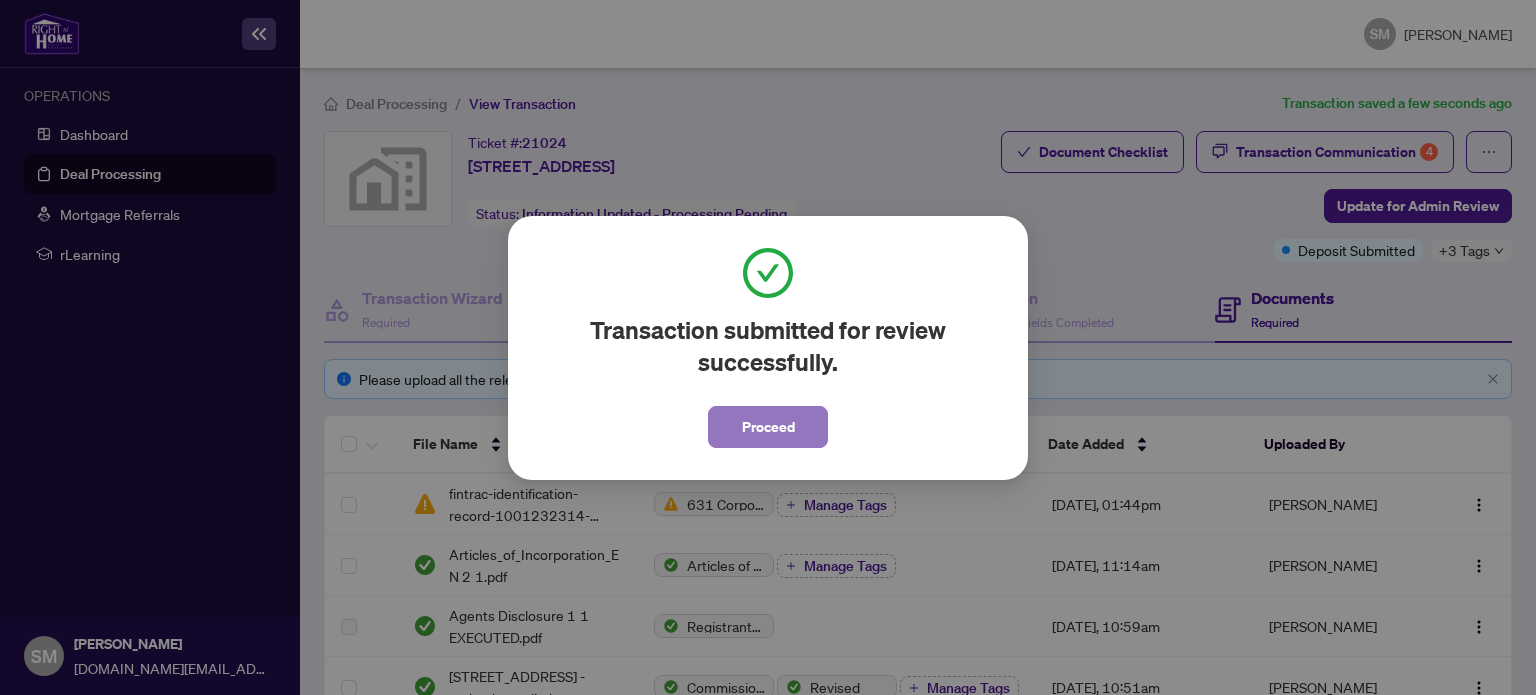 click on "Proceed" at bounding box center [768, 427] 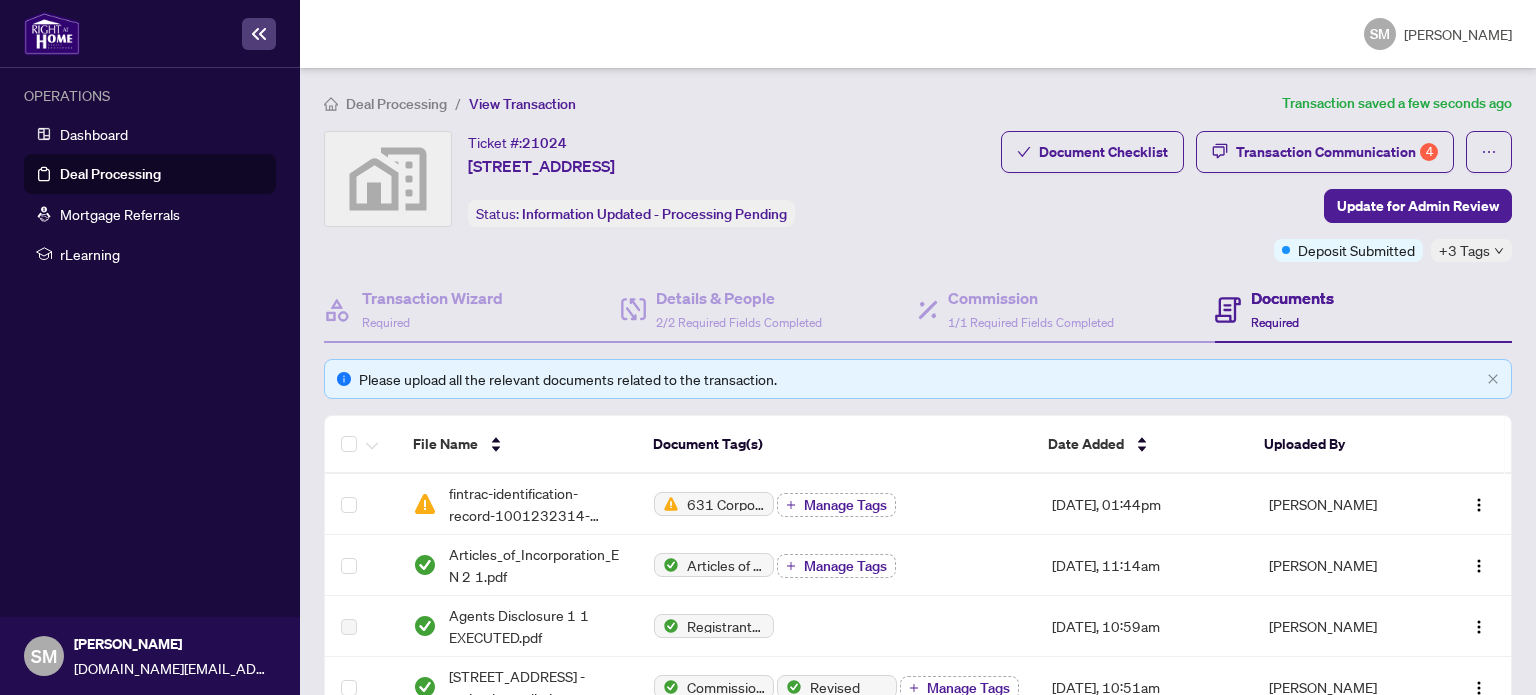 click on "Deal Processing" at bounding box center [110, 174] 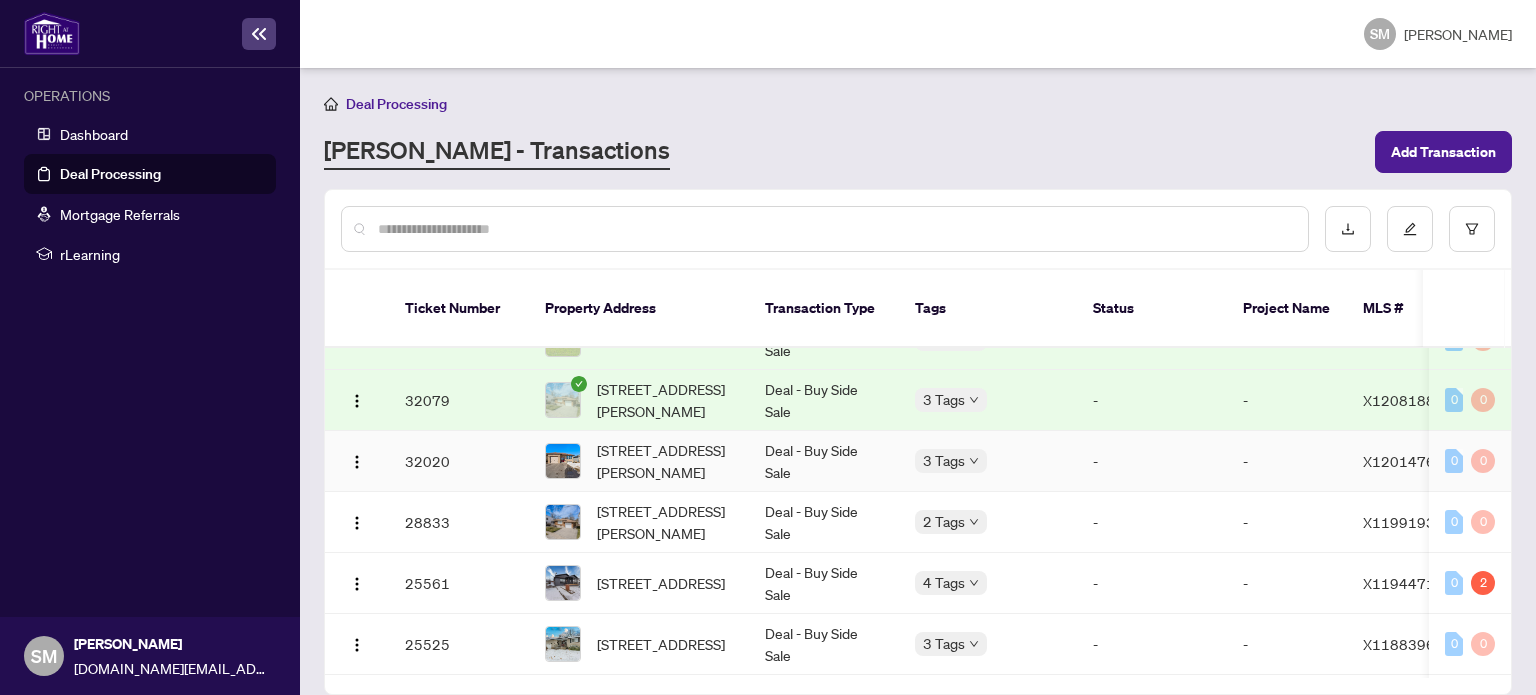 scroll, scrollTop: 200, scrollLeft: 0, axis: vertical 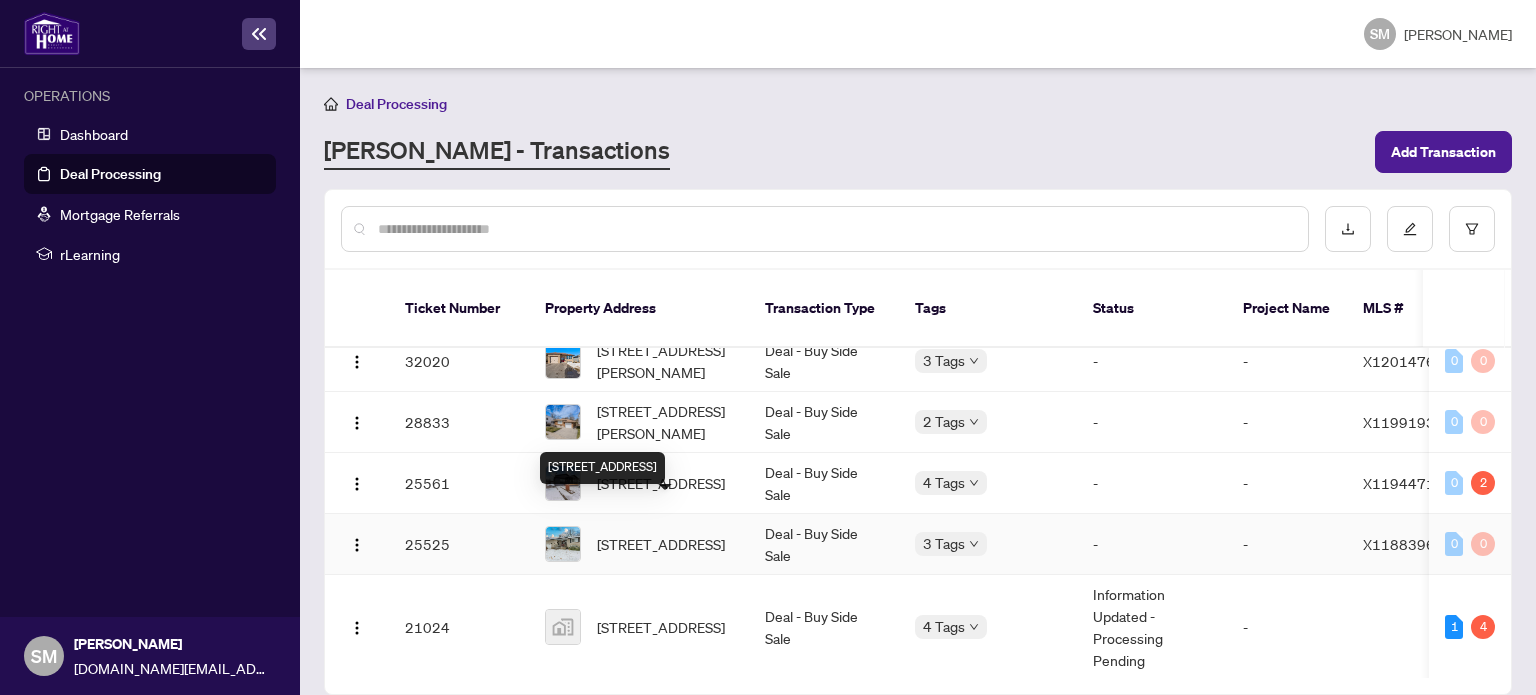 click on "[STREET_ADDRESS]" at bounding box center [661, 544] 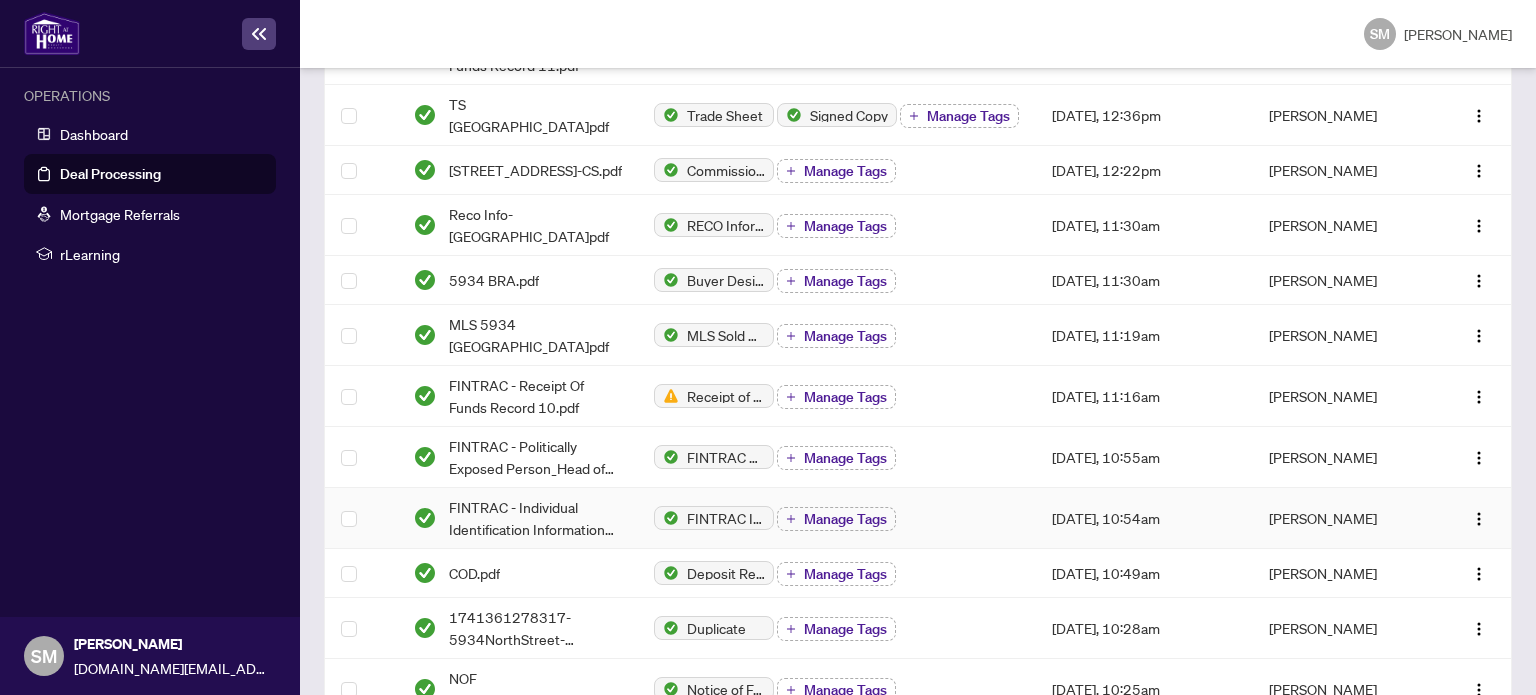 scroll, scrollTop: 300, scrollLeft: 0, axis: vertical 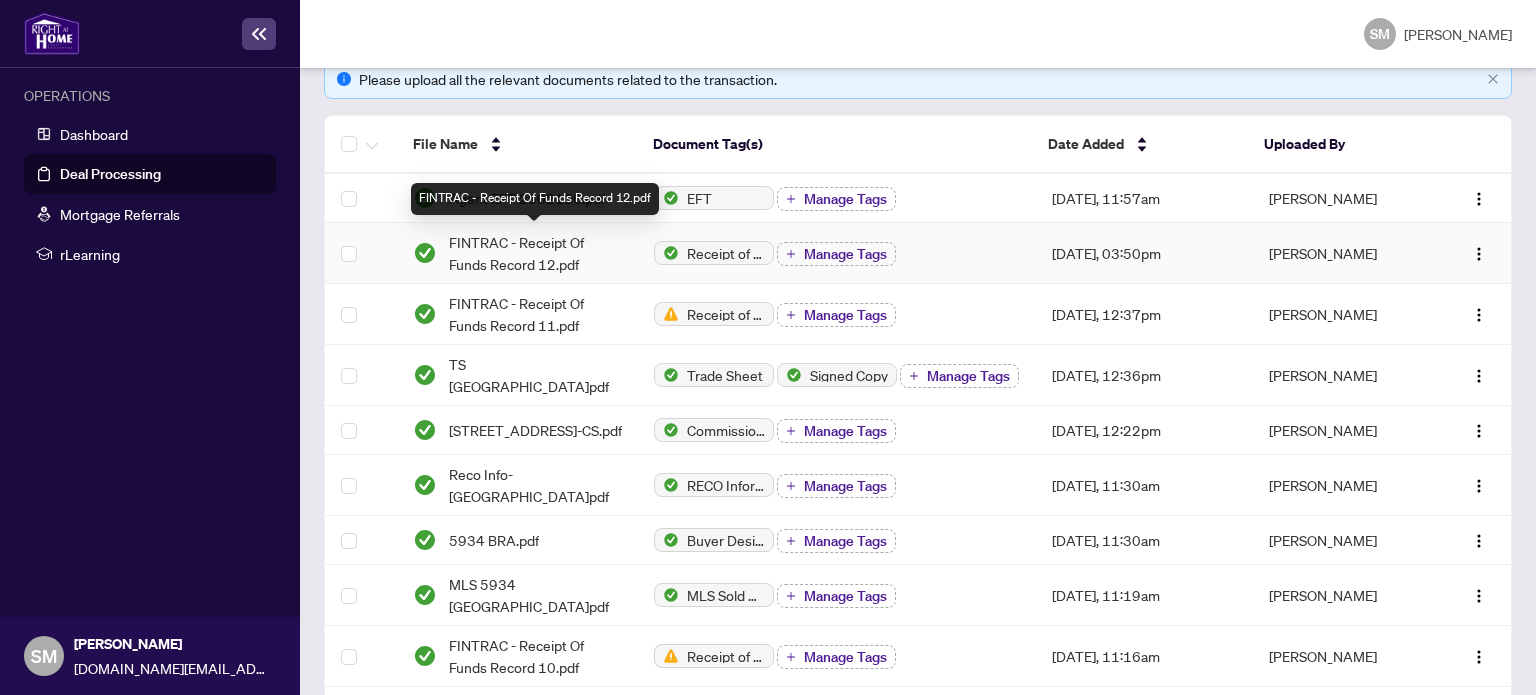 click on "FINTRAC - Receipt Of Funds Record 12.pdf" at bounding box center (535, 199) 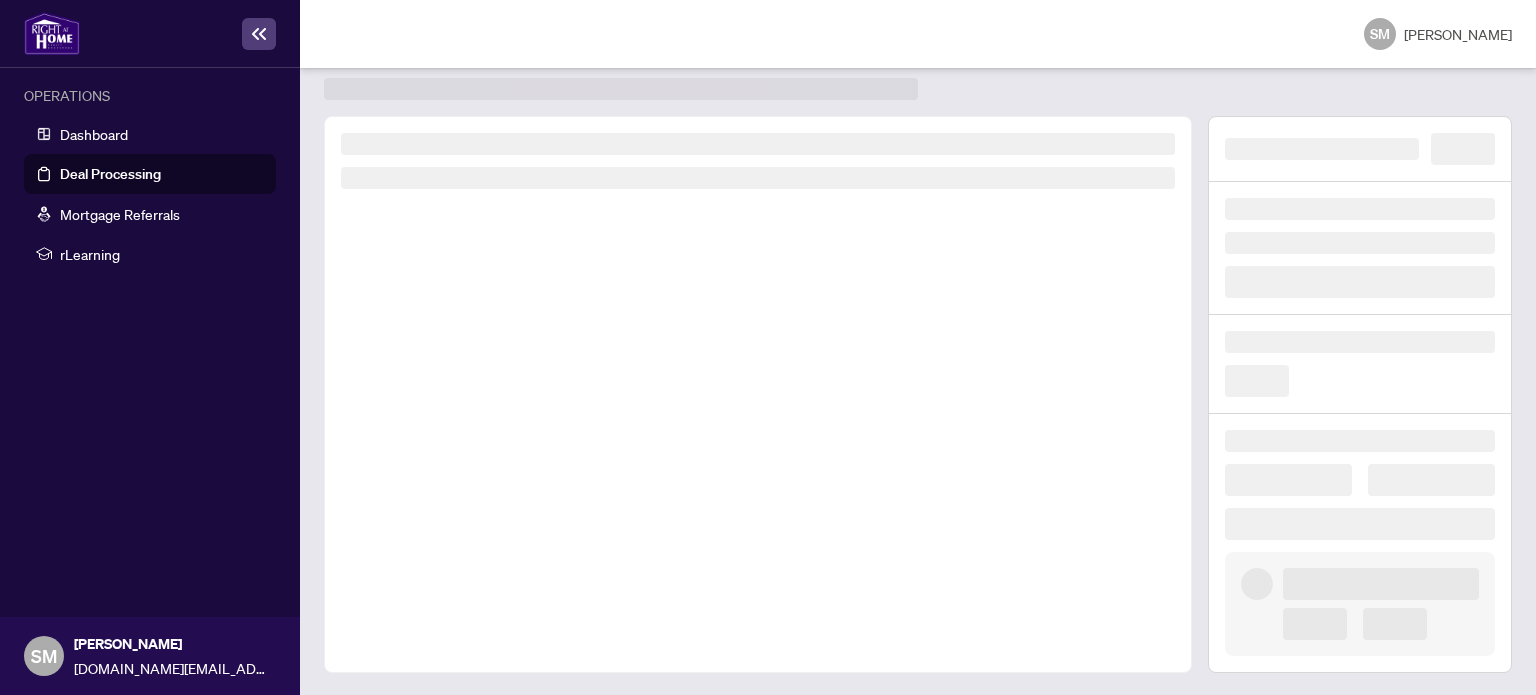 scroll, scrollTop: 0, scrollLeft: 0, axis: both 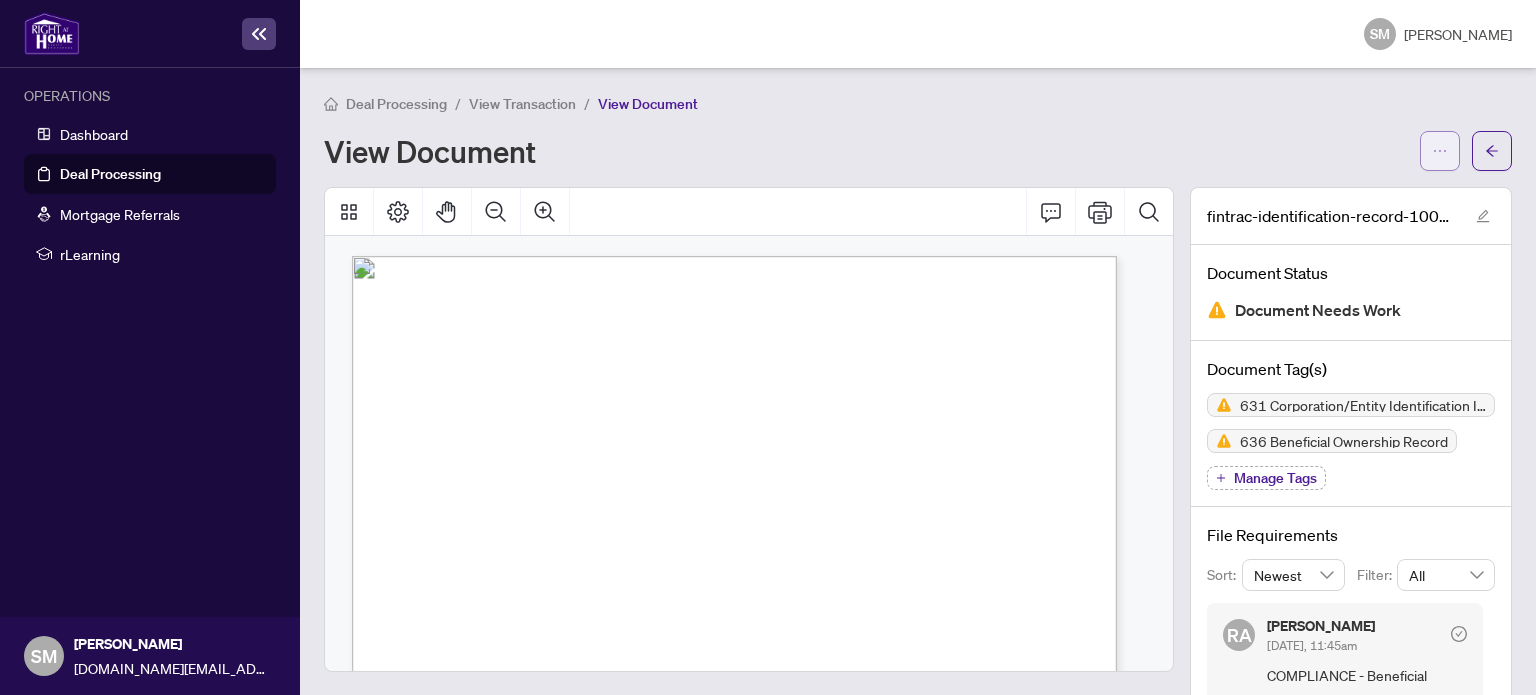 click at bounding box center (1440, 151) 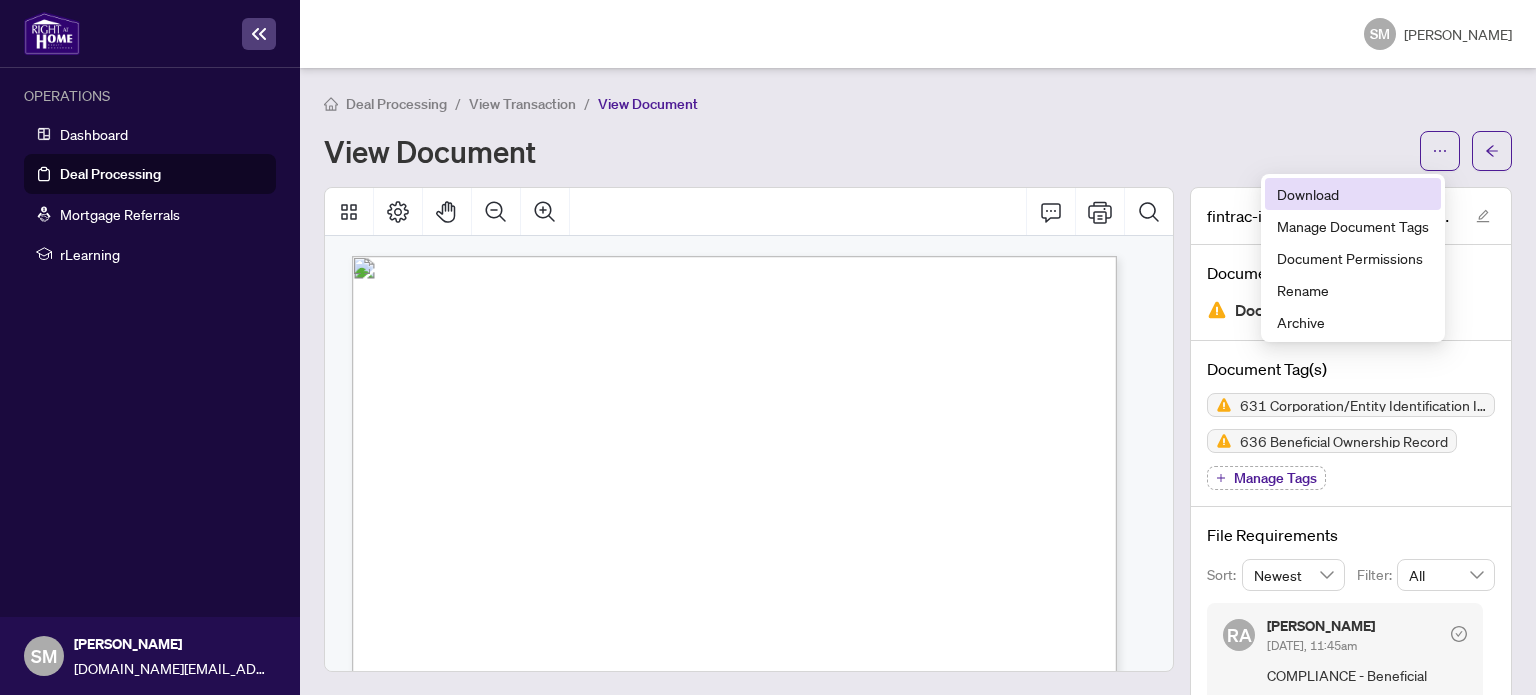 click on "Download" at bounding box center [1353, 194] 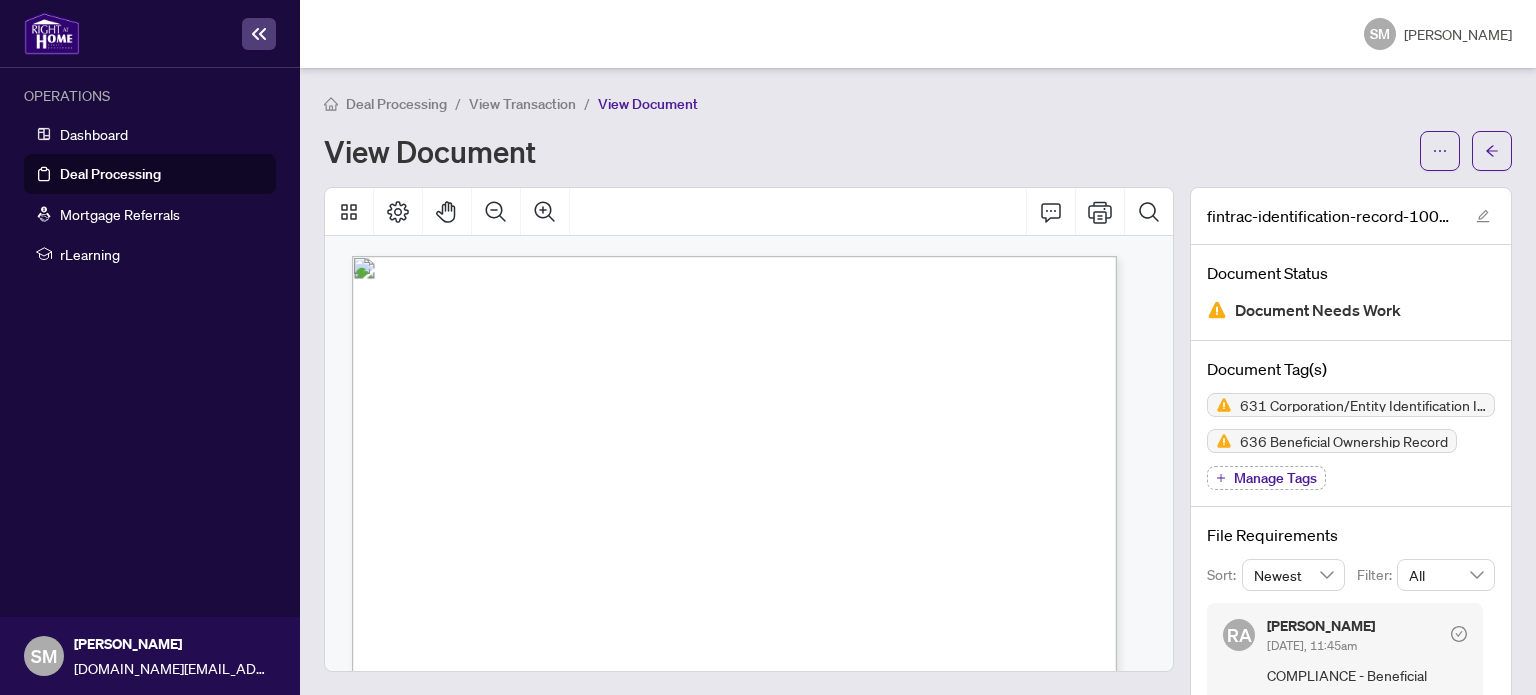 click on "View Document" at bounding box center [866, 151] 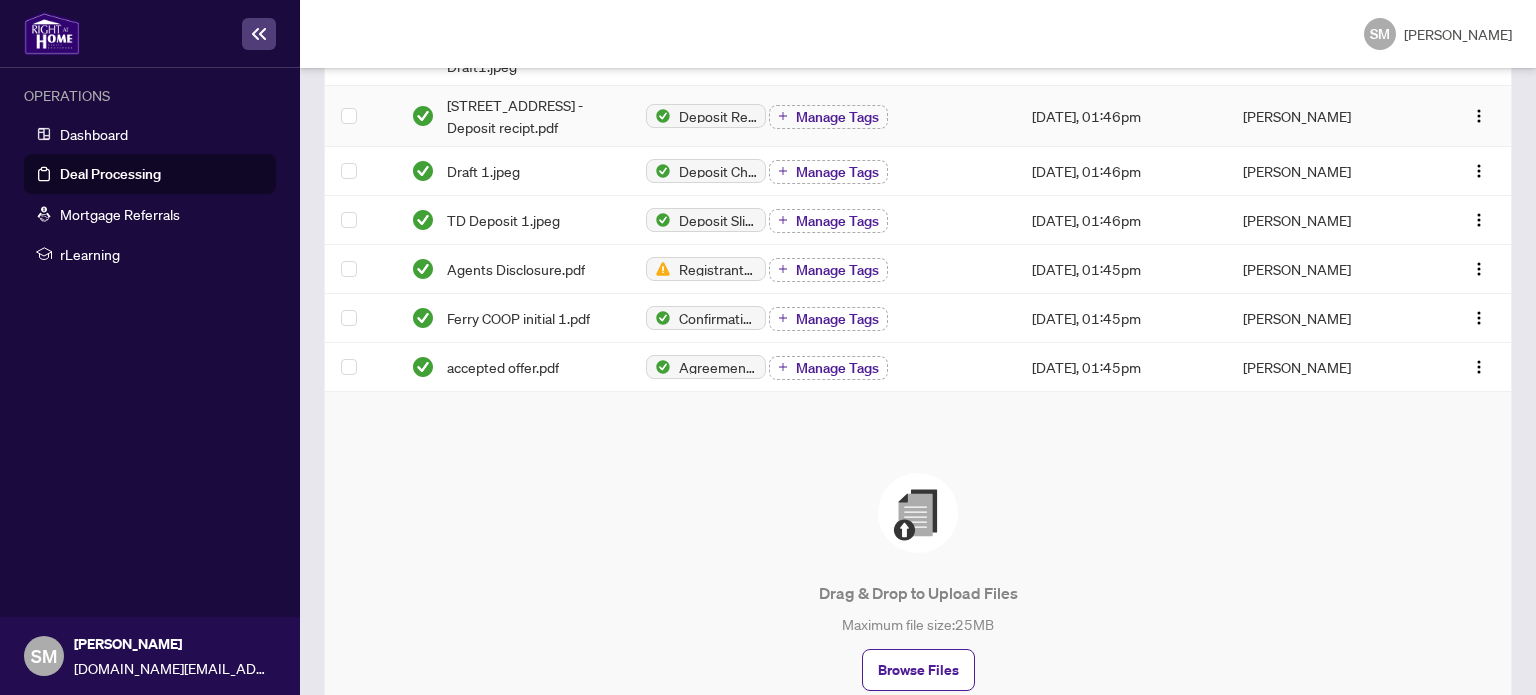 scroll, scrollTop: 1672, scrollLeft: 0, axis: vertical 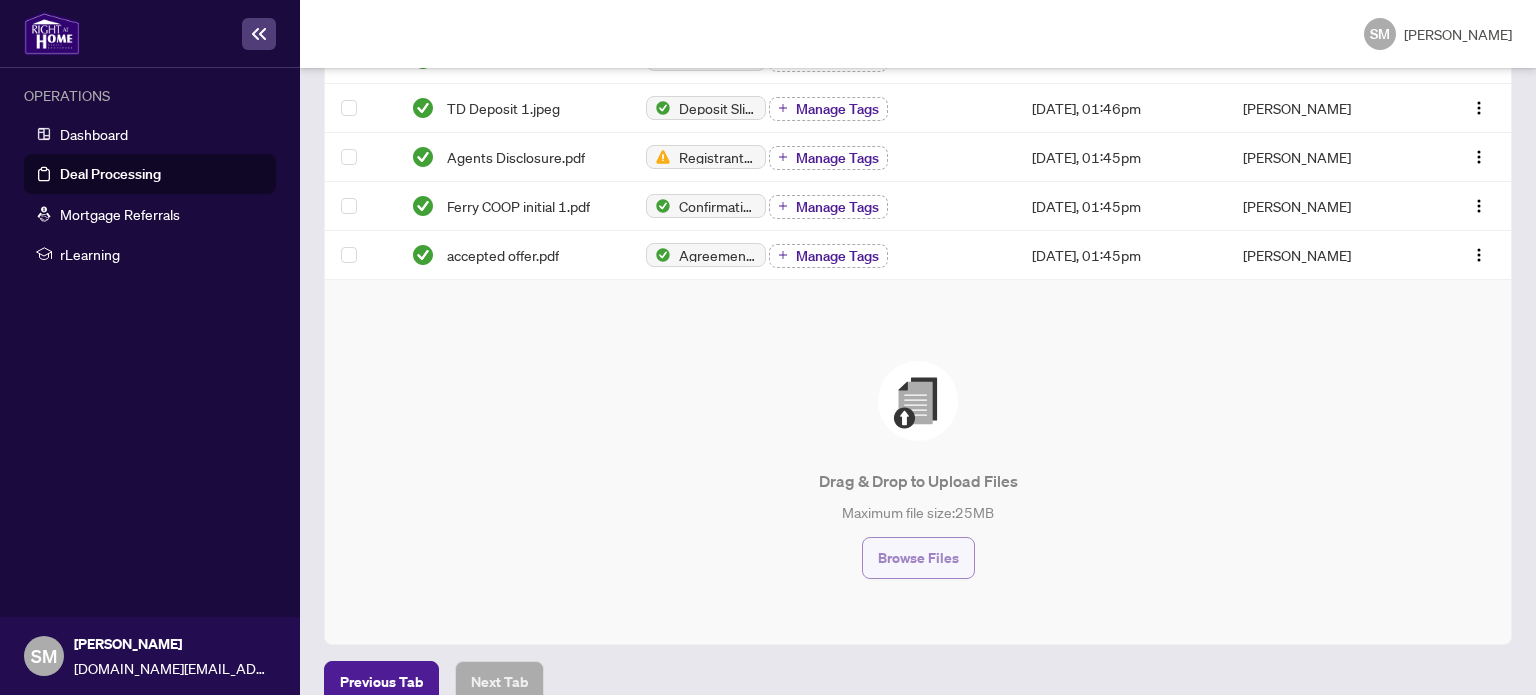 click on "Browse Files" at bounding box center [918, 558] 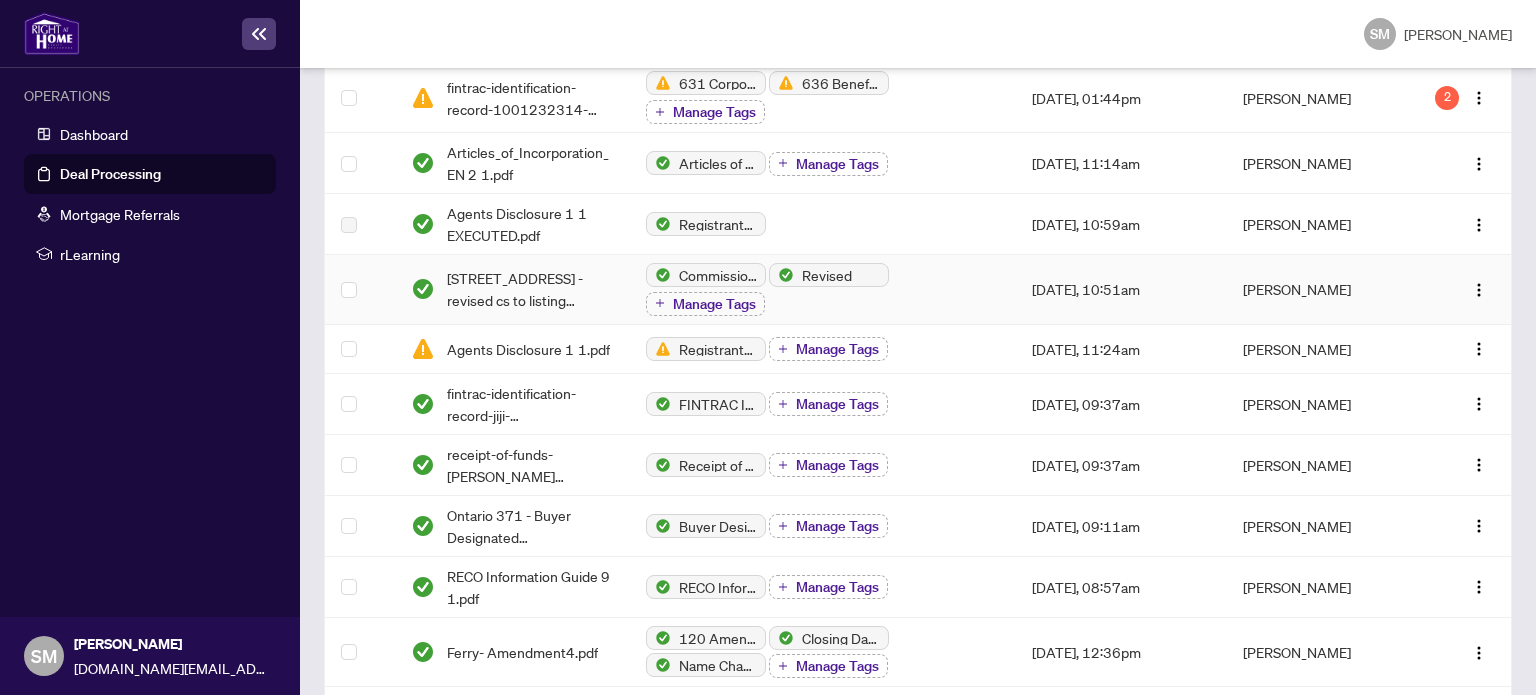 scroll, scrollTop: 172, scrollLeft: 0, axis: vertical 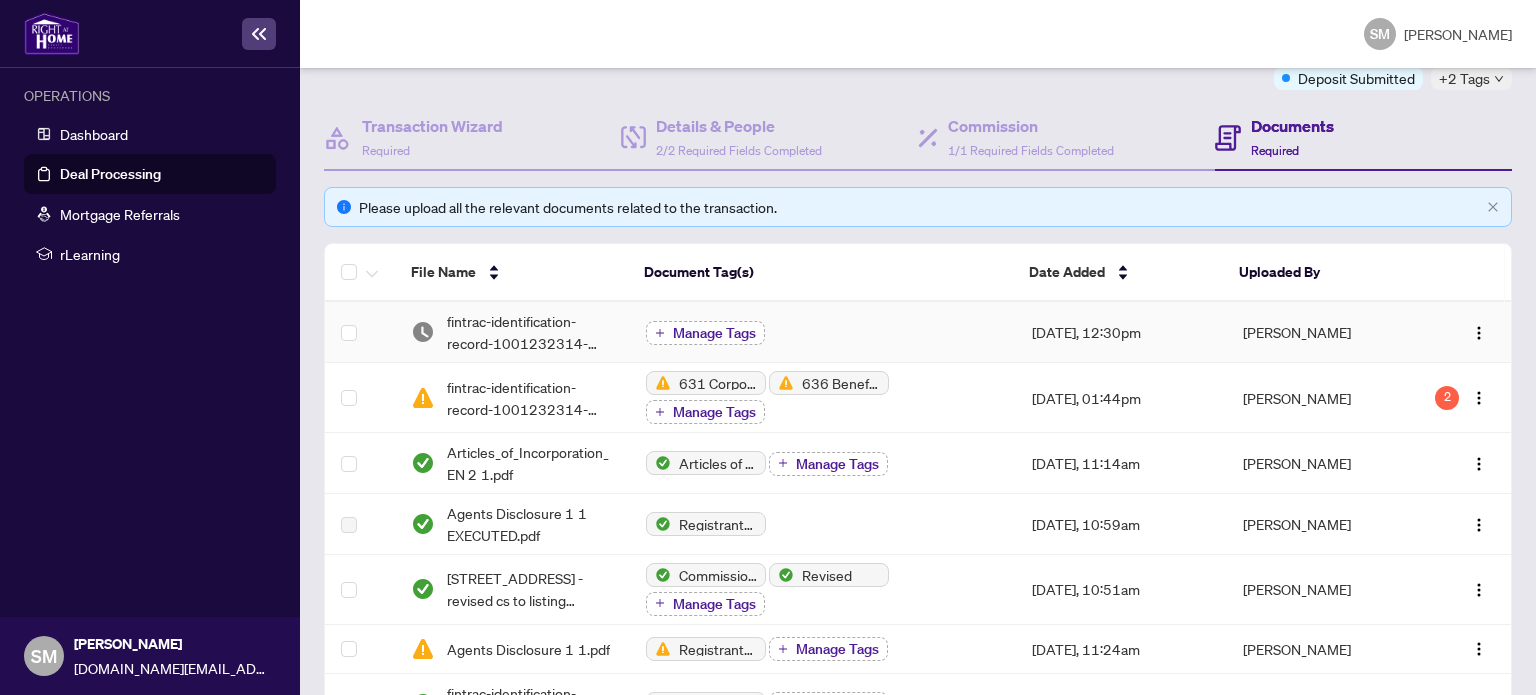 click on "Manage Tags" at bounding box center [714, 333] 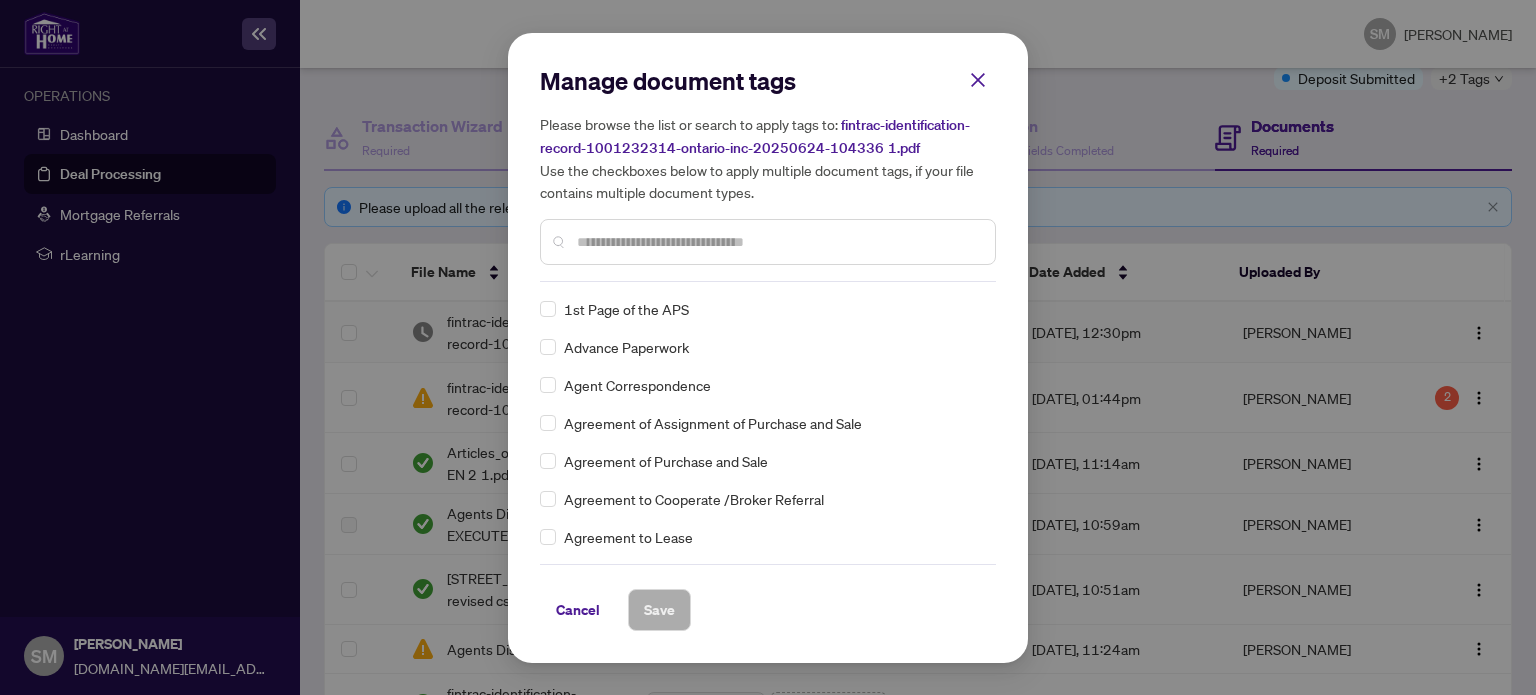 click on "Manage document tags Please browse the list or search to apply tags to:   fintrac-identification-record-1001232314-ontario-inc-20250624-104336 1.pdf   Use the checkboxes below to apply multiple document tags, if your file contains multiple document types." at bounding box center [768, 173] 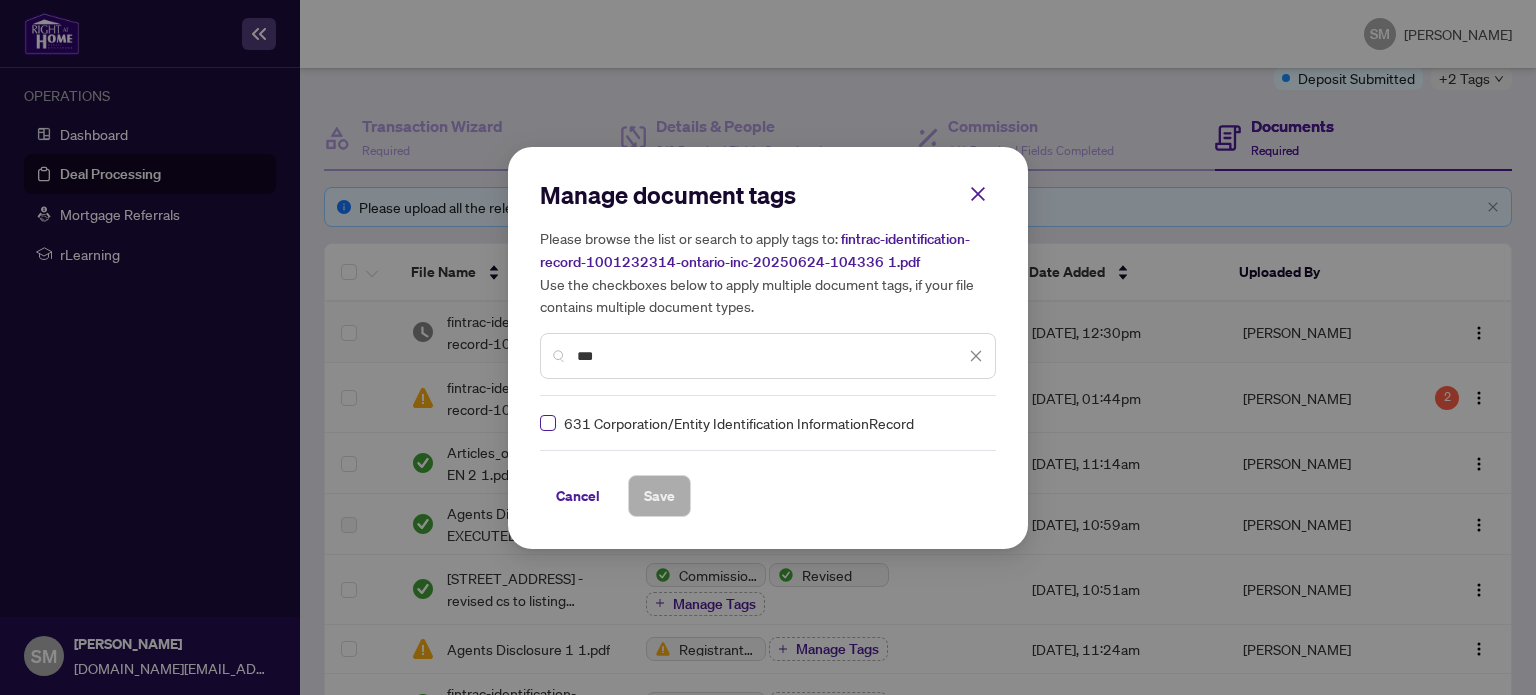 type on "***" 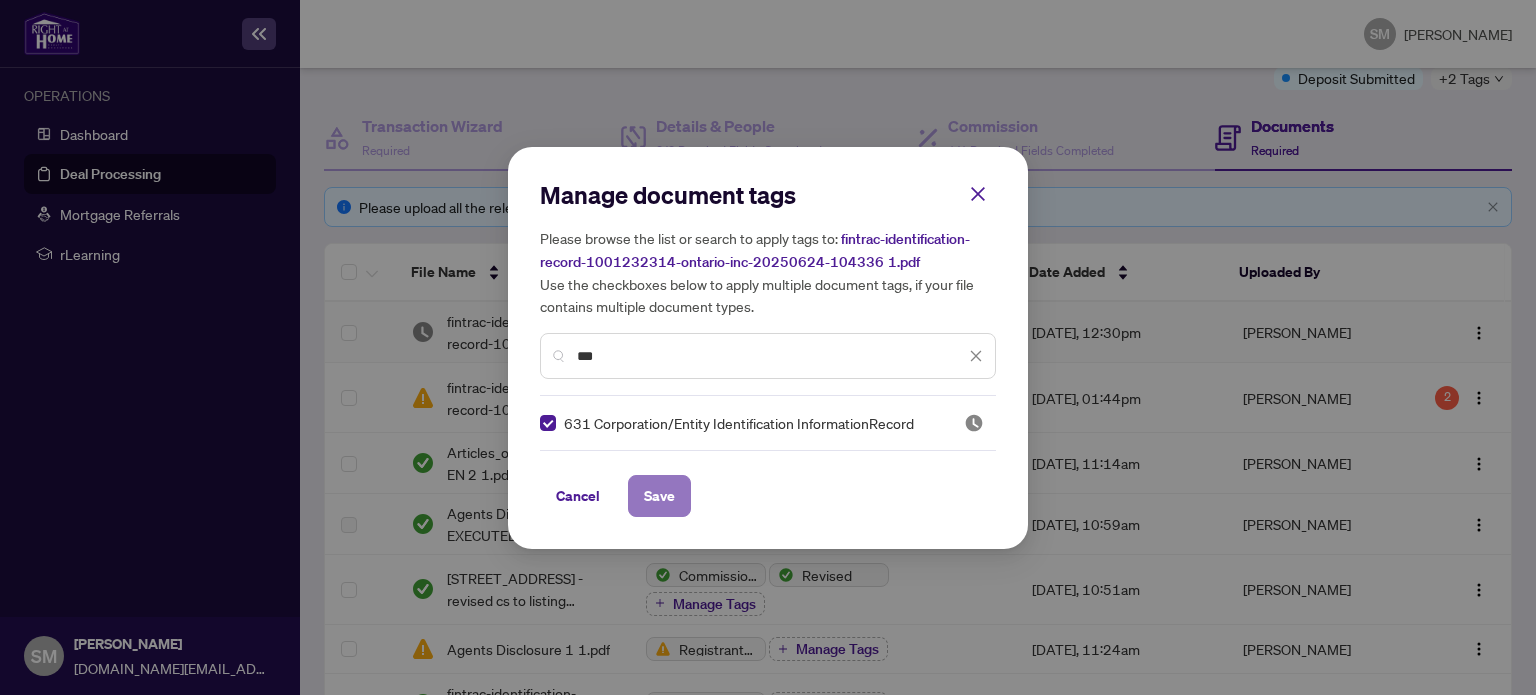 click on "Save" at bounding box center (659, 496) 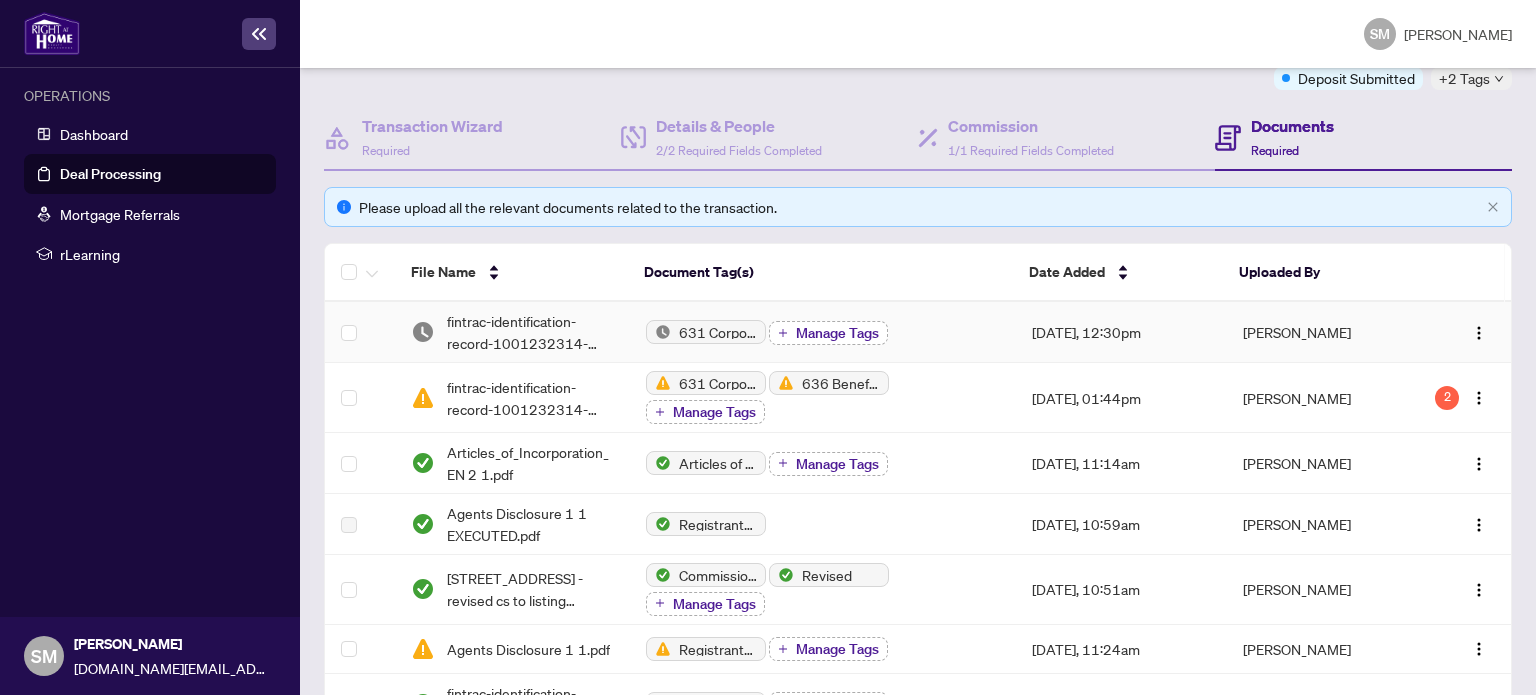 click on "Manage Tags" at bounding box center (837, 333) 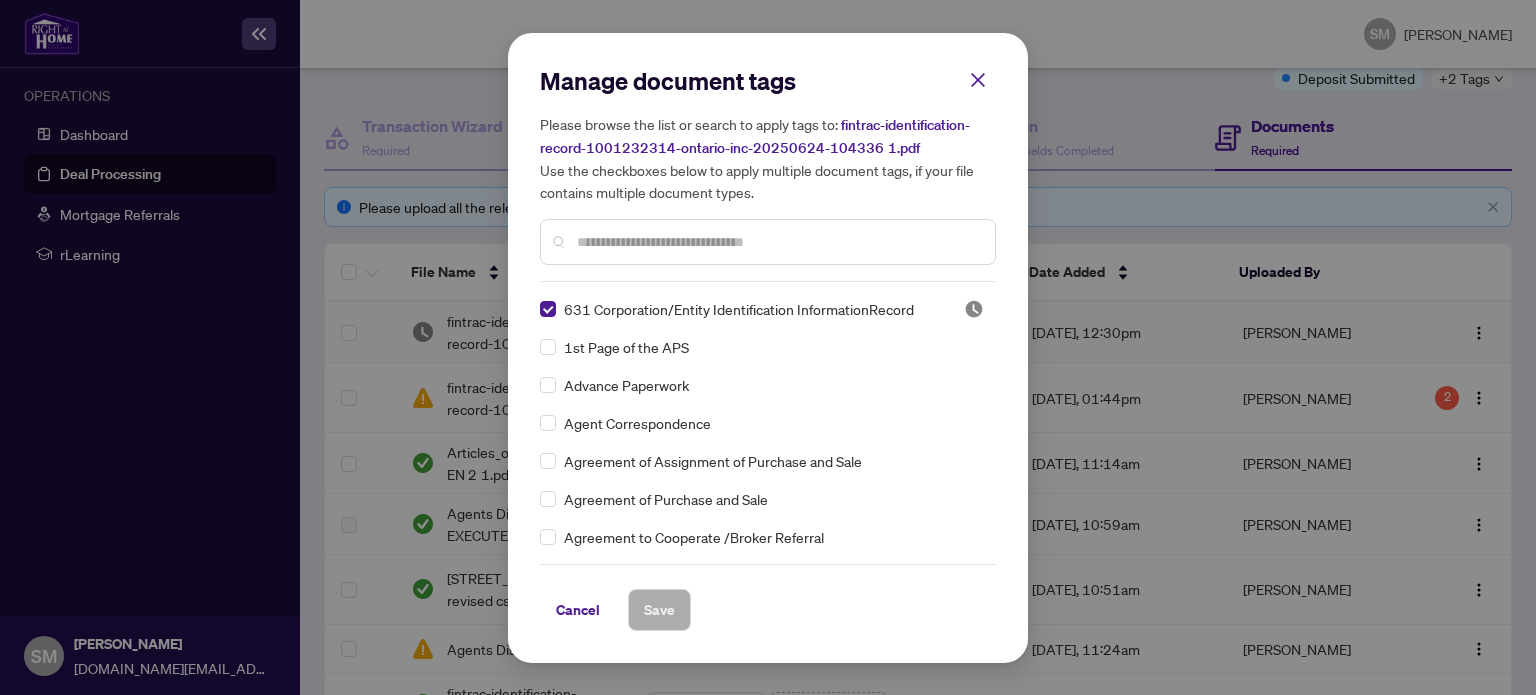 click at bounding box center (778, 242) 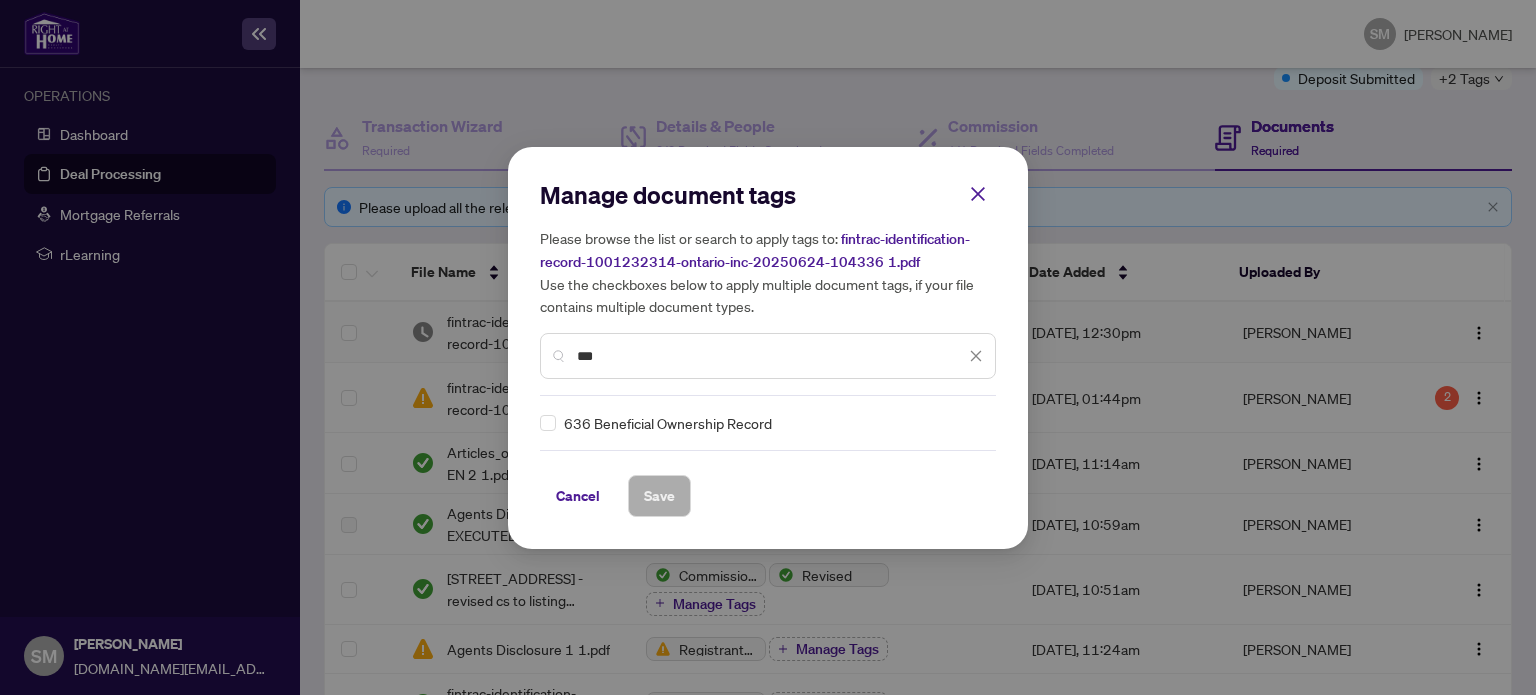 type on "***" 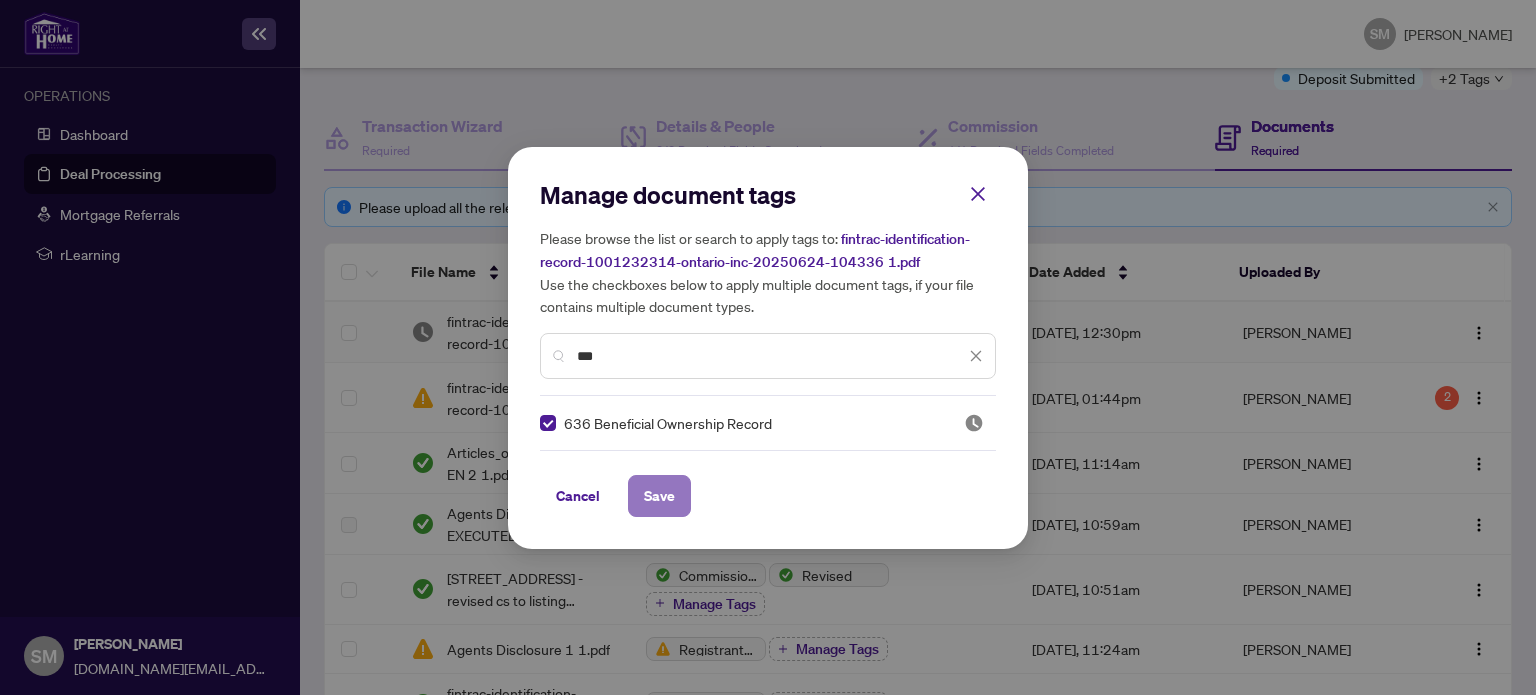 click on "Save" at bounding box center (659, 496) 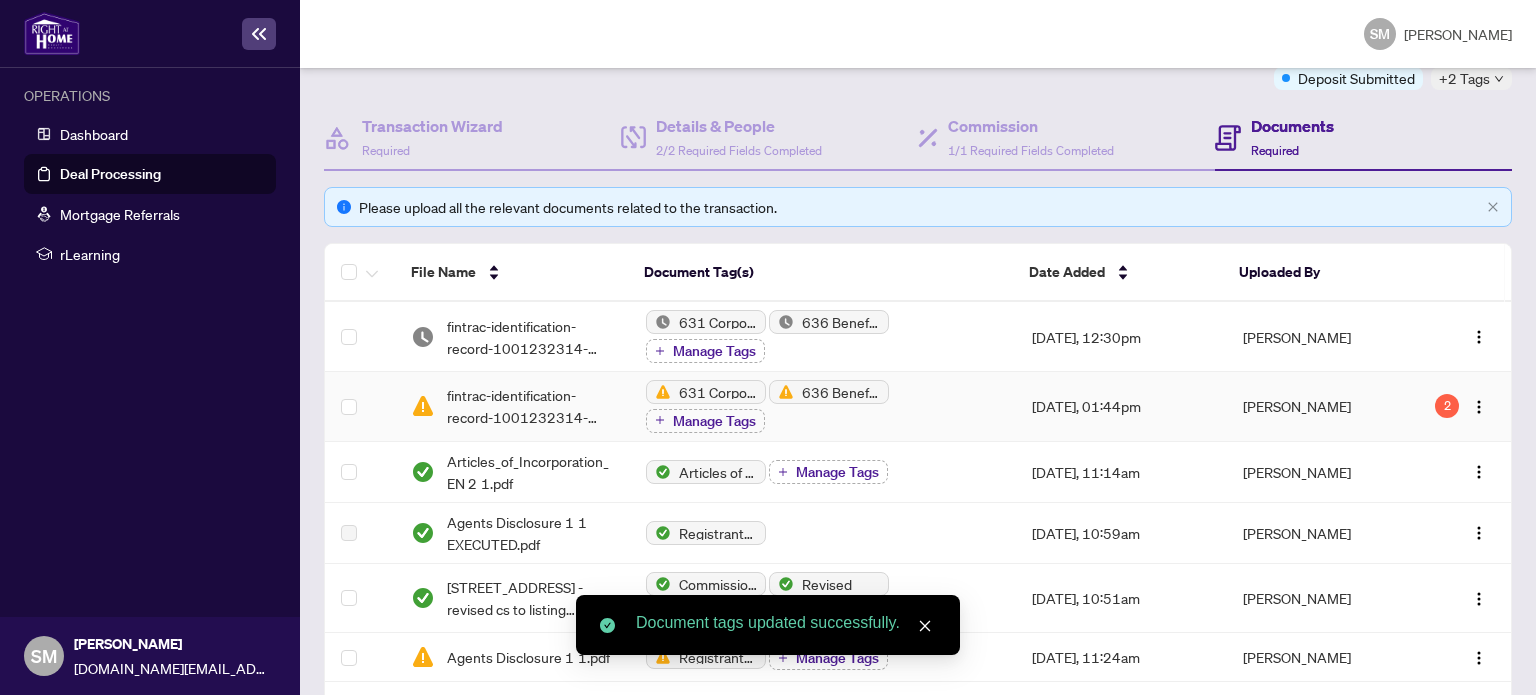 scroll, scrollTop: 0, scrollLeft: 0, axis: both 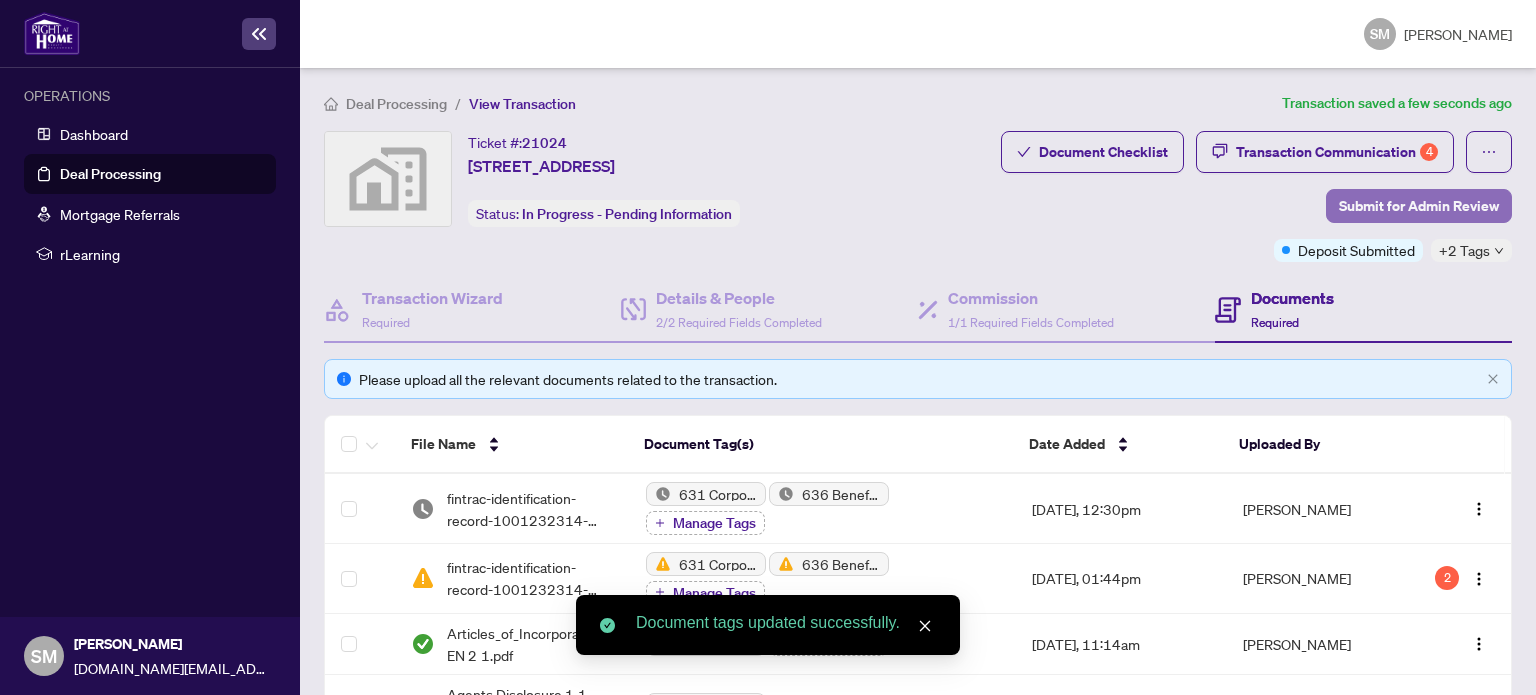 click on "Submit for Admin Review" at bounding box center [1419, 206] 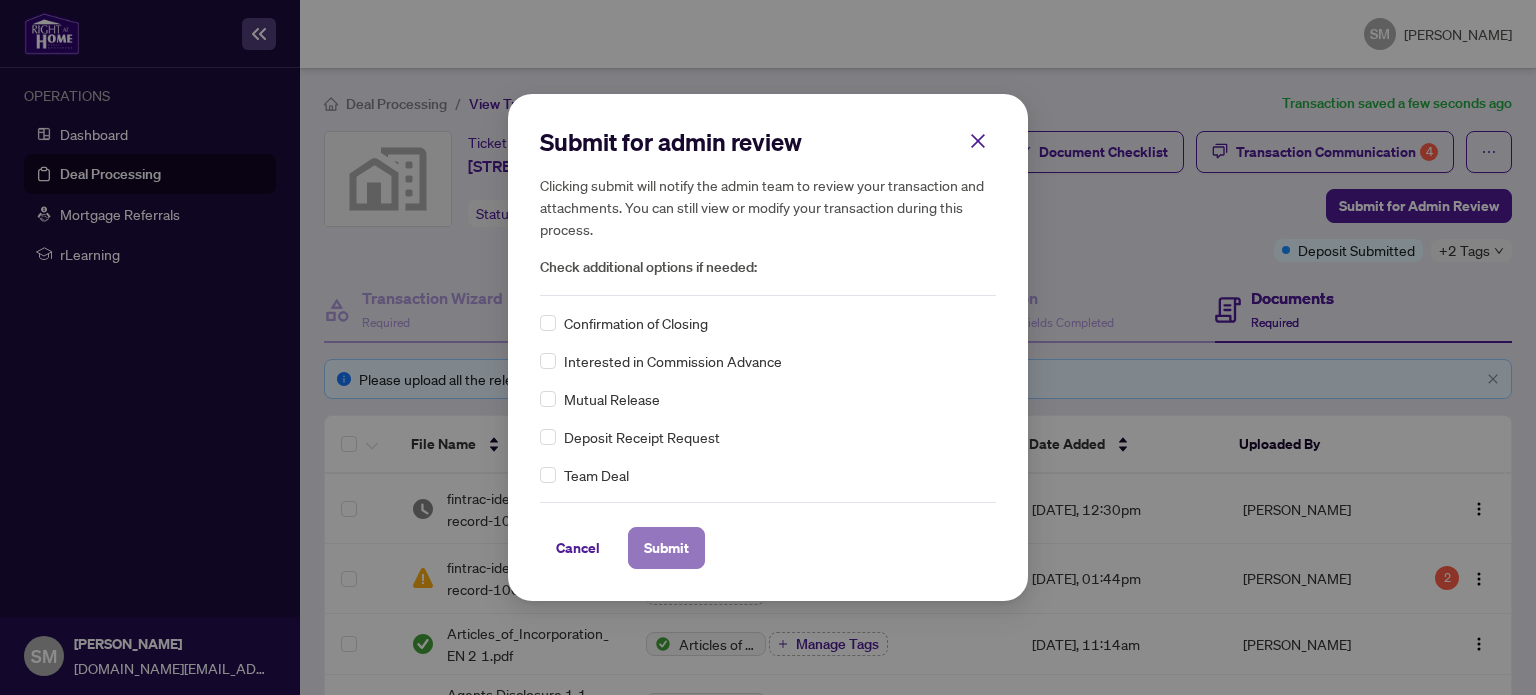 click on "Submit" at bounding box center [666, 548] 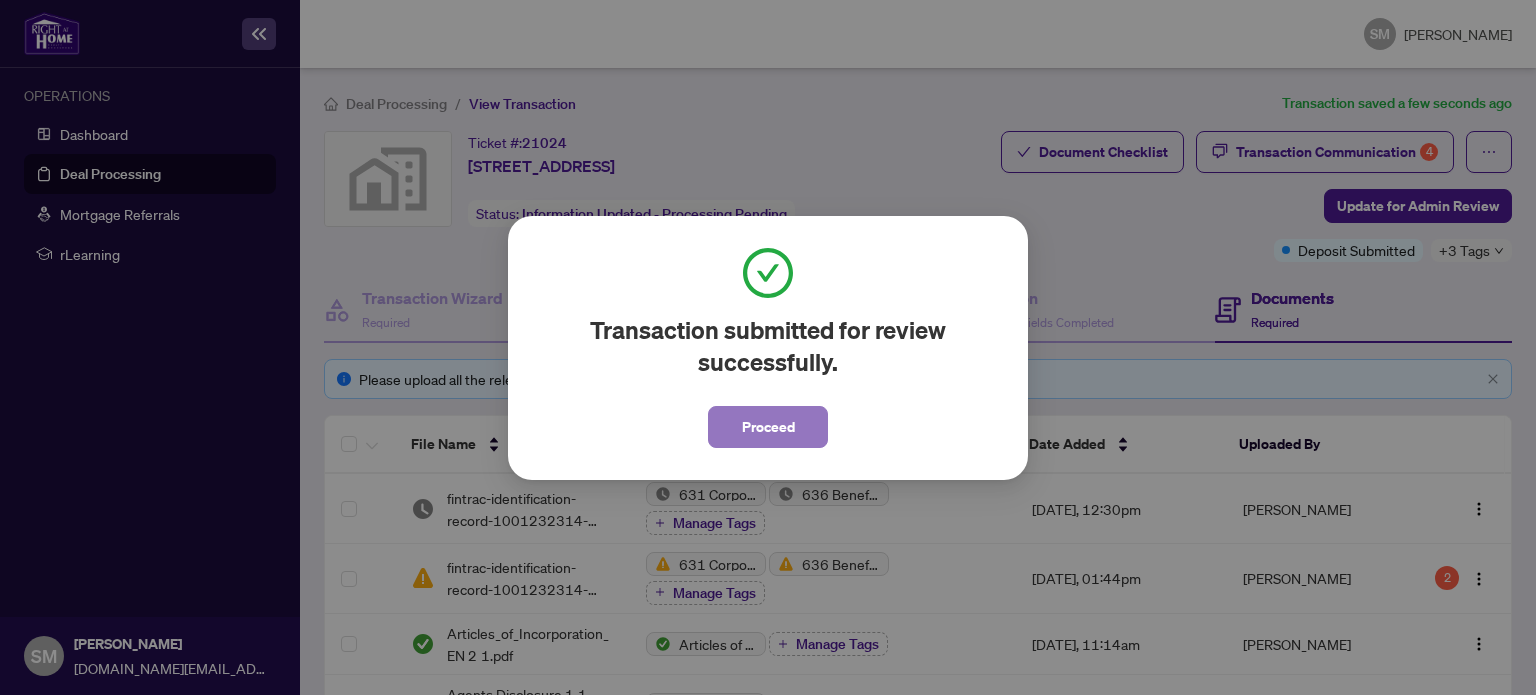 click on "Proceed" at bounding box center [768, 427] 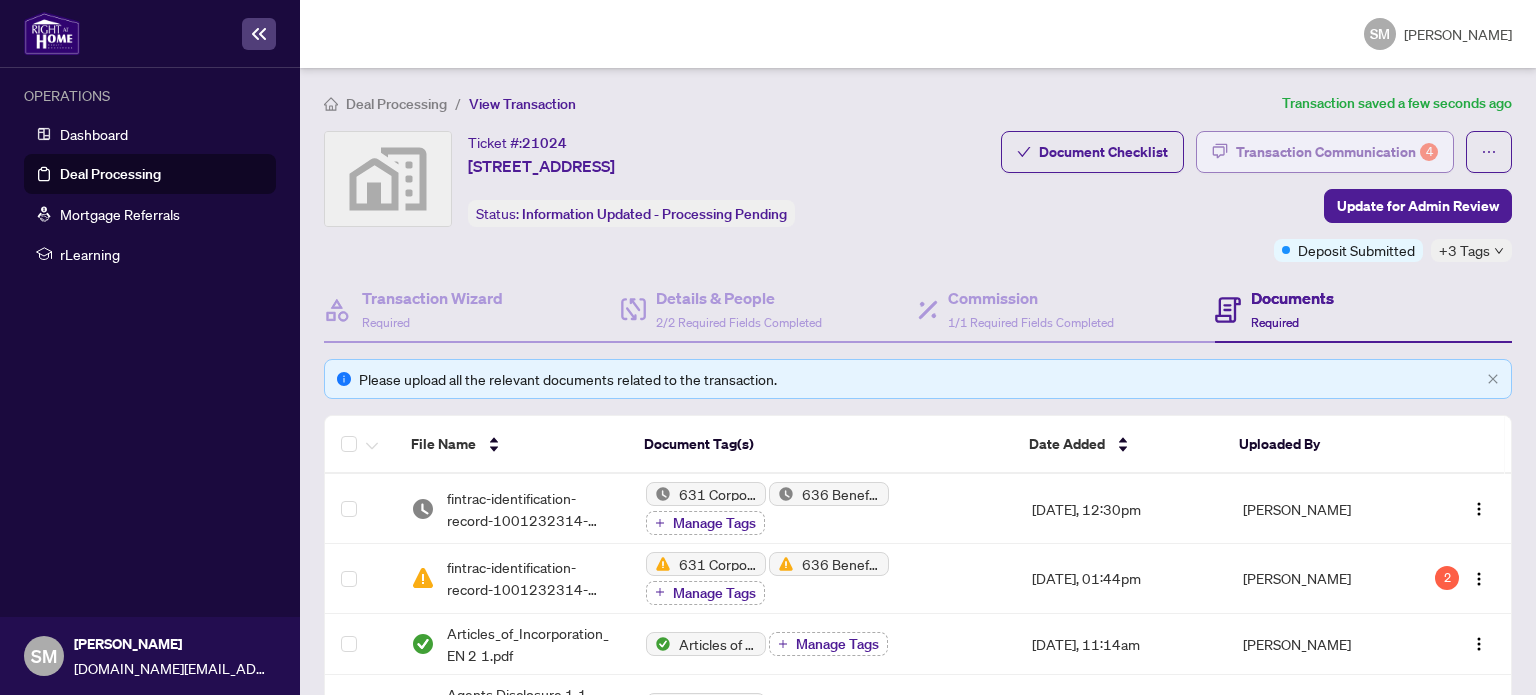 click on "Transaction Communication 4" at bounding box center [1337, 152] 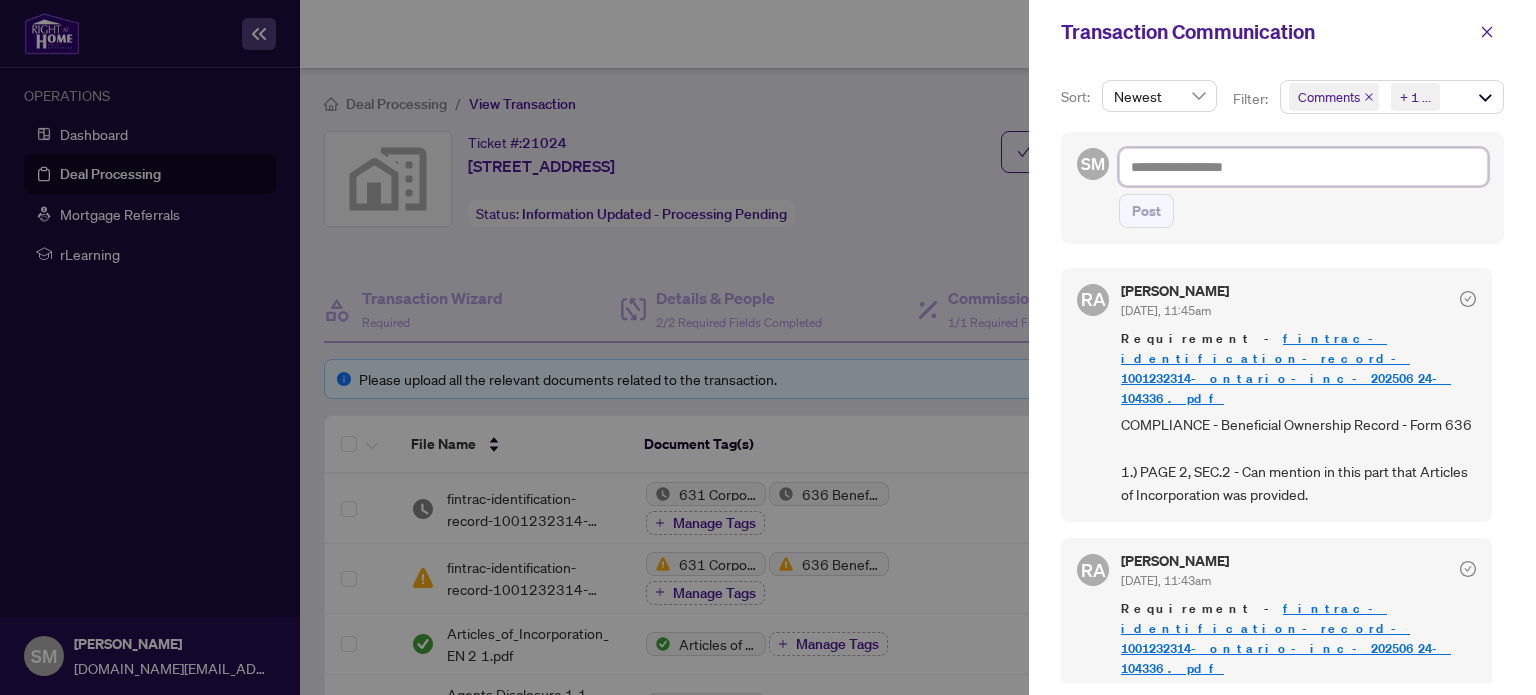 click at bounding box center [1303, 167] 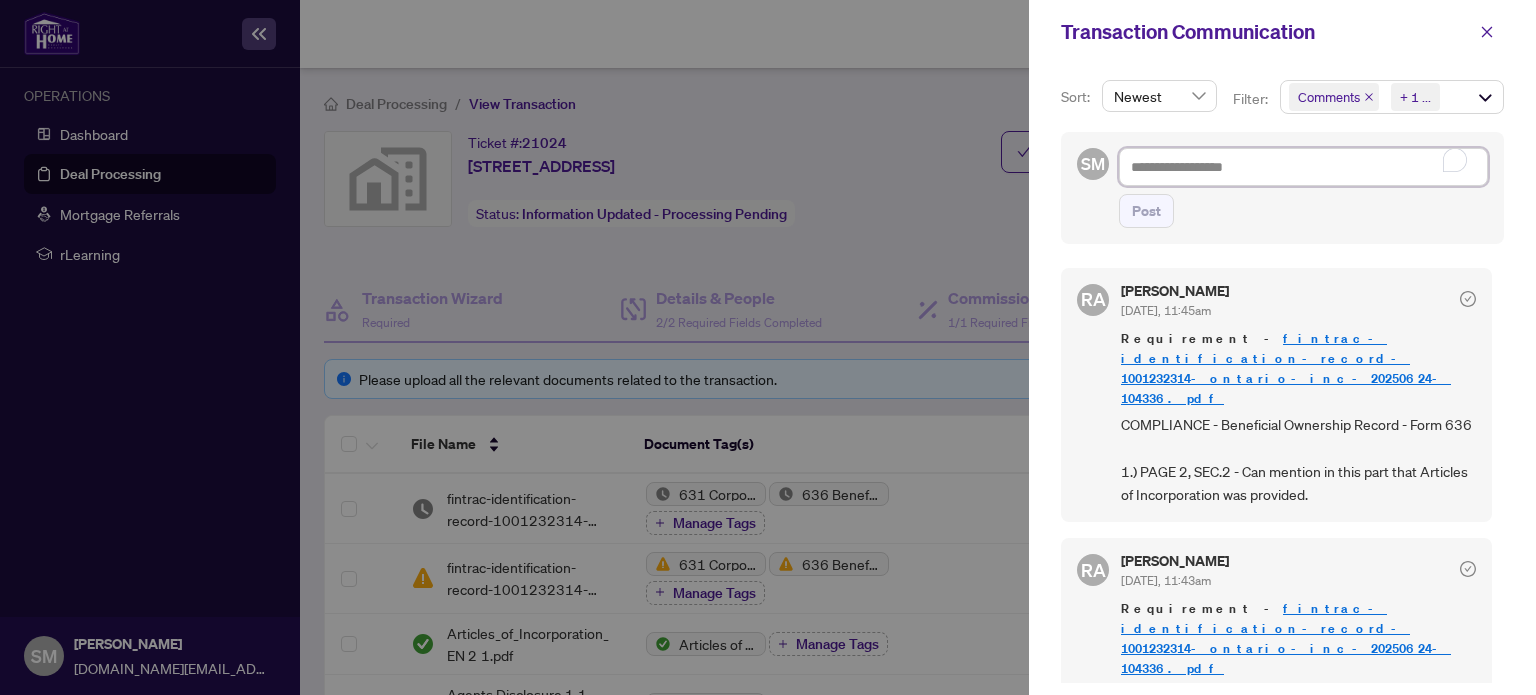 type on "*" 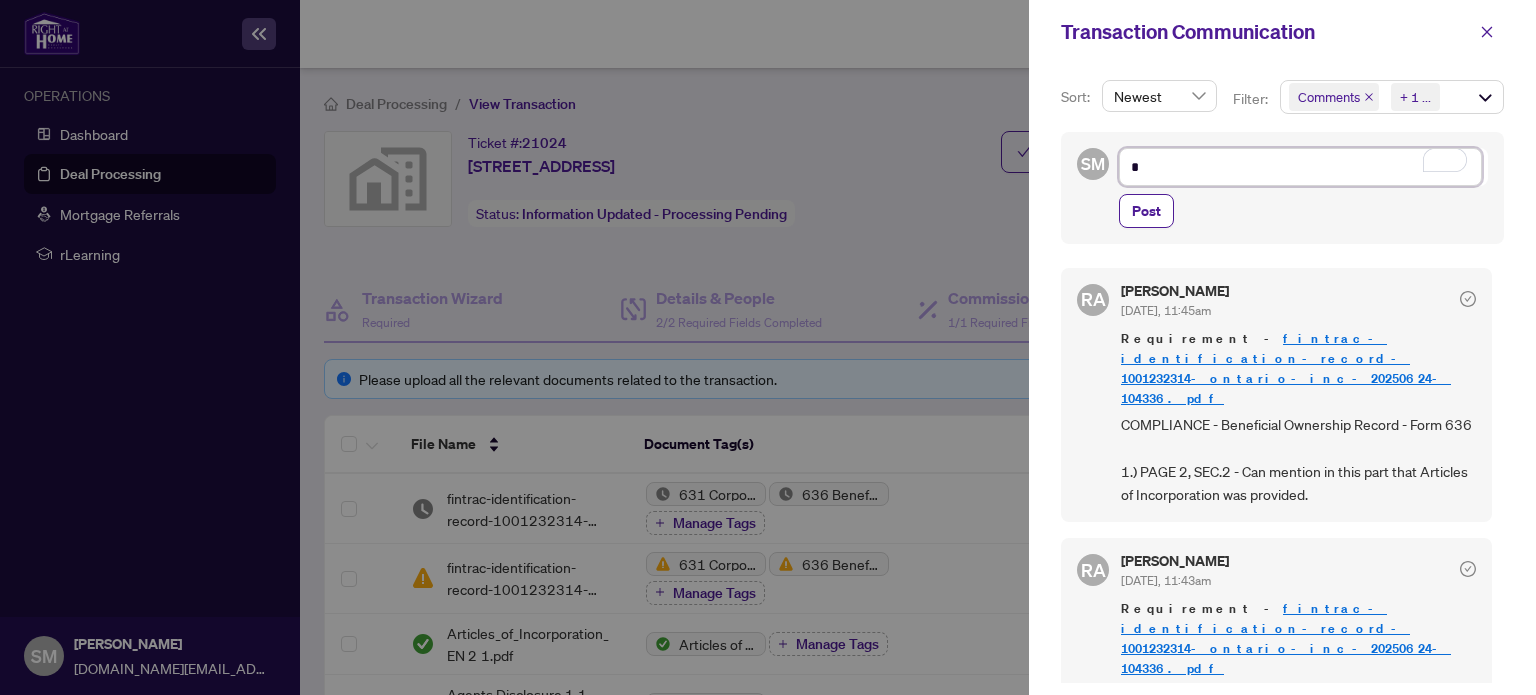 type on "**" 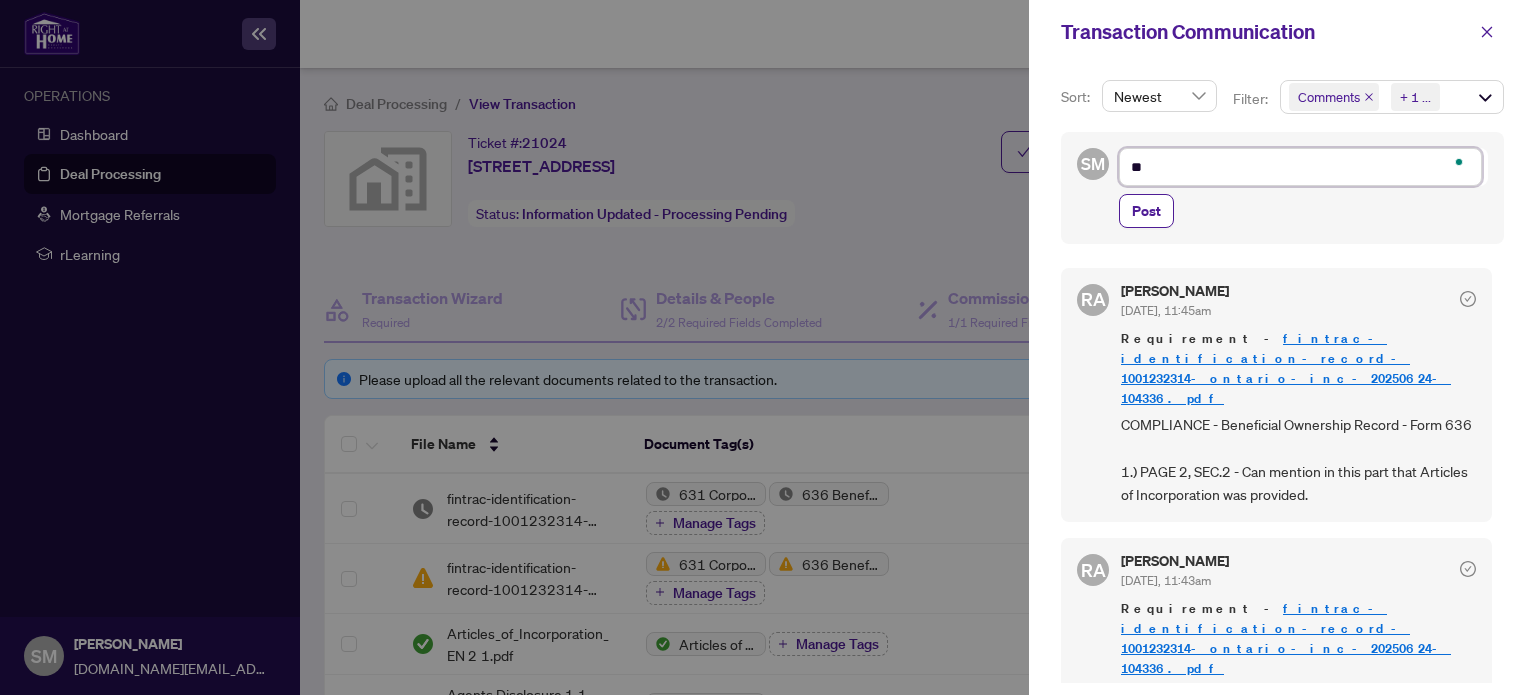 type on "***" 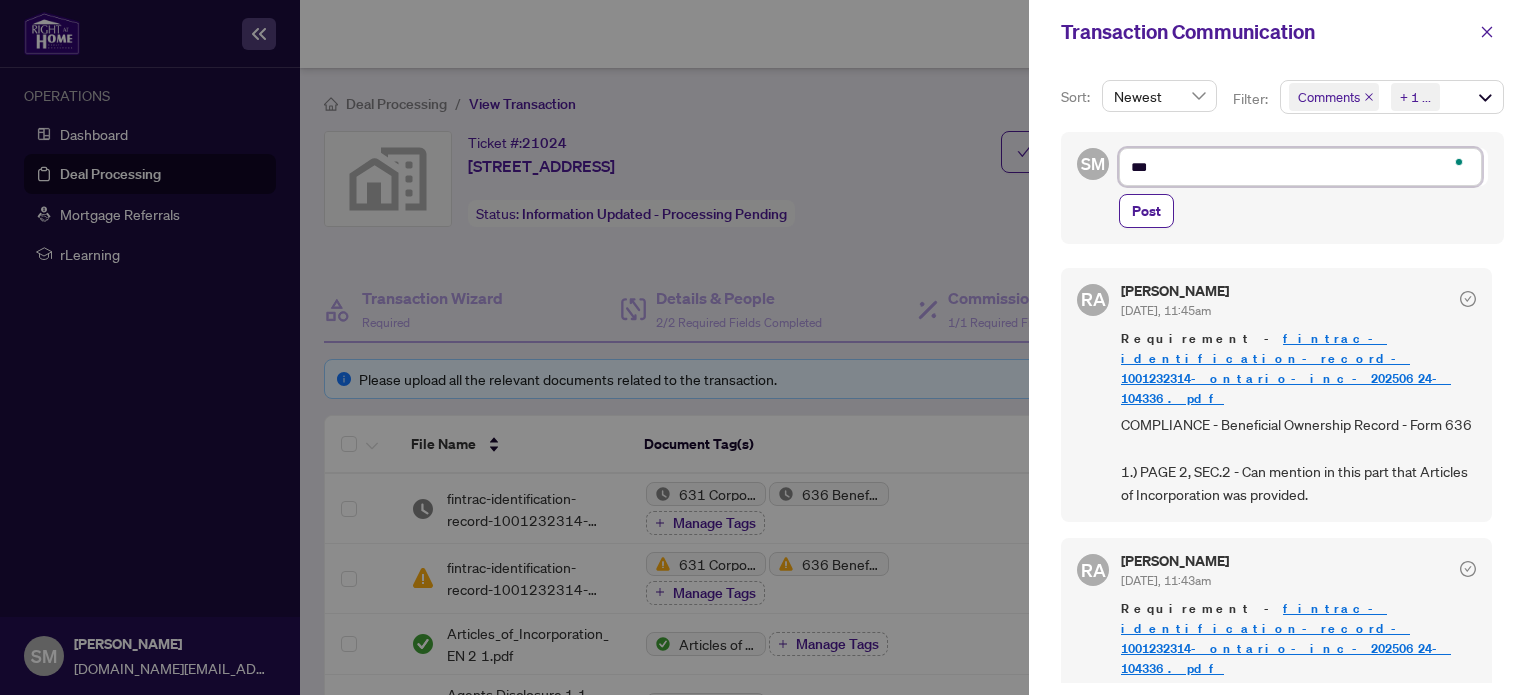 type on "***" 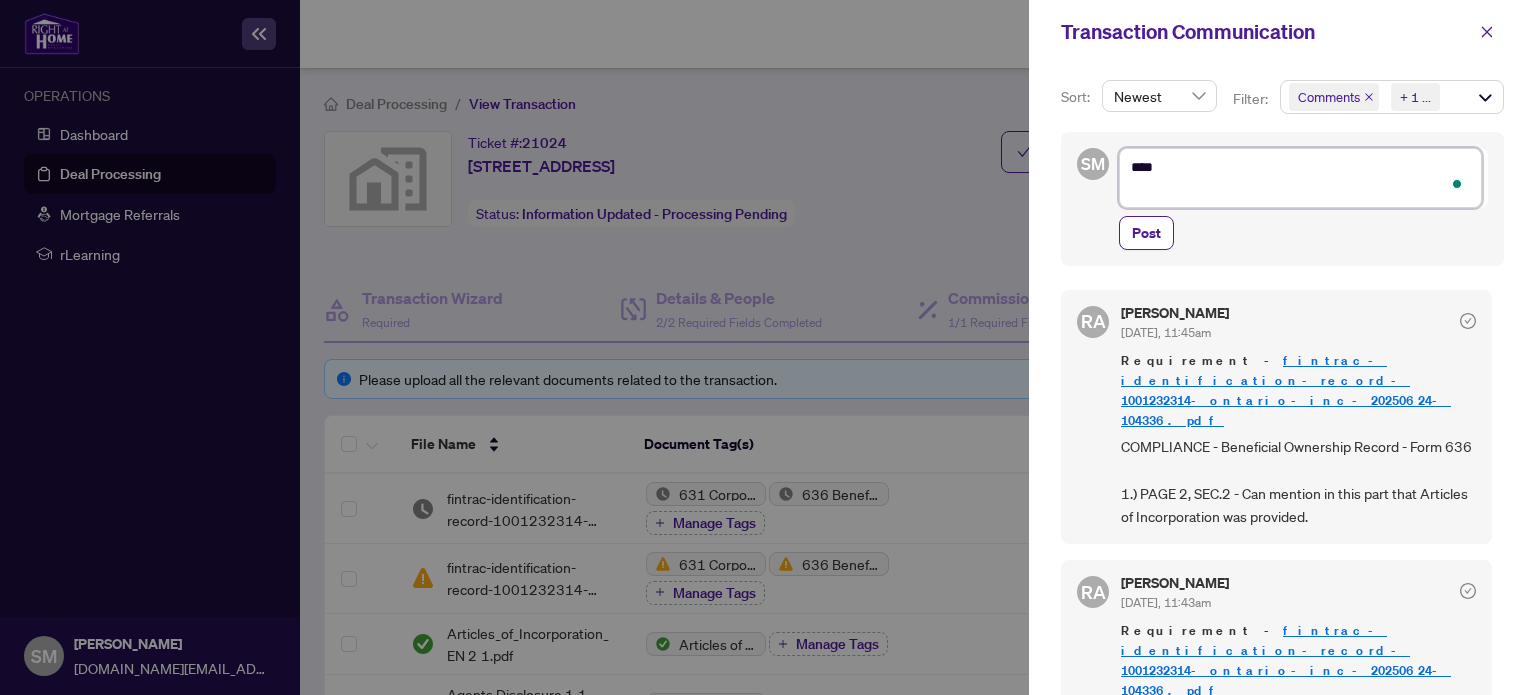 type on "***
*" 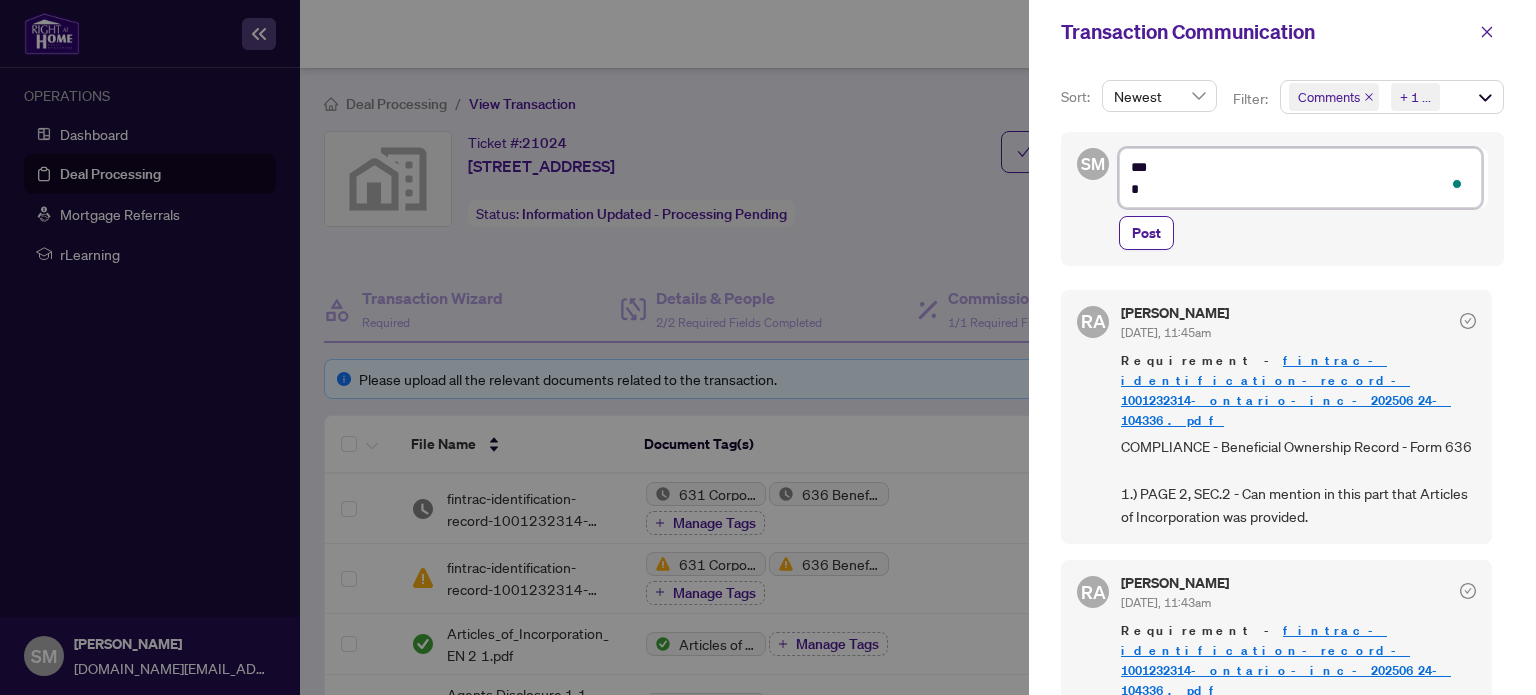 type on "***
**" 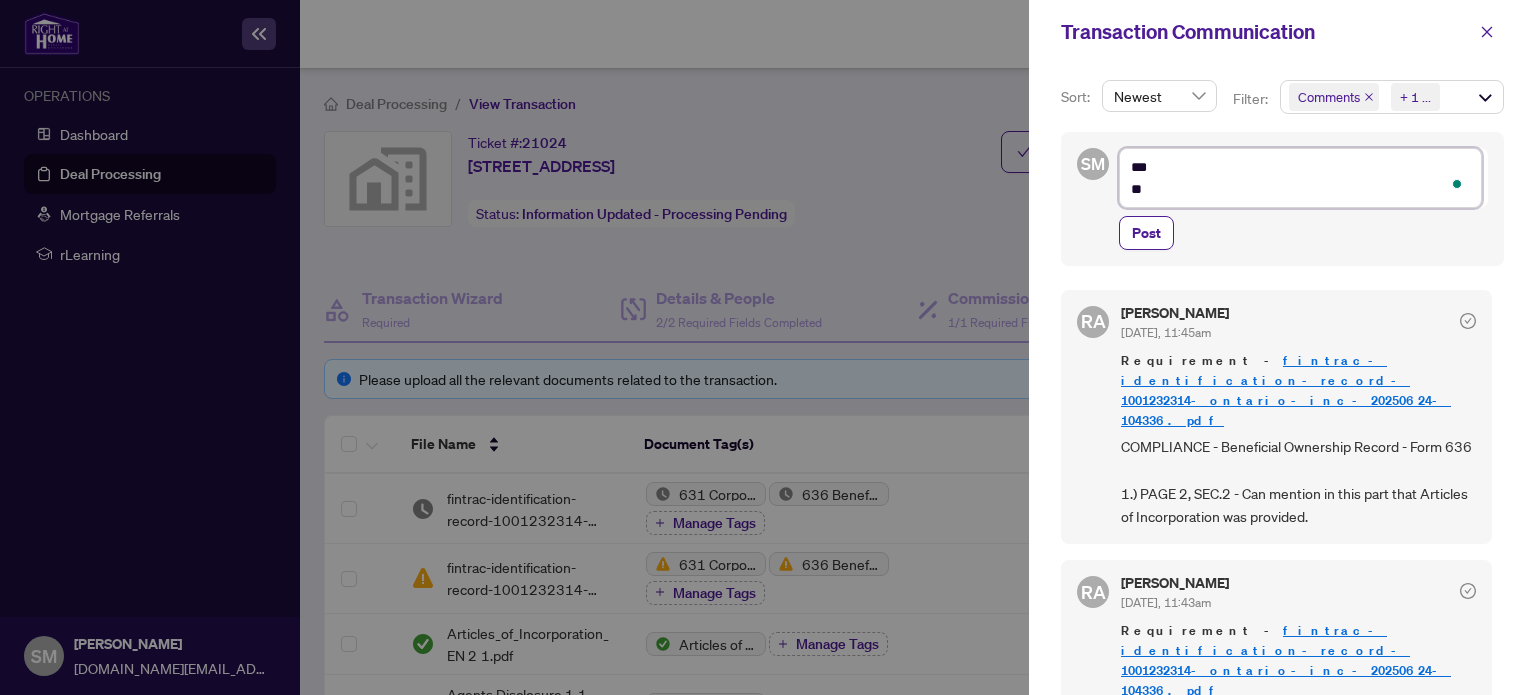 type on "***
***" 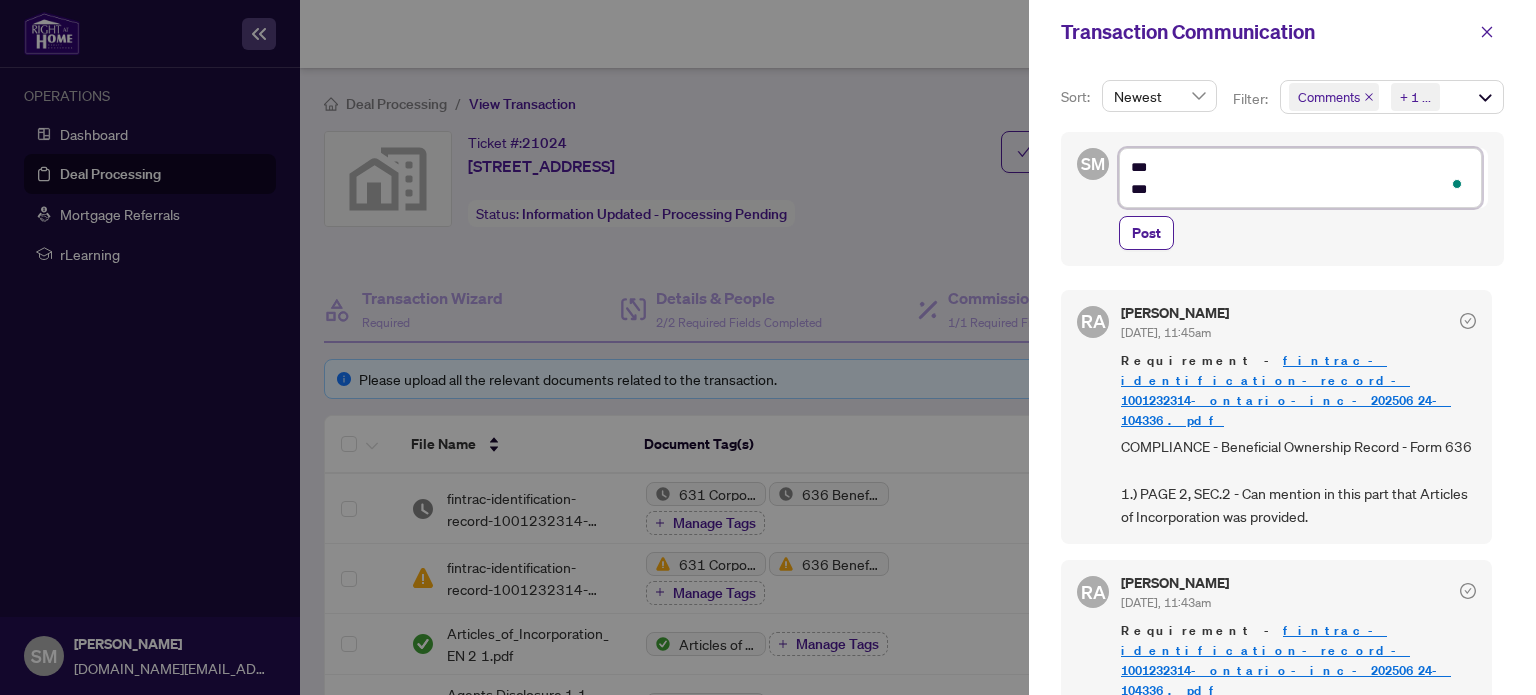 type on "***
***" 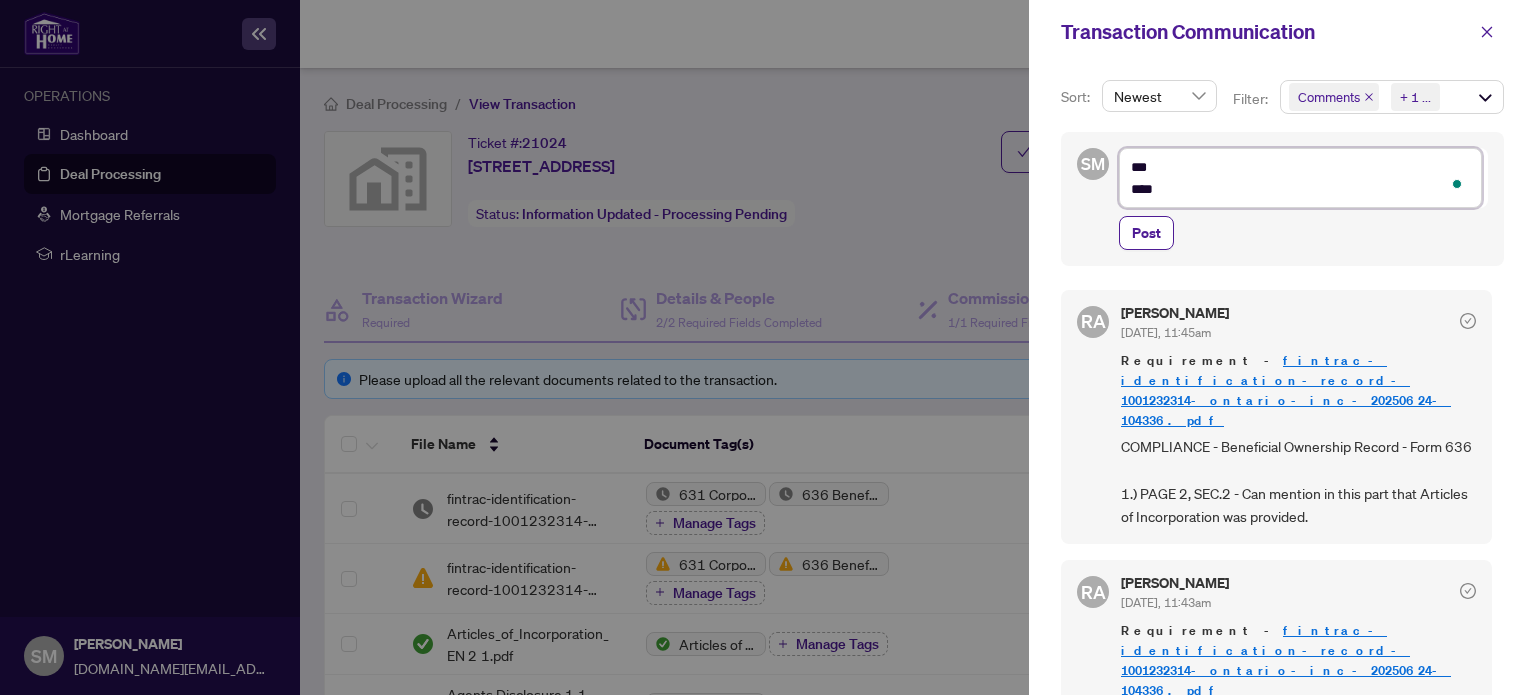 type on "***
***" 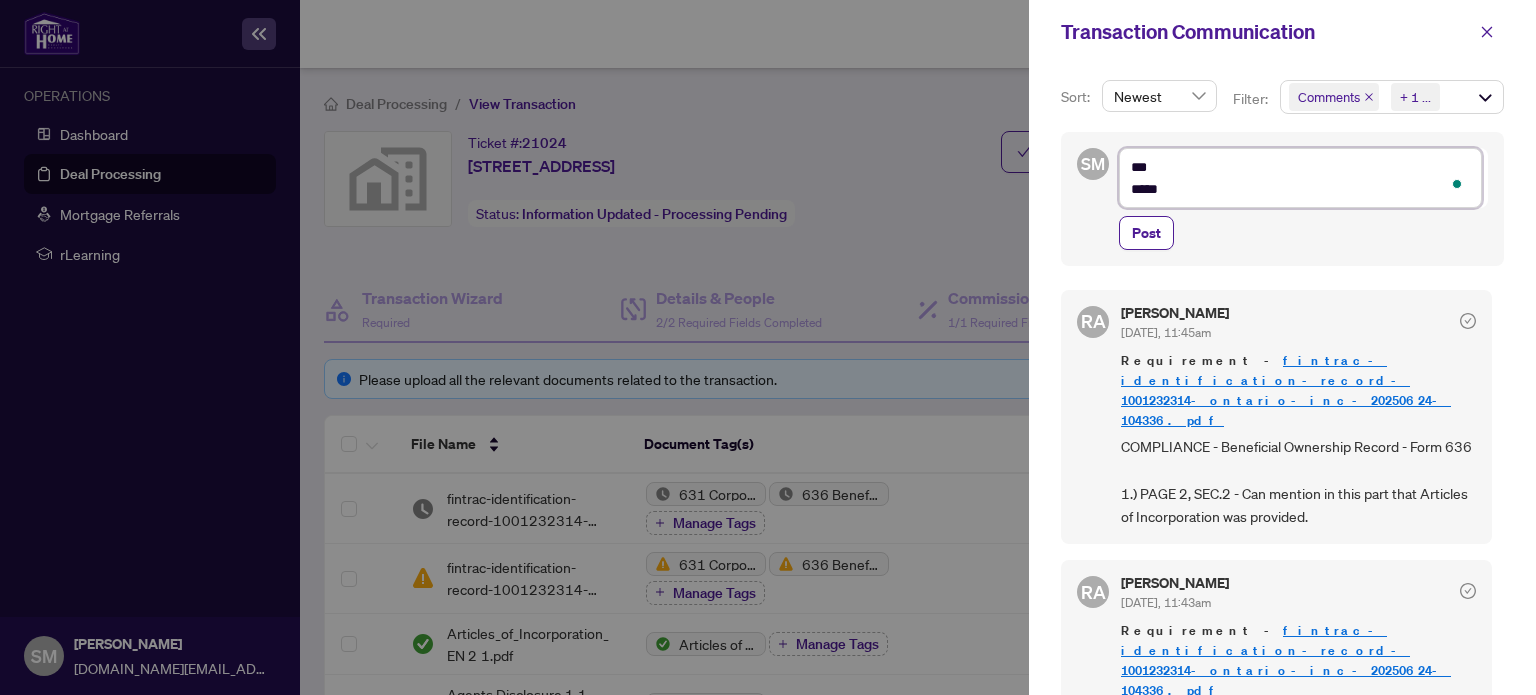 type on "***
*****" 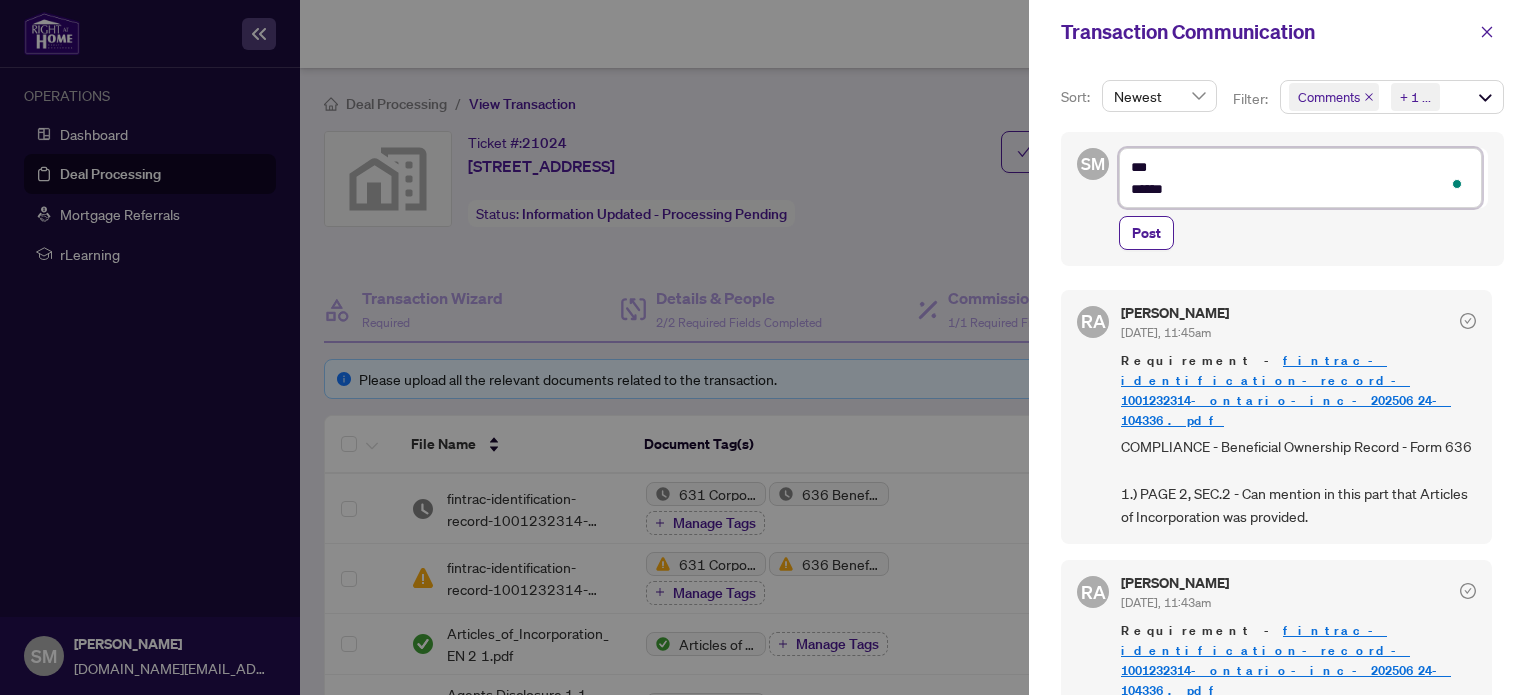 type on "***
*******" 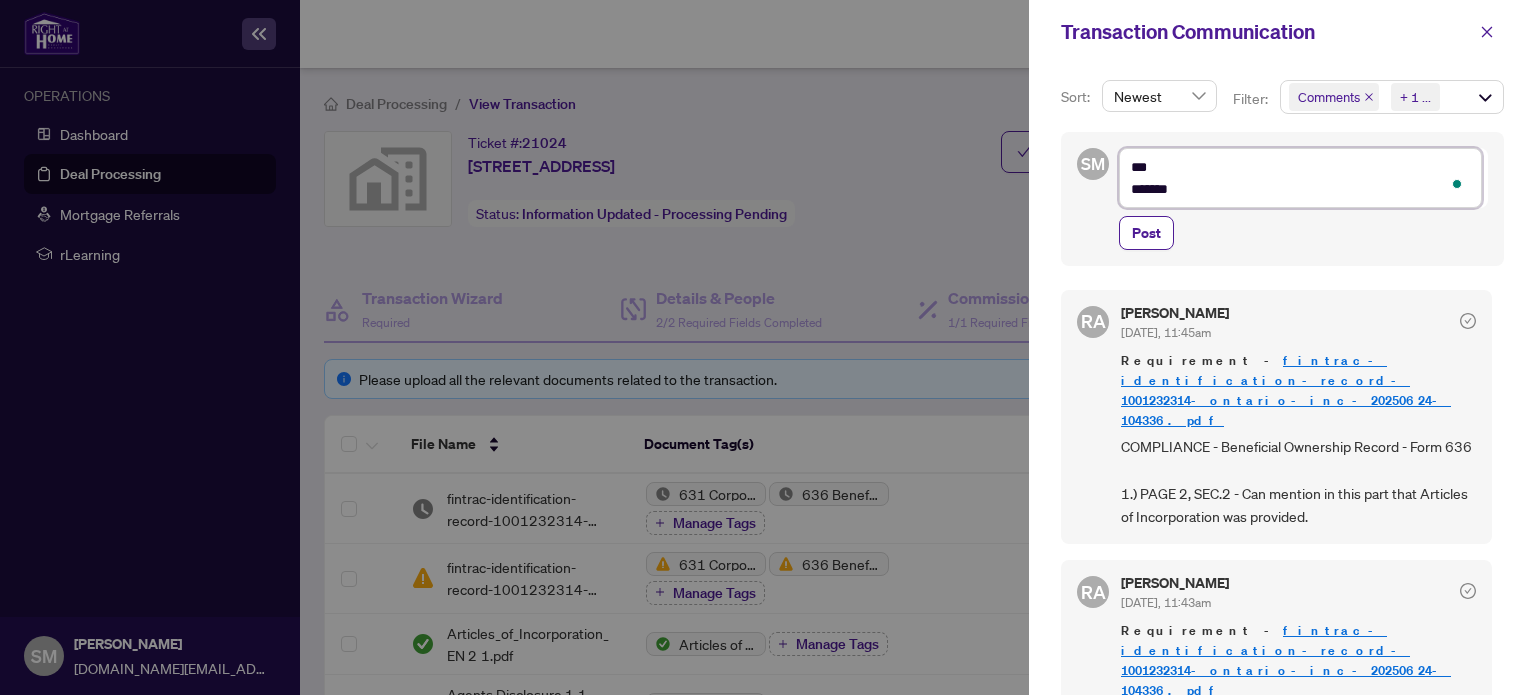 type on "***
********" 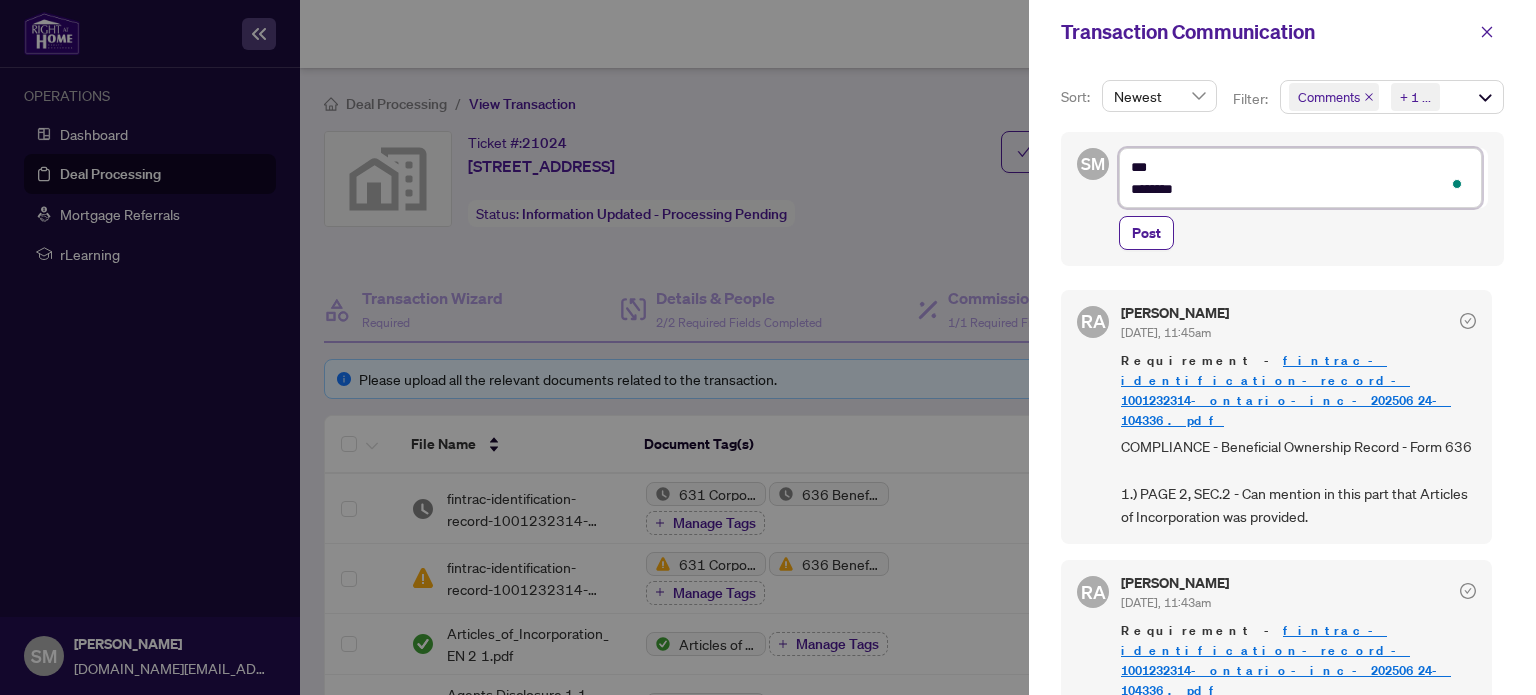 type on "***
*********" 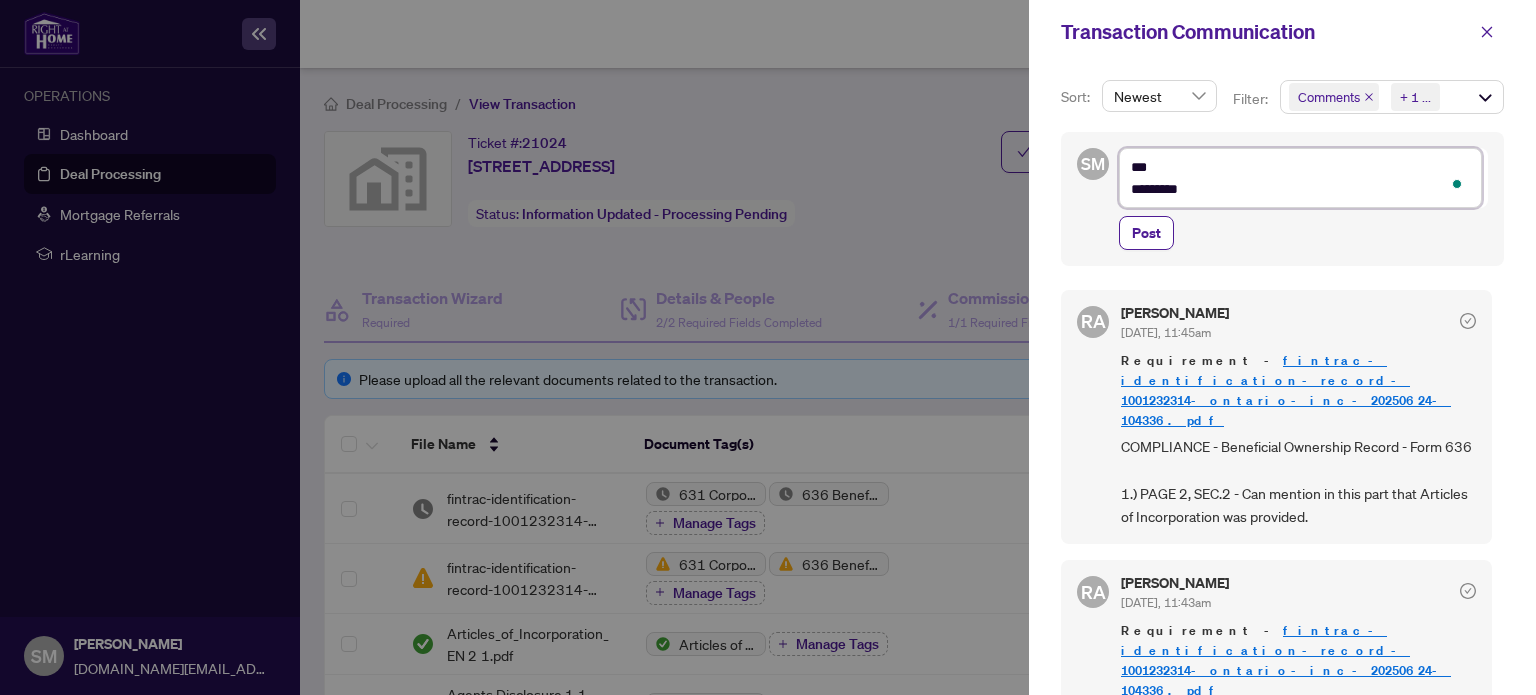 type on "**********" 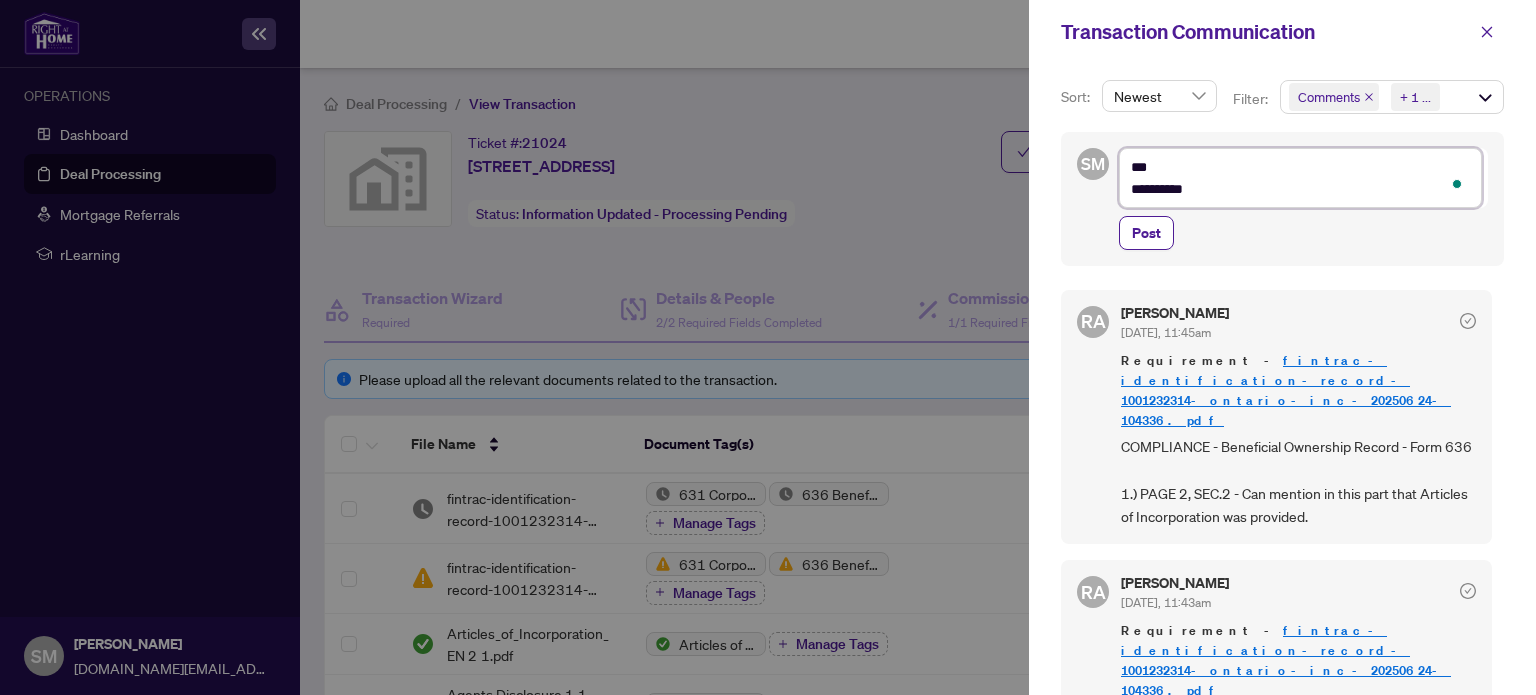 type on "**********" 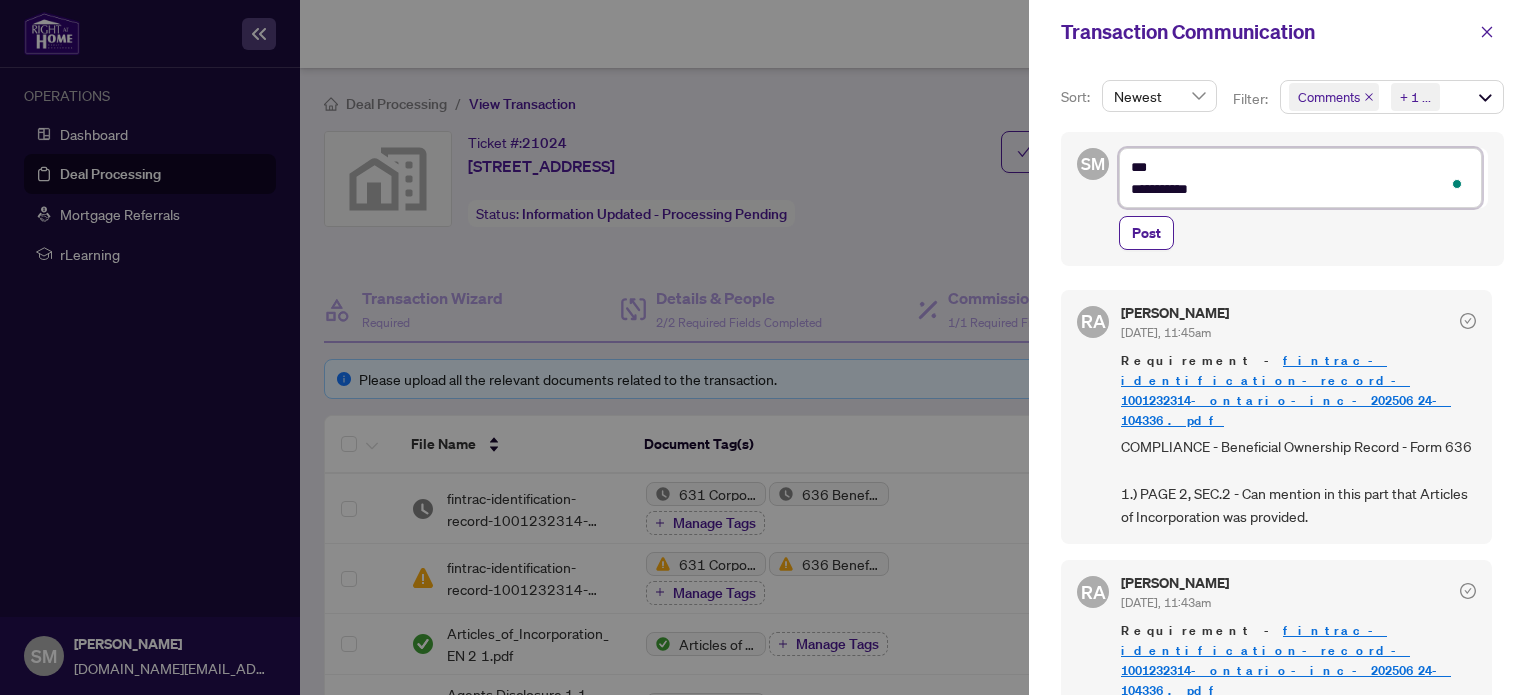 type on "**********" 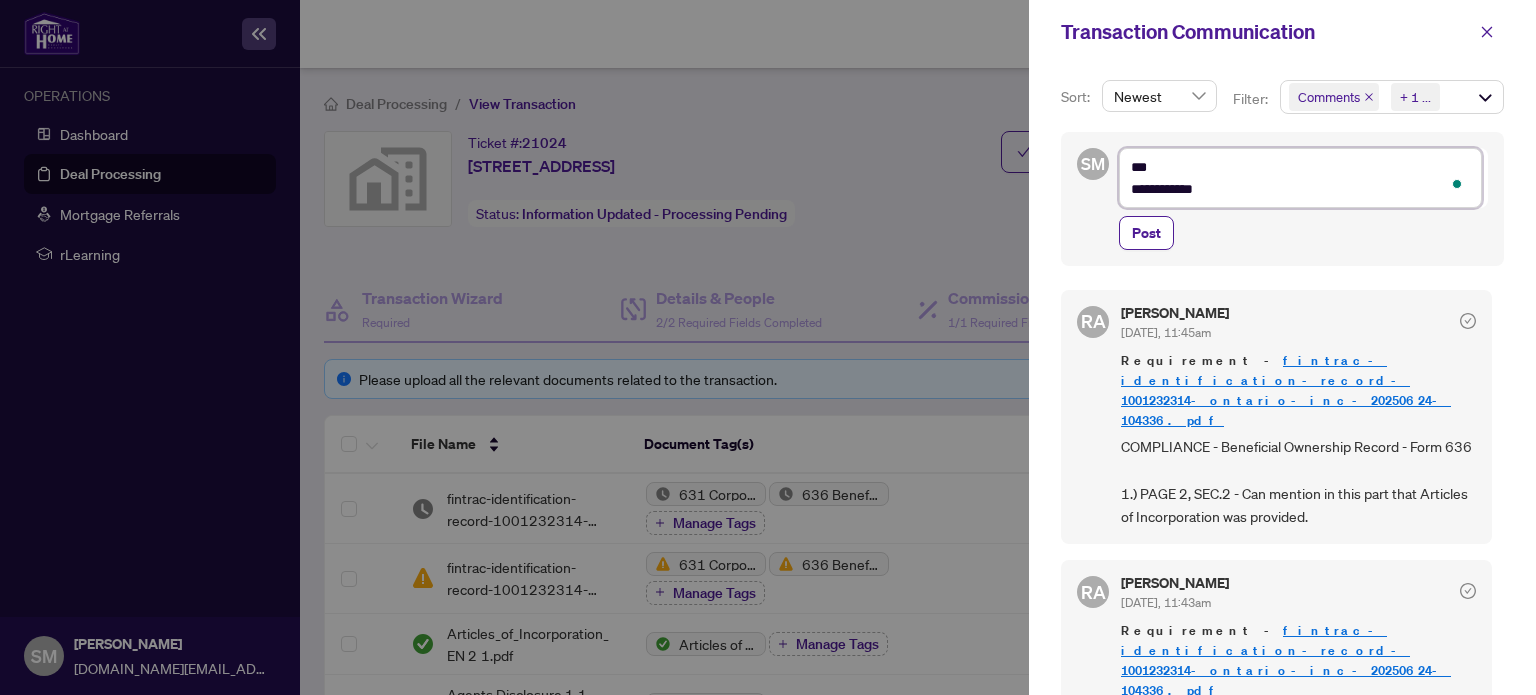type on "**********" 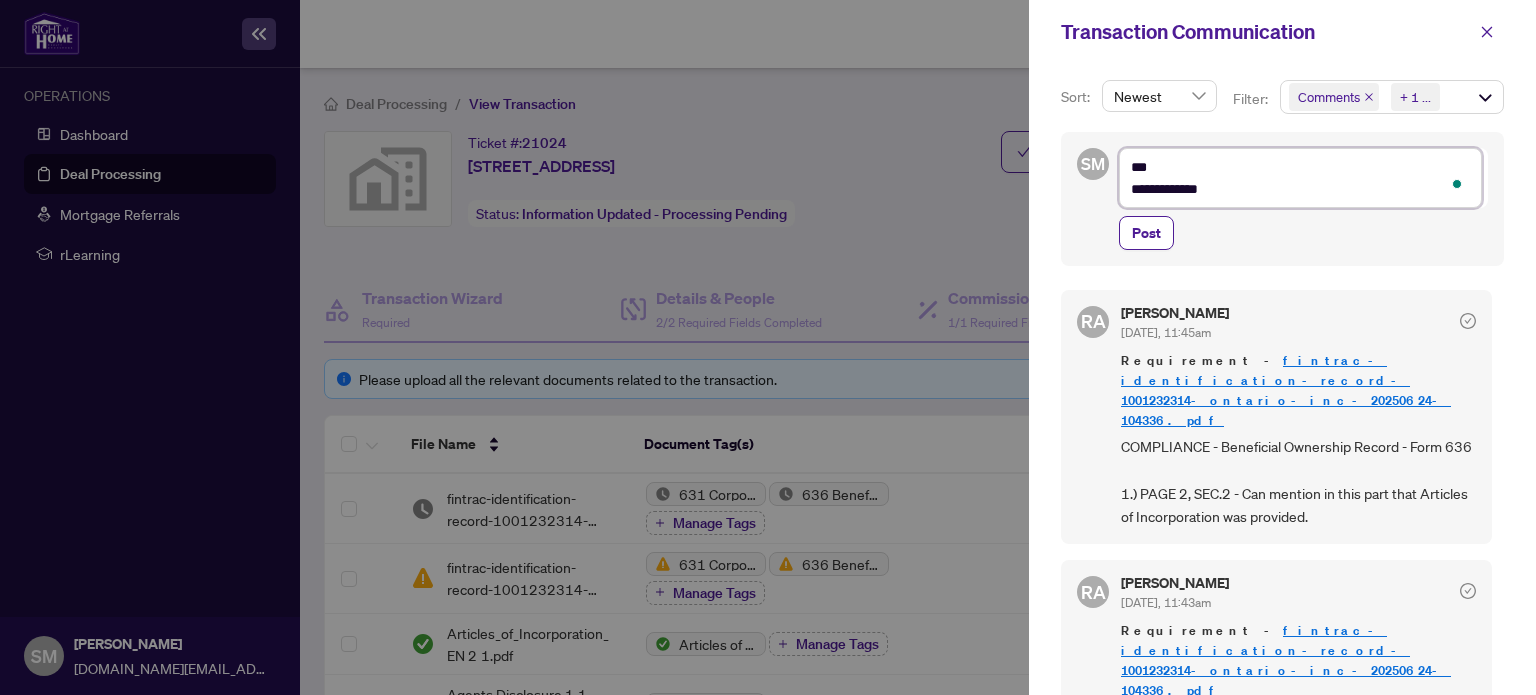 type on "**********" 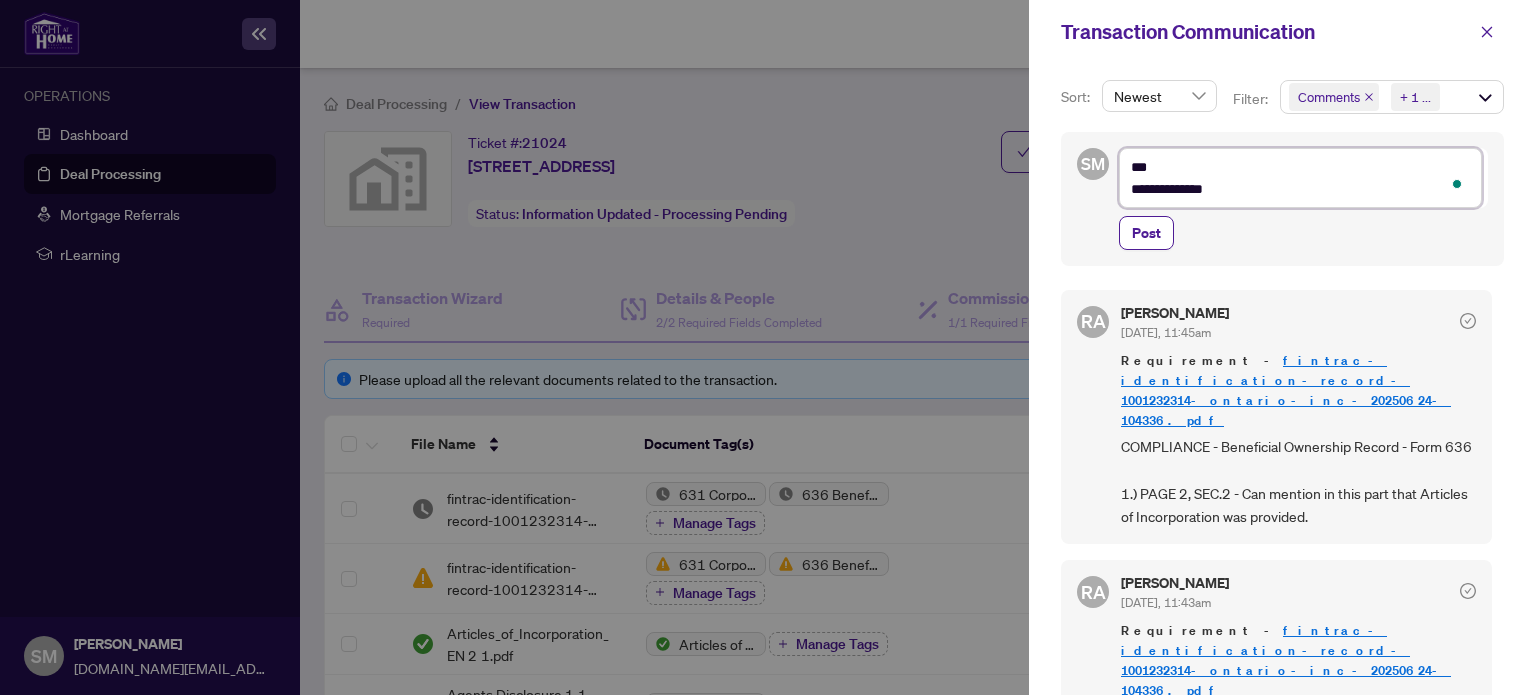 type on "**********" 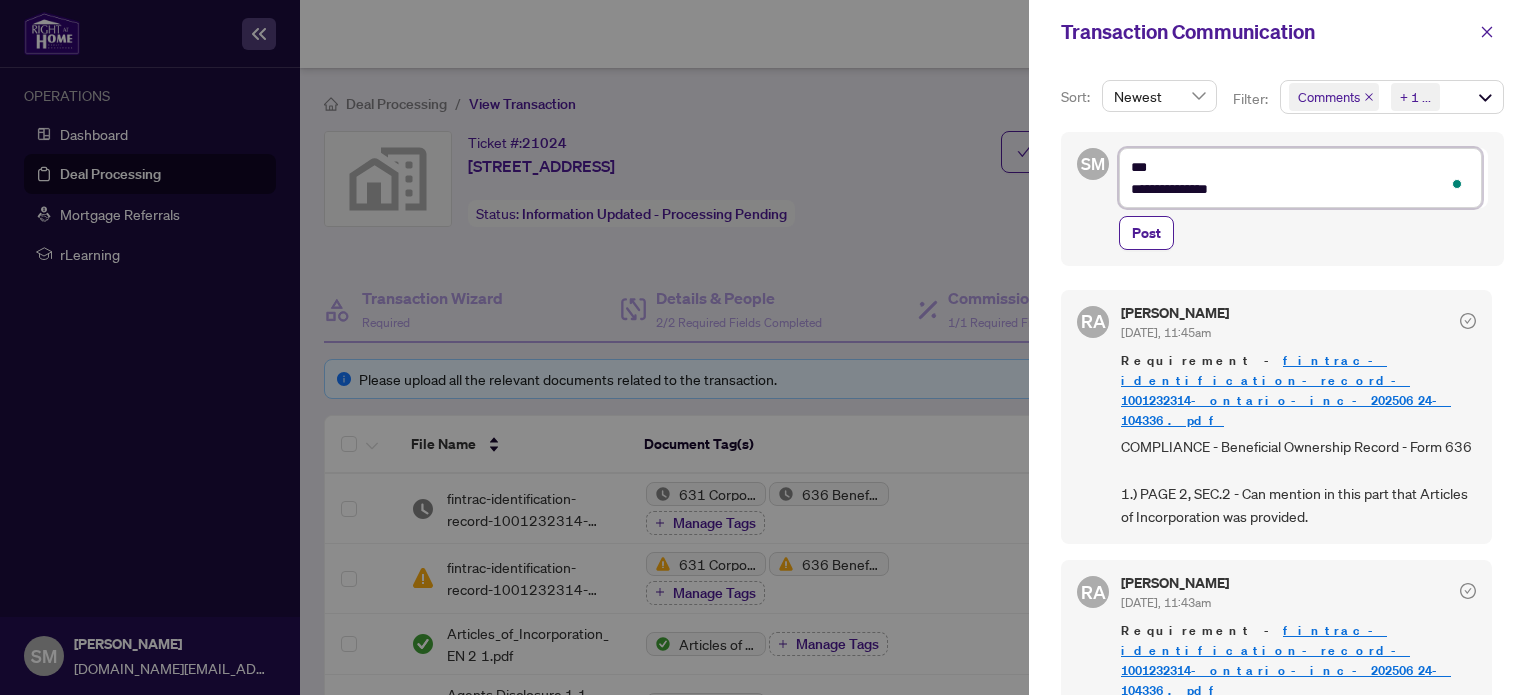 type on "**********" 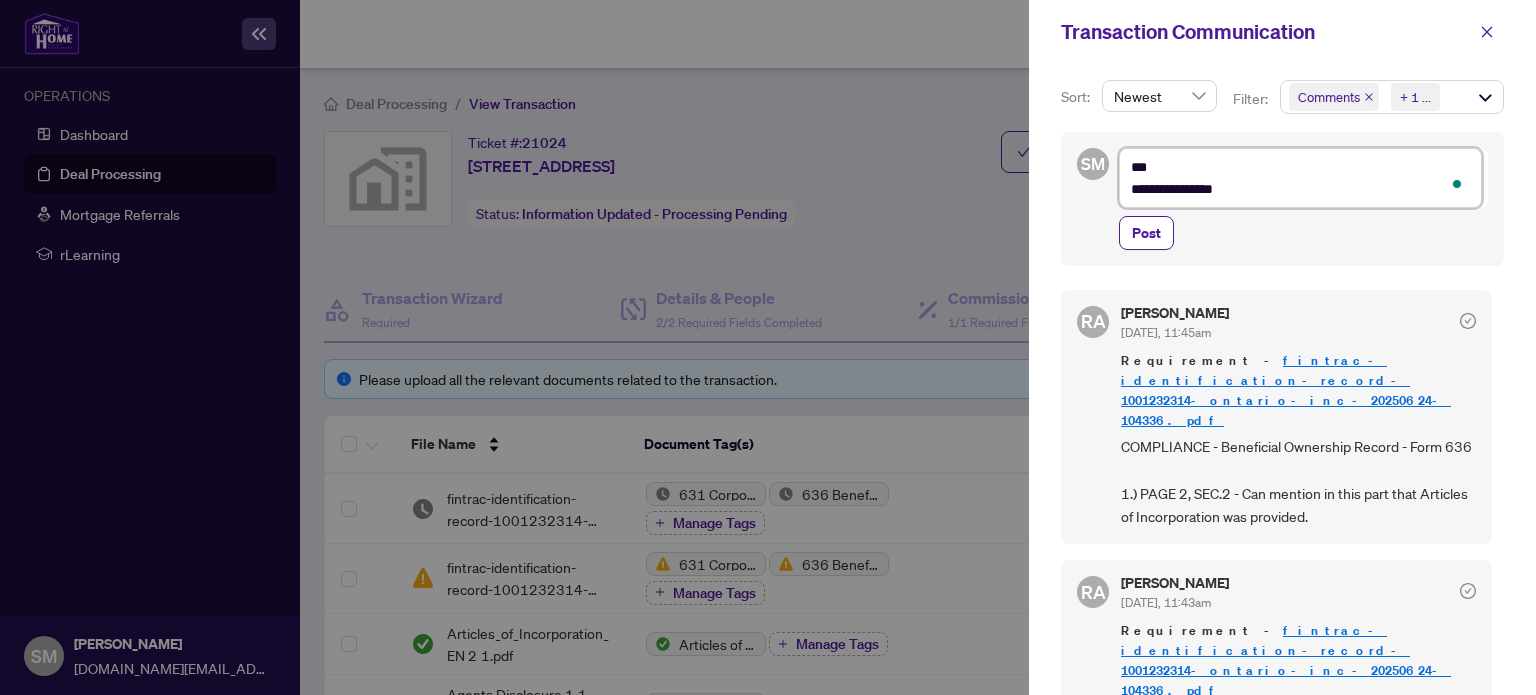 type on "**********" 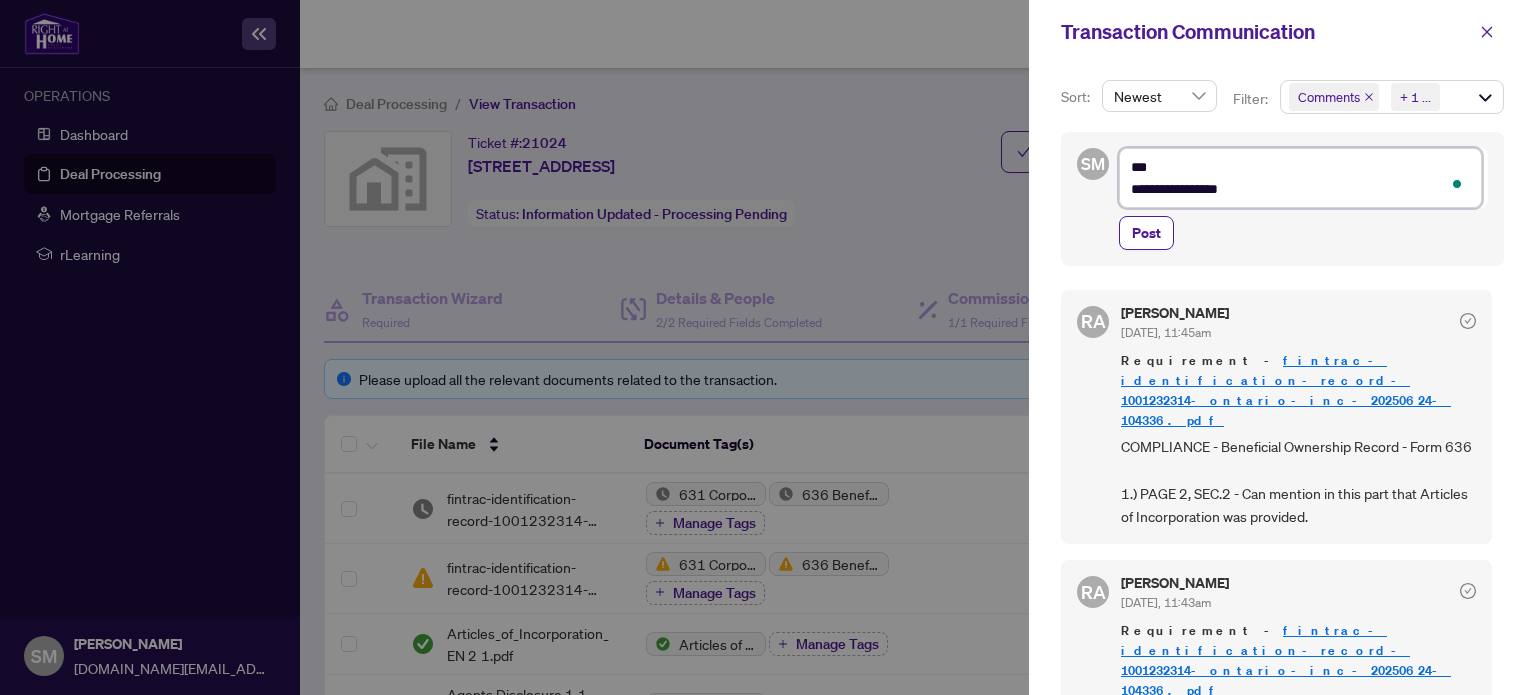 type on "**********" 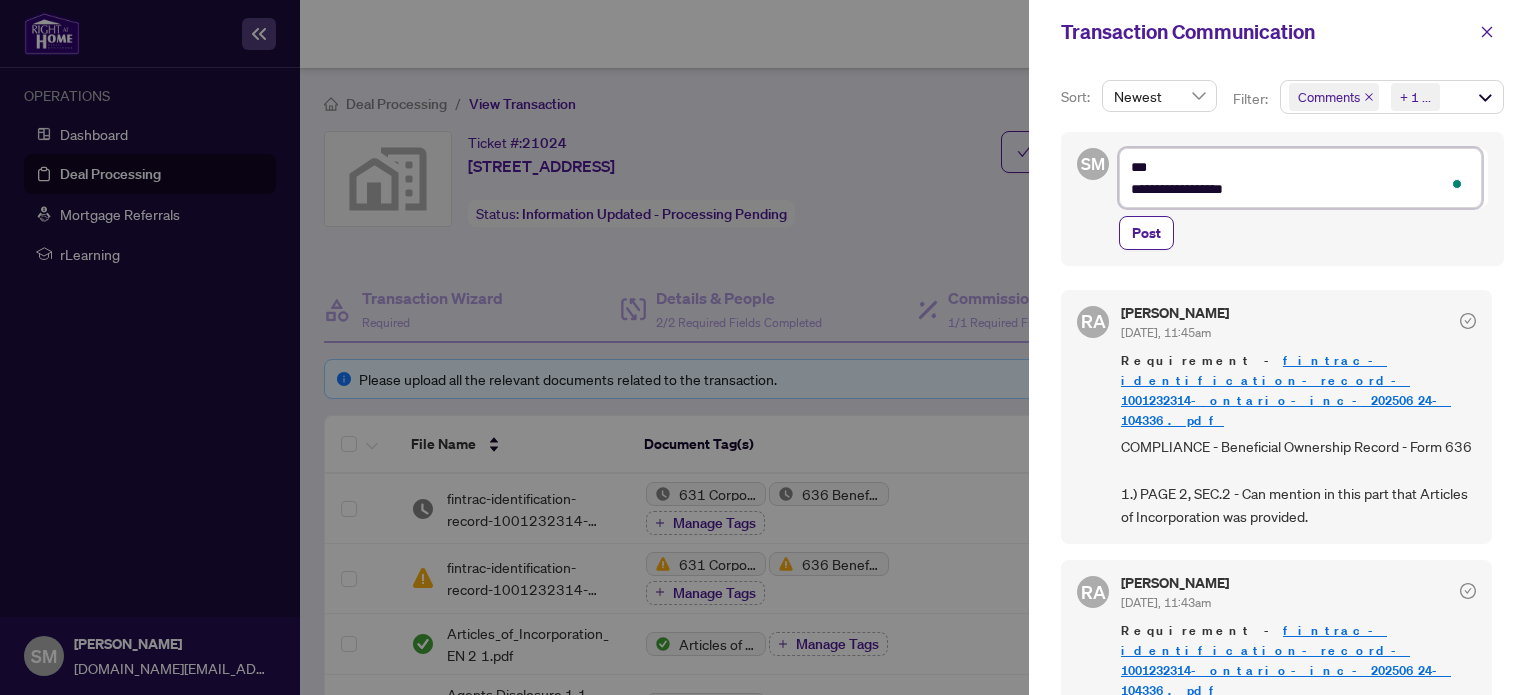 type on "**********" 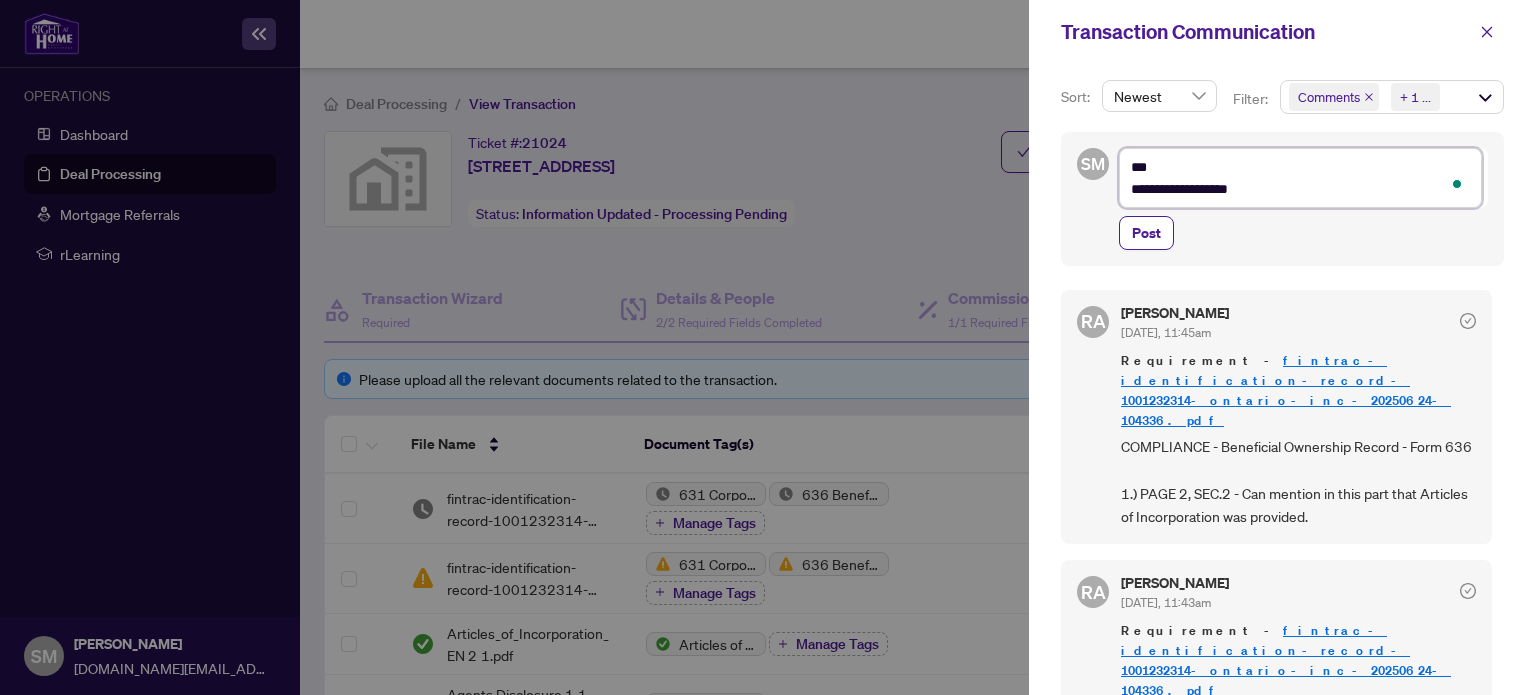 type on "**********" 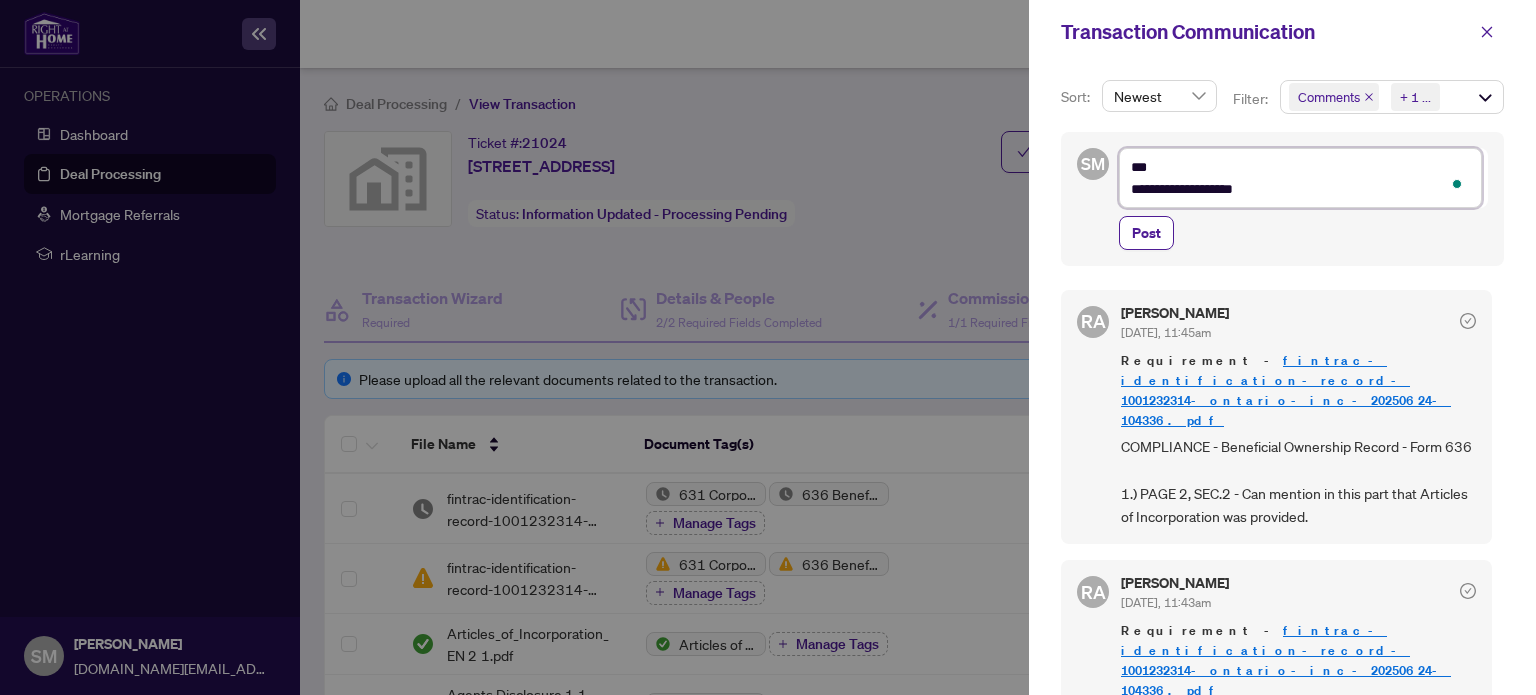 type on "**********" 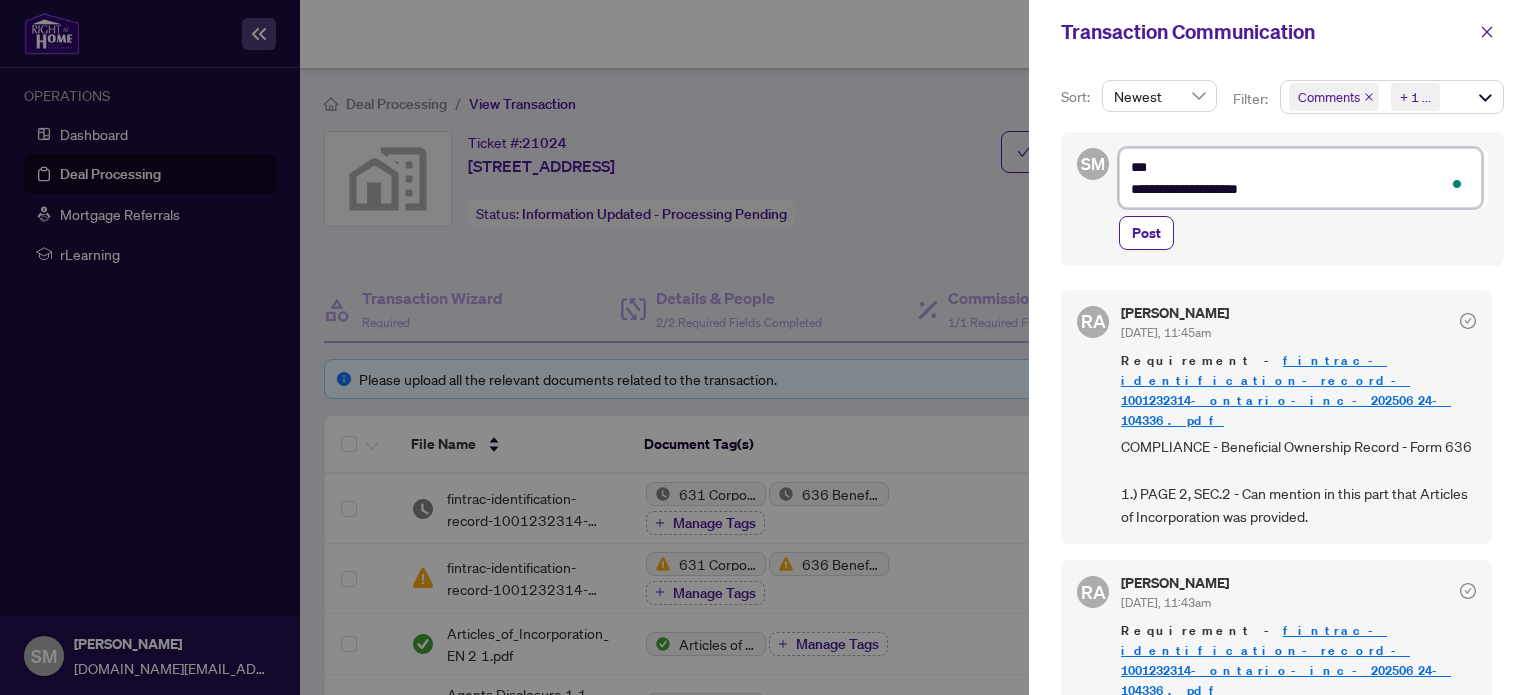 type on "**********" 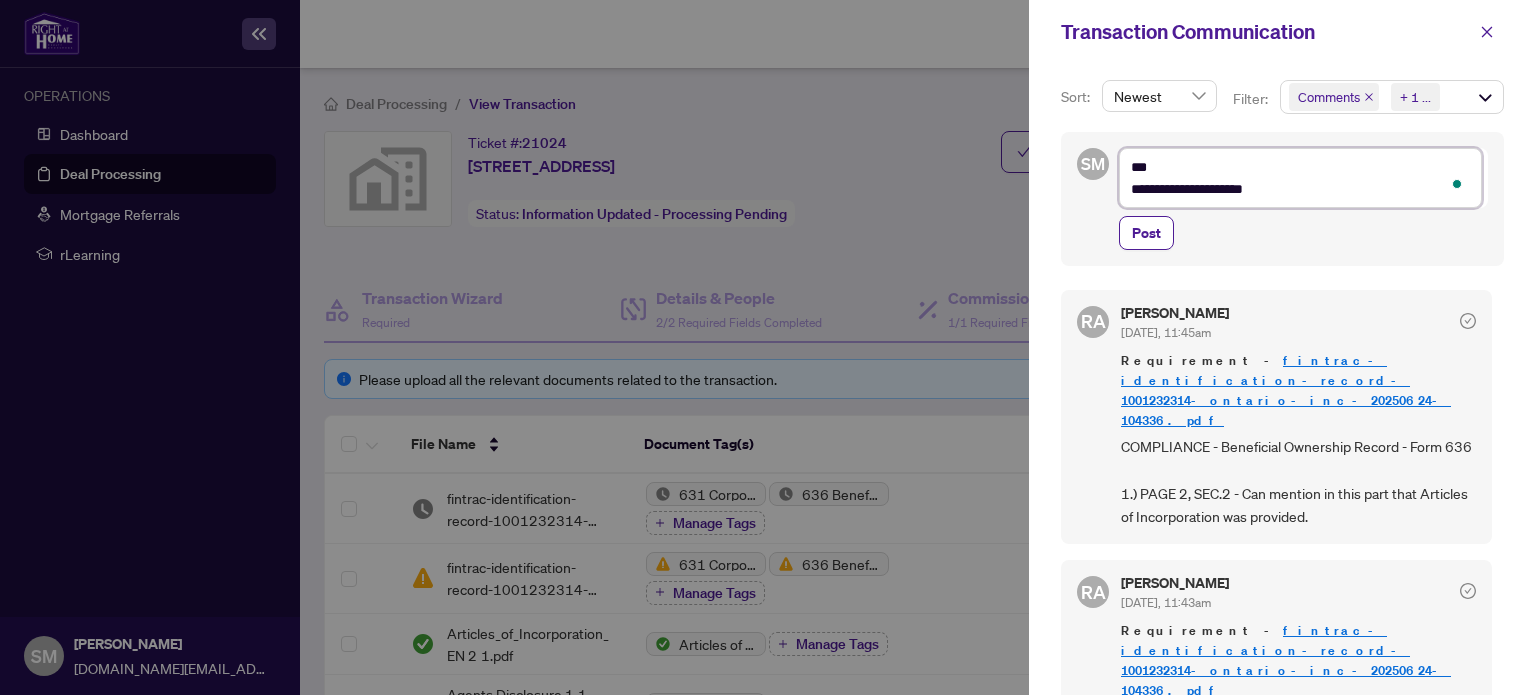 type on "**********" 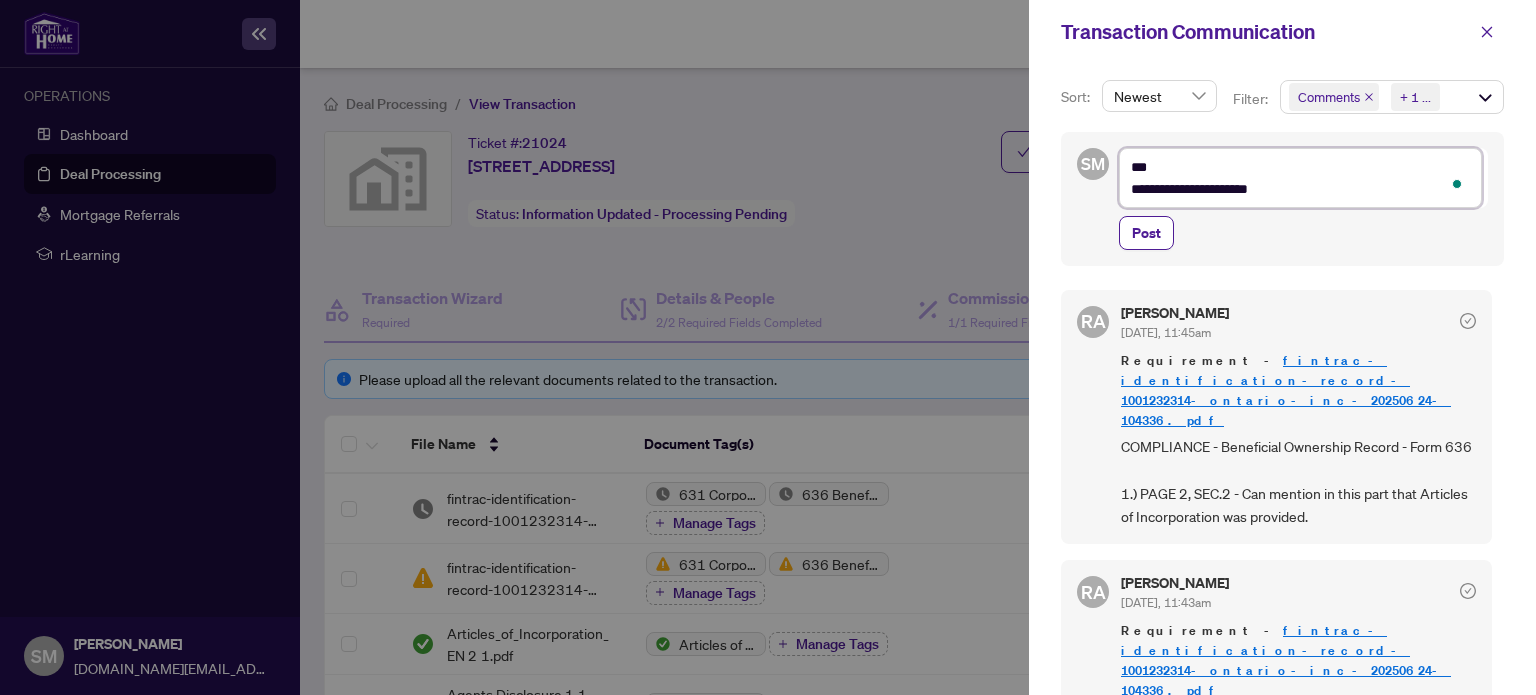 type on "**********" 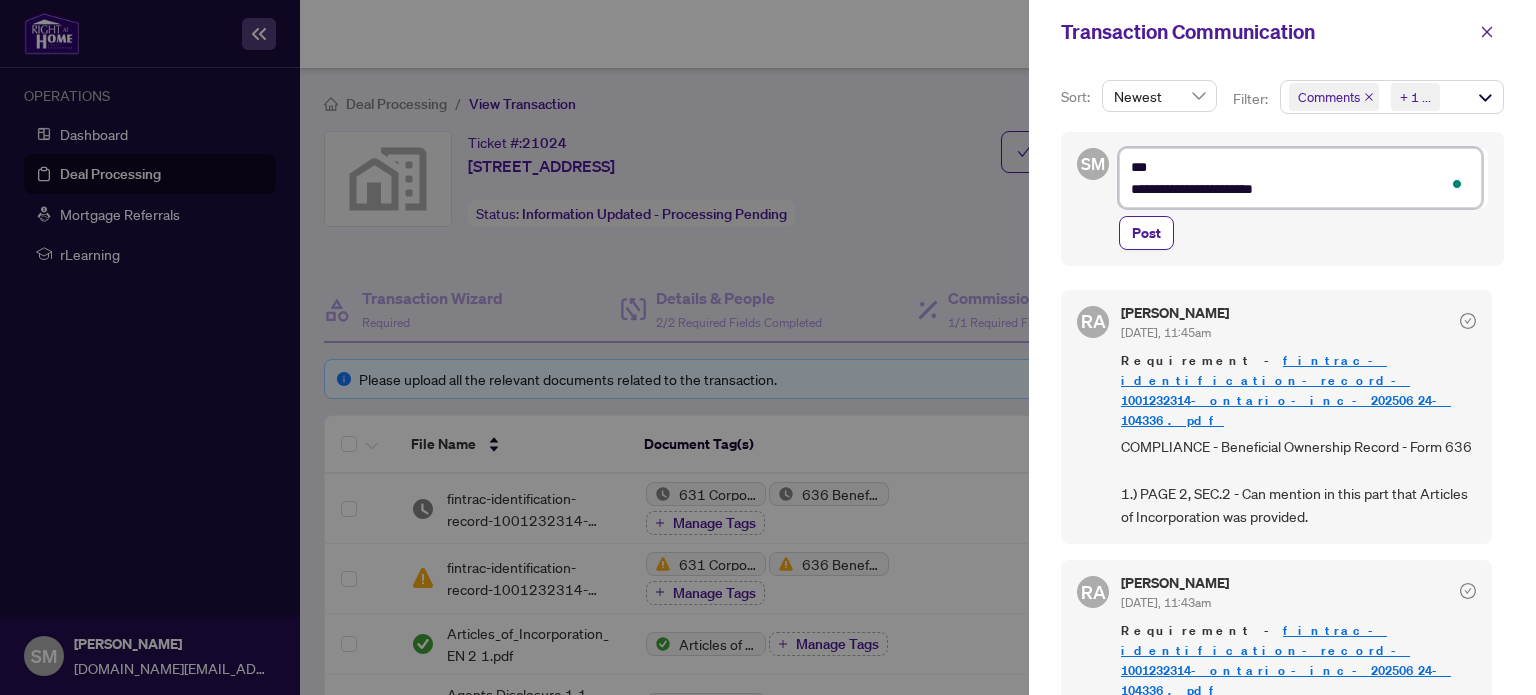 type on "**********" 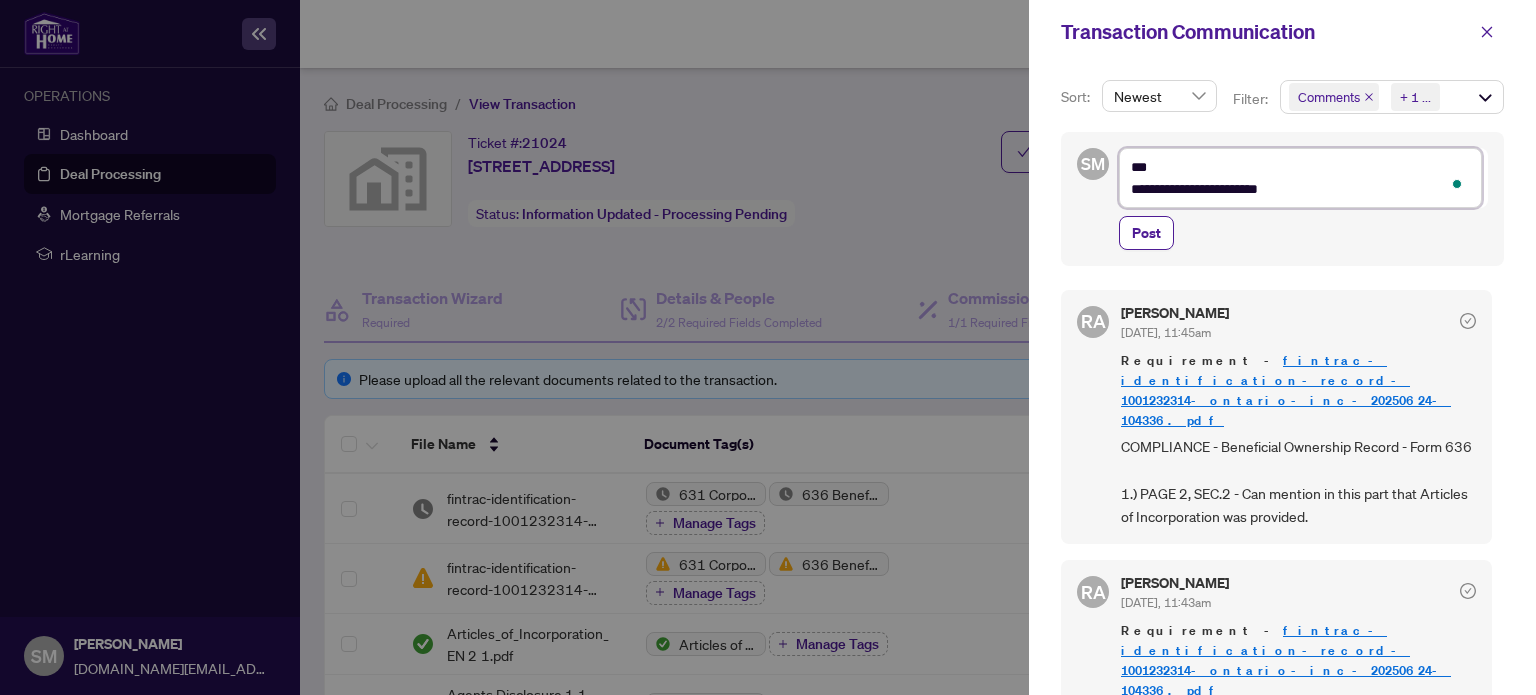 type on "**********" 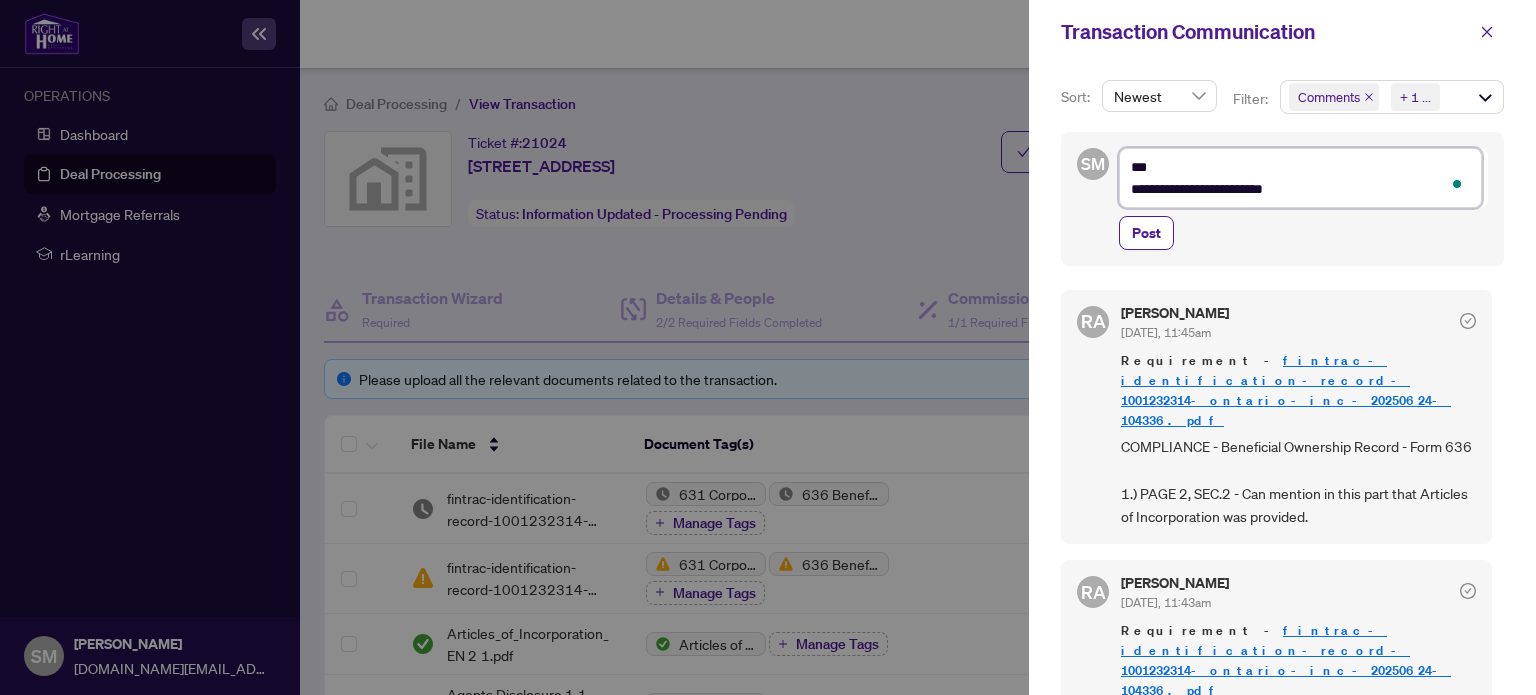 type on "**********" 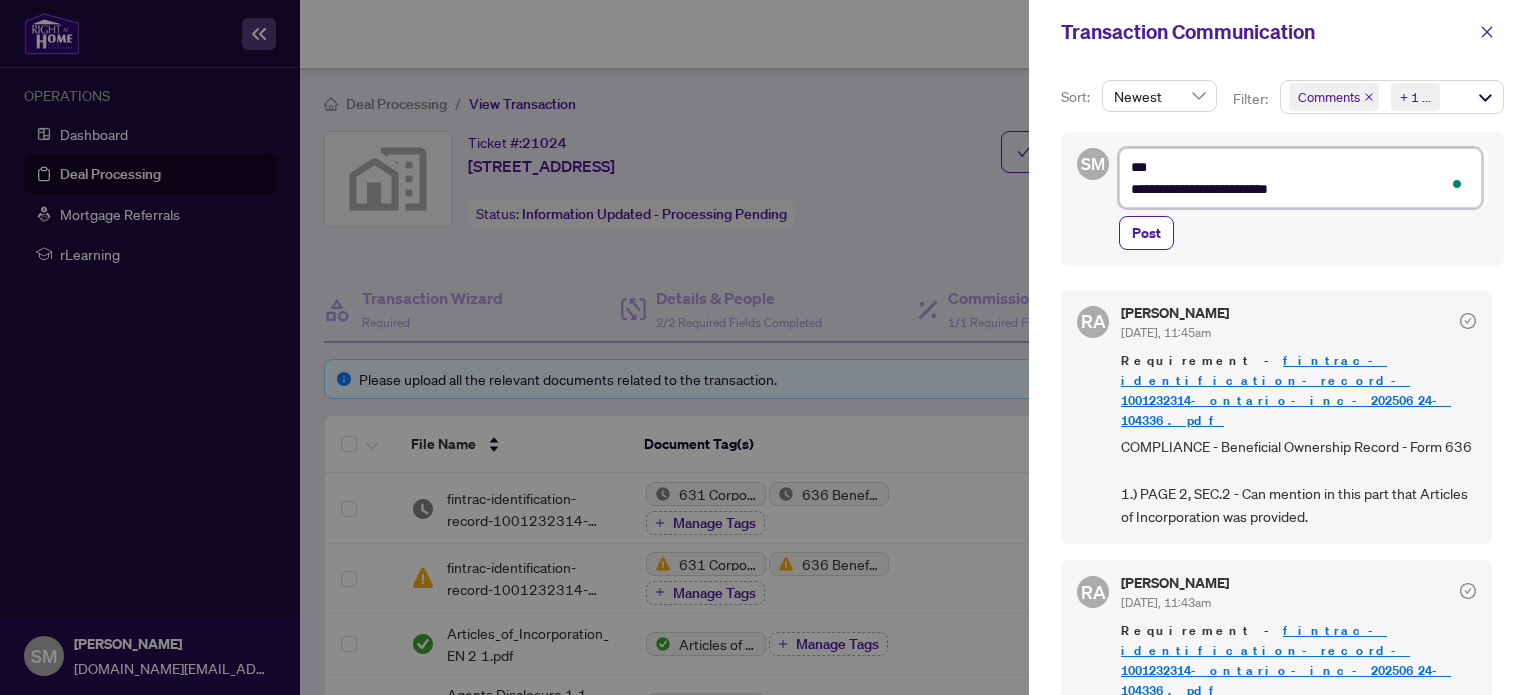 type on "**********" 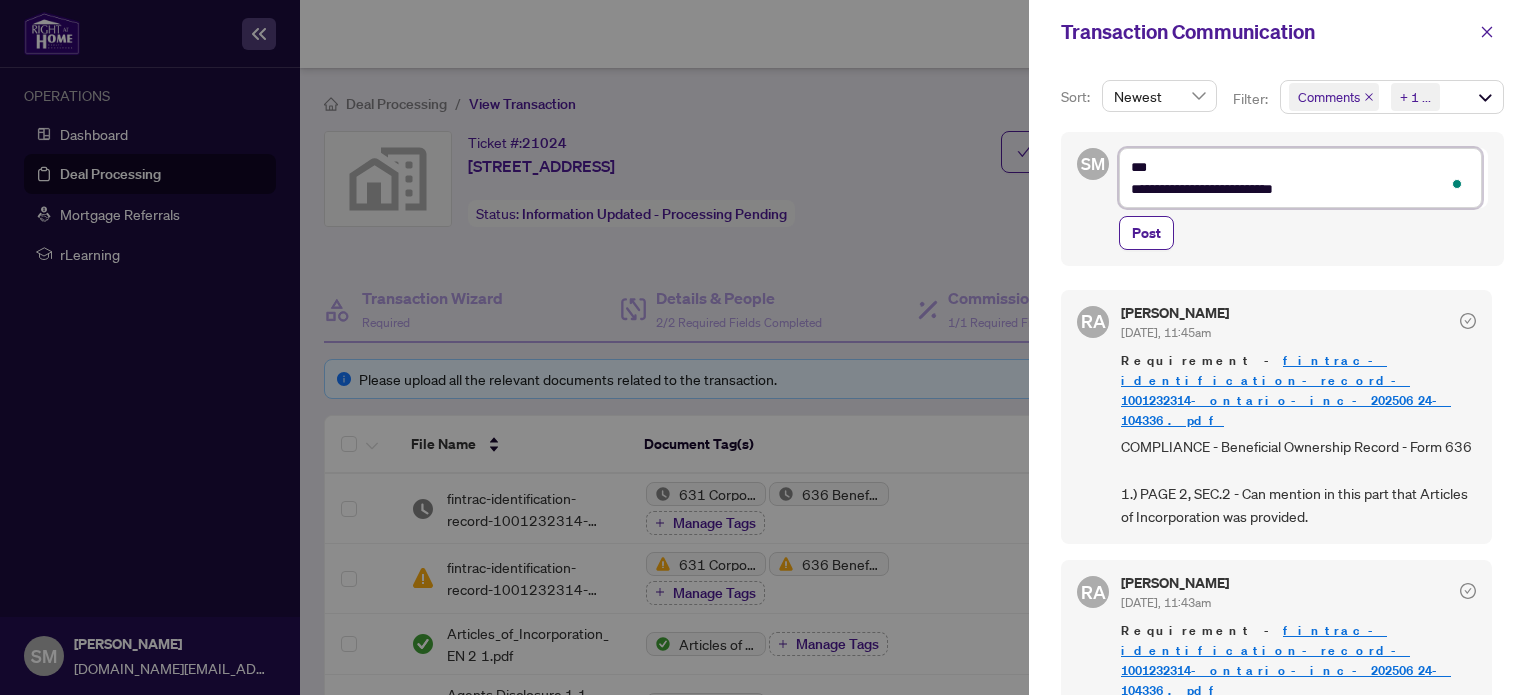 type on "**********" 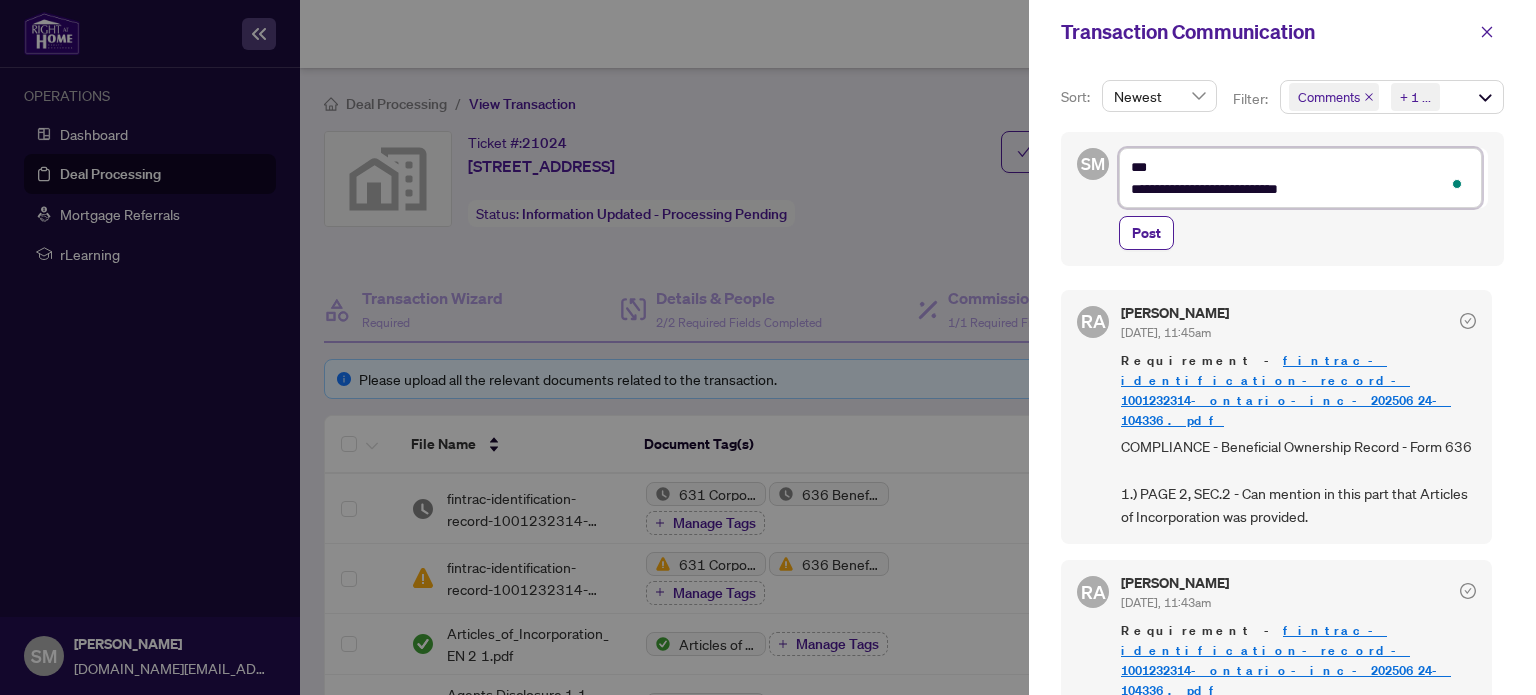 type on "**********" 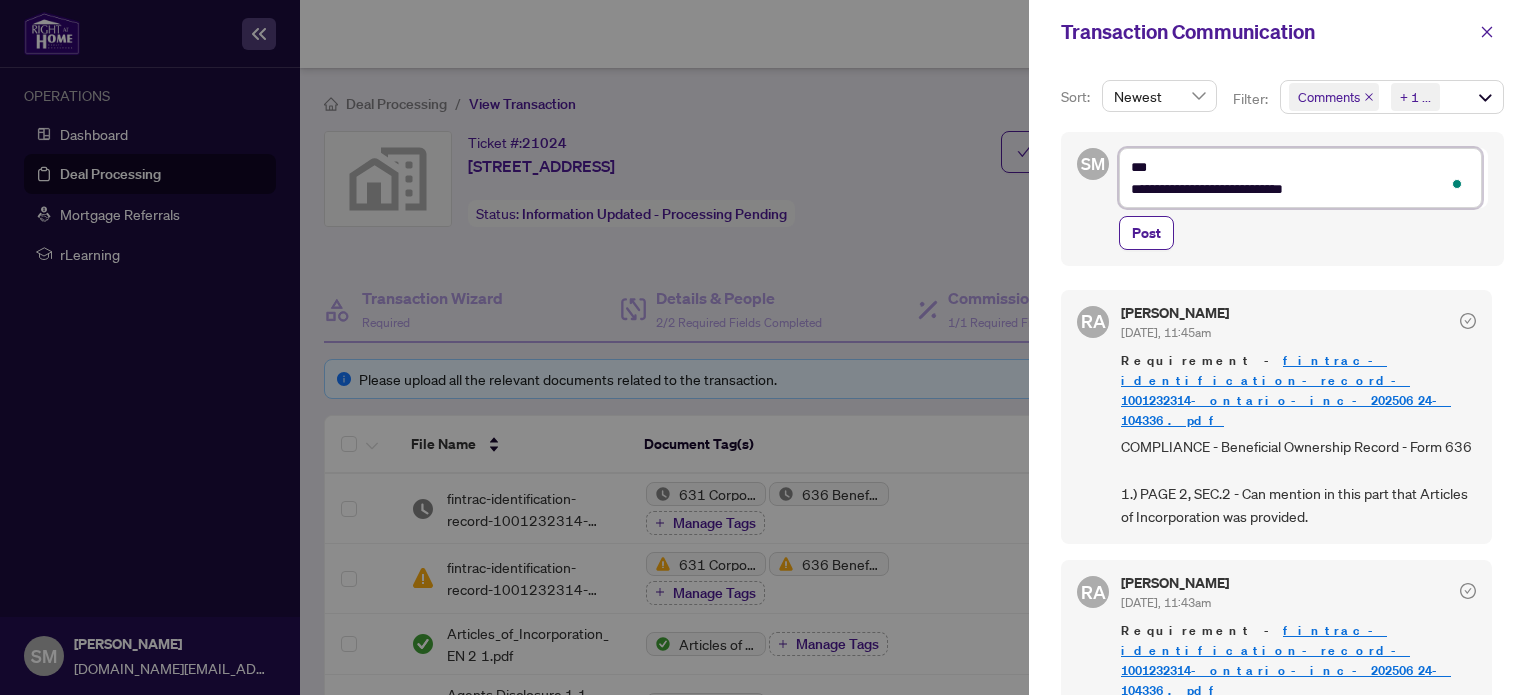 type on "**********" 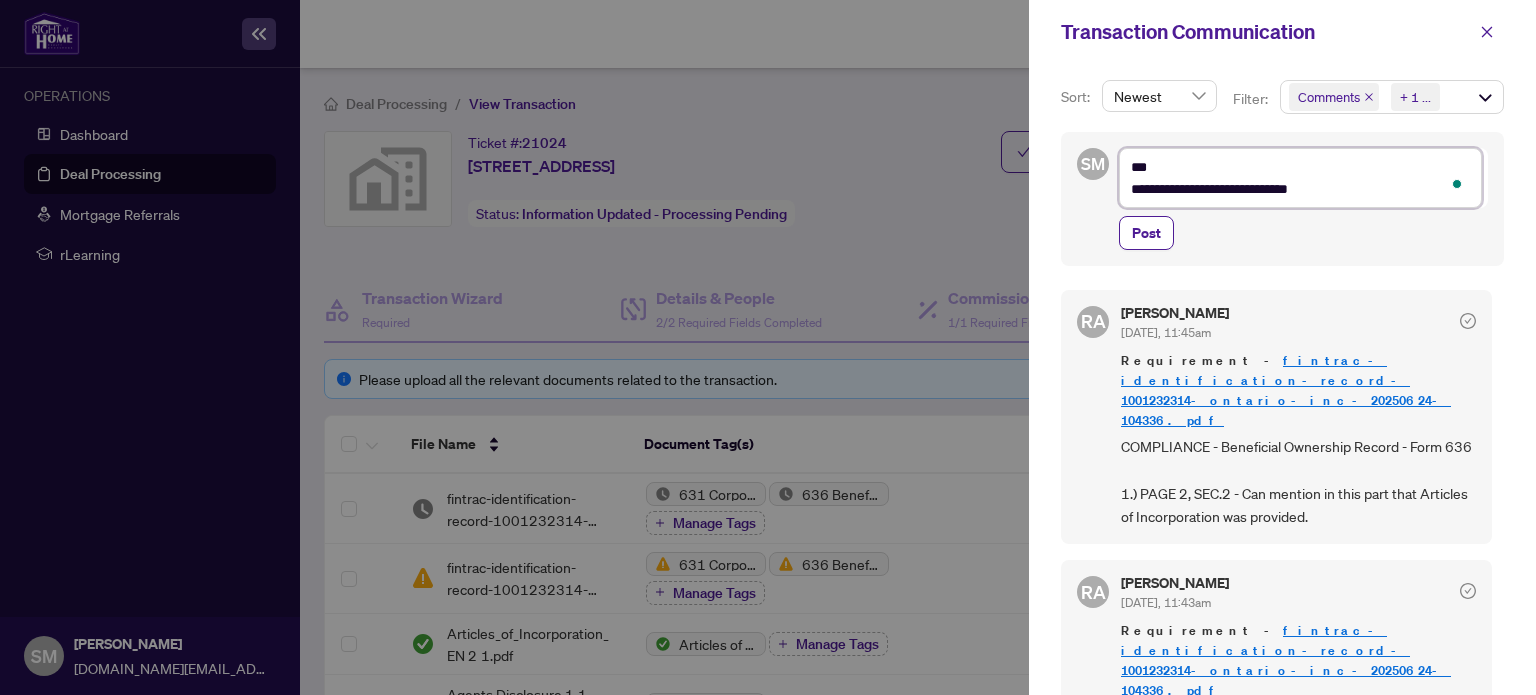 type on "**********" 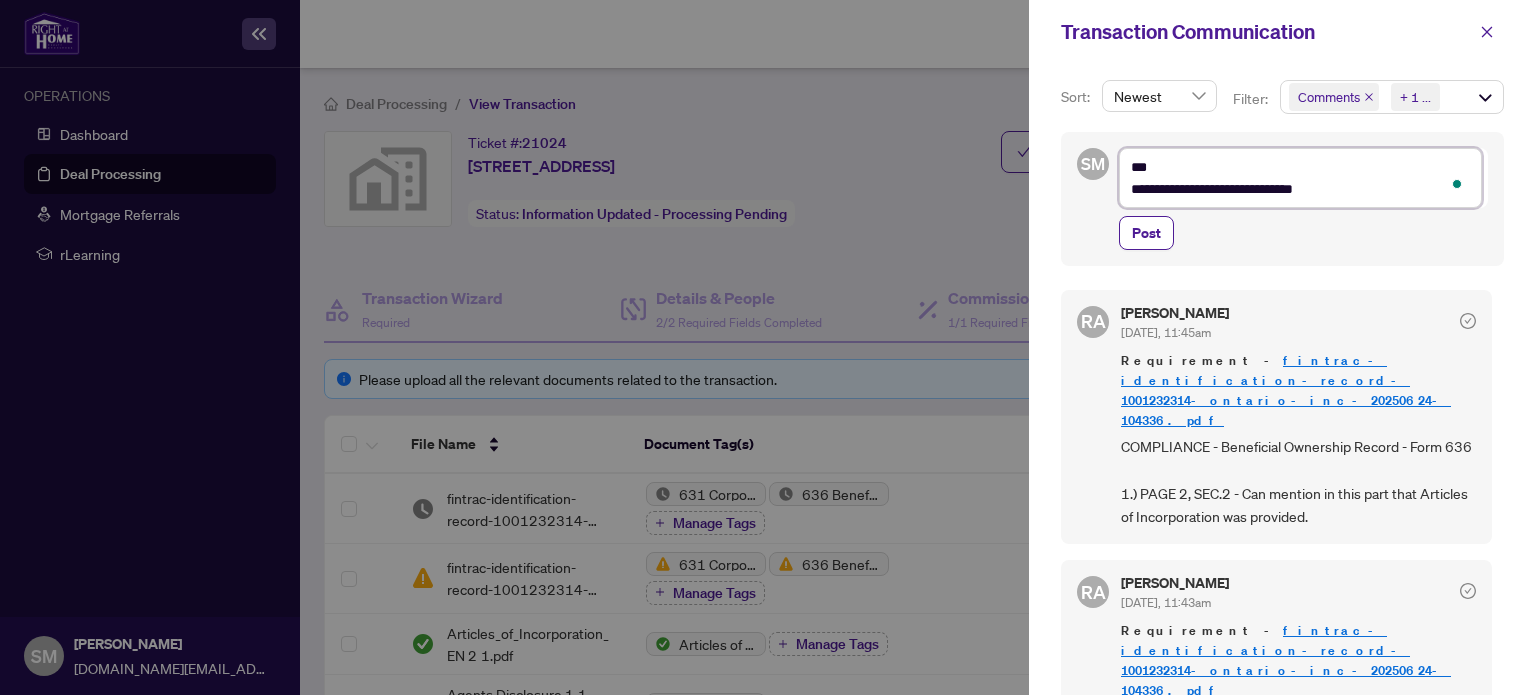 type on "**********" 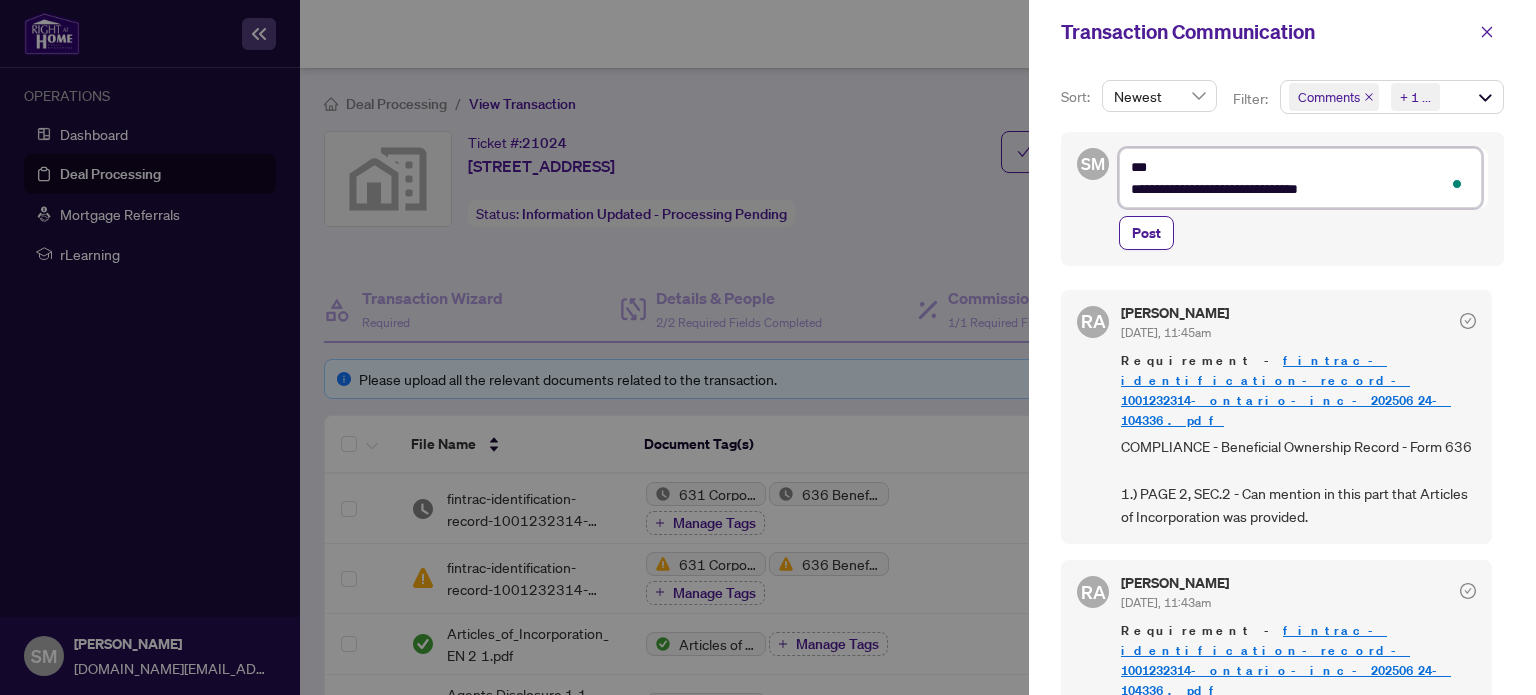 type on "**********" 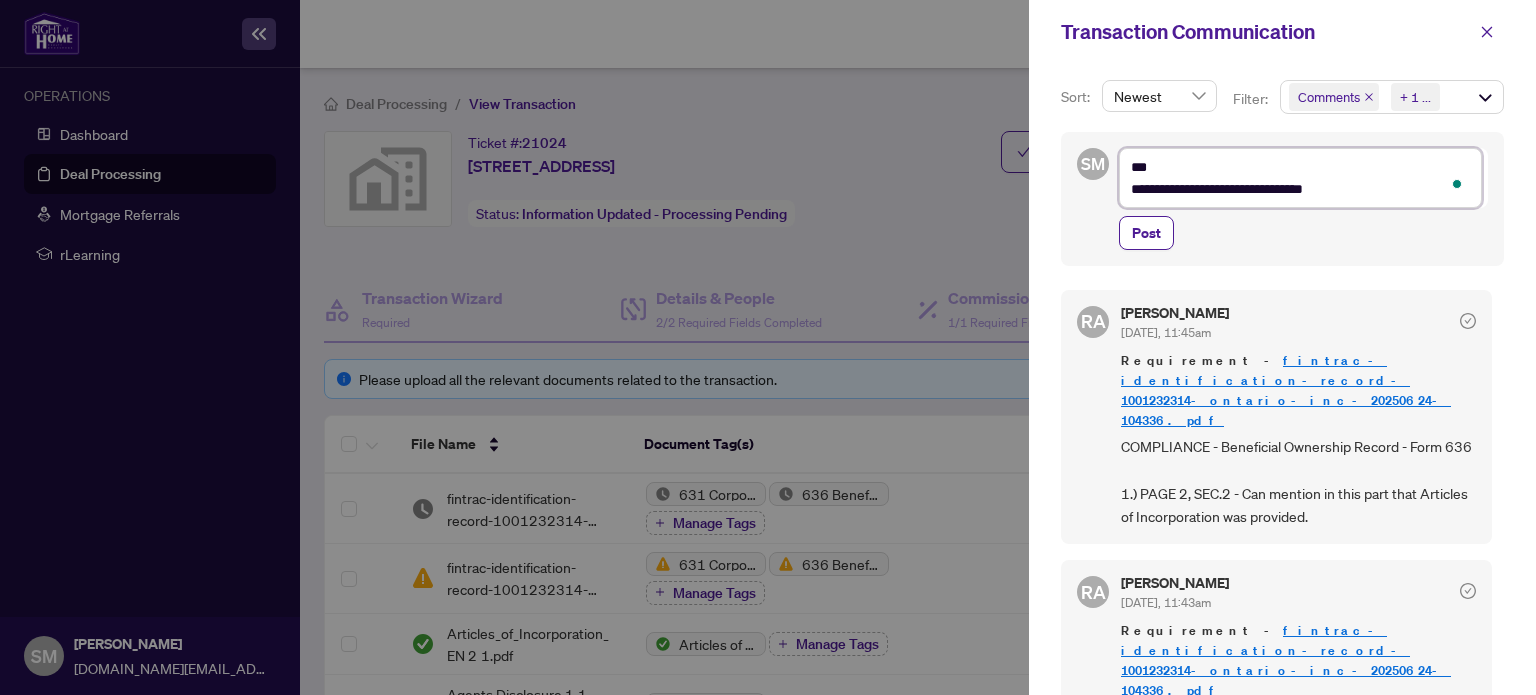 type on "**********" 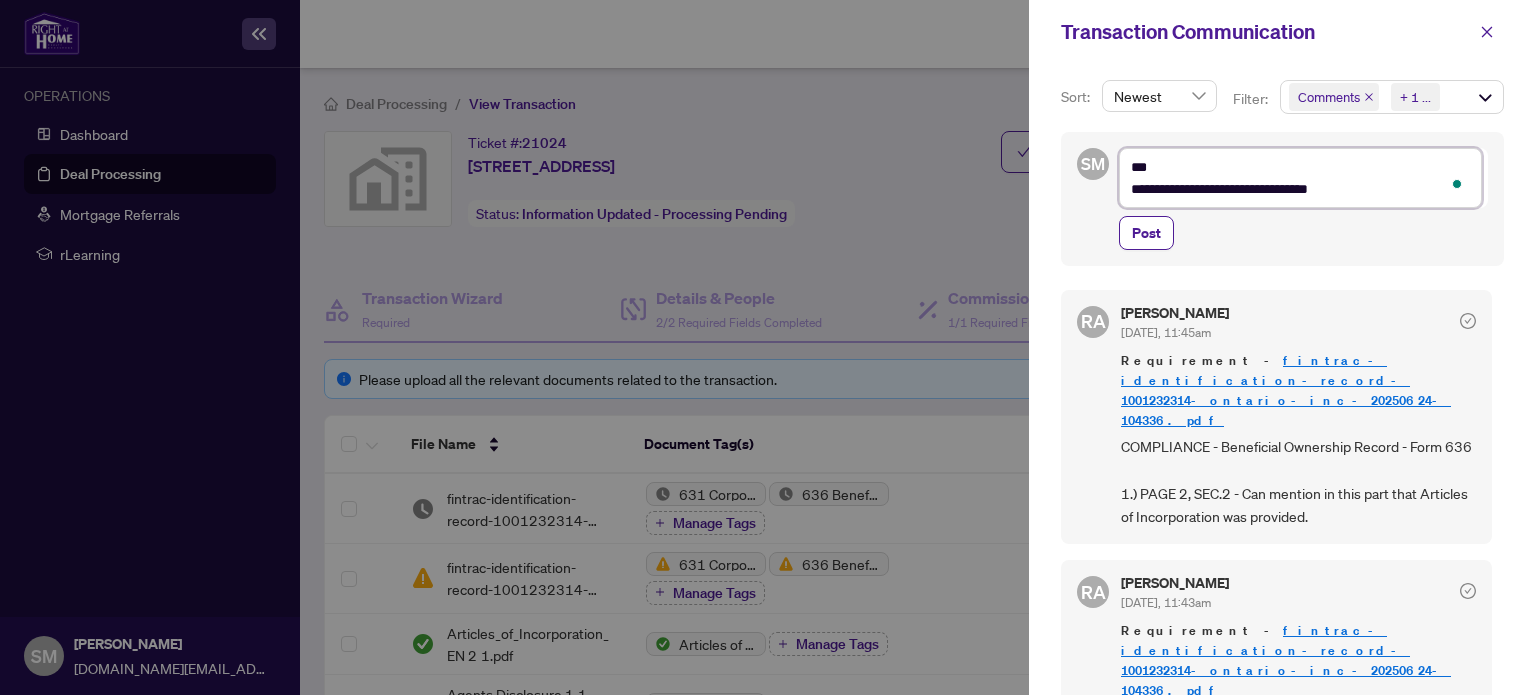 type on "**********" 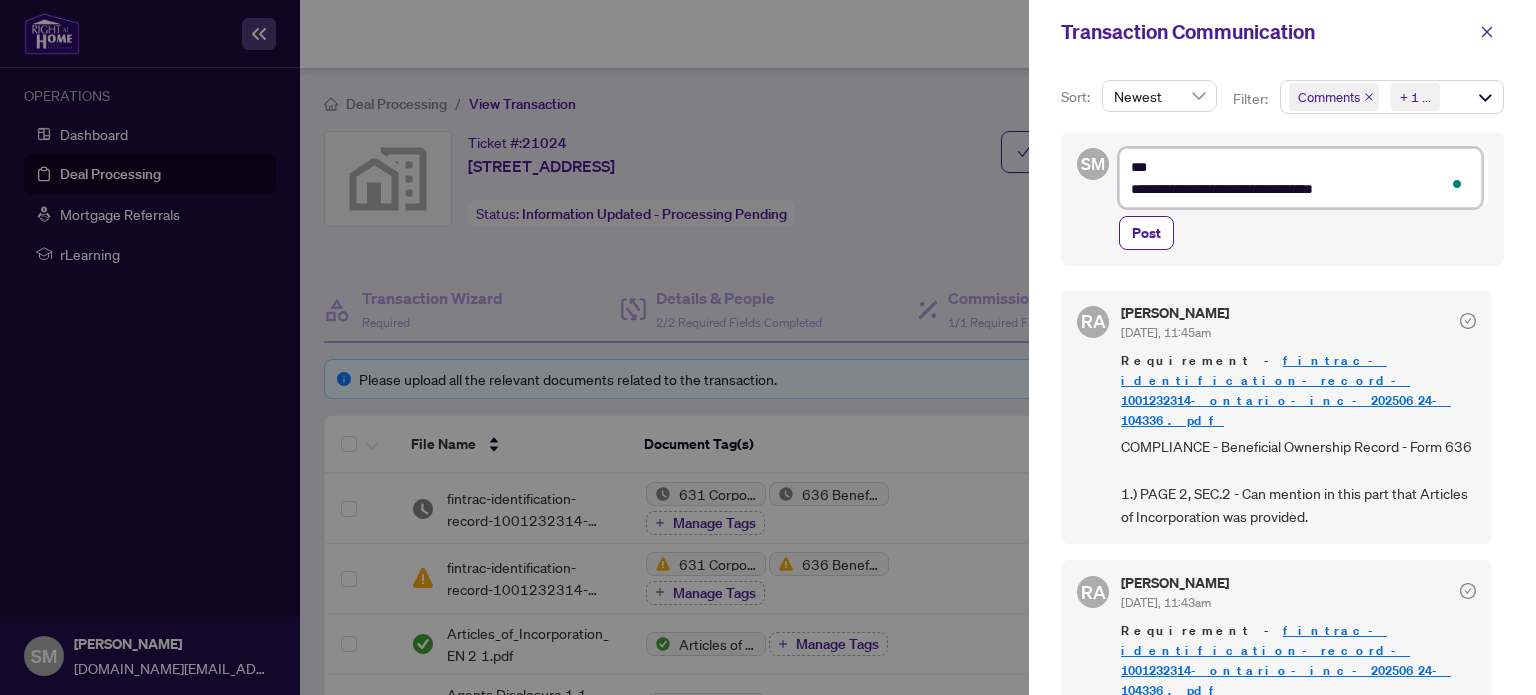 type on "**********" 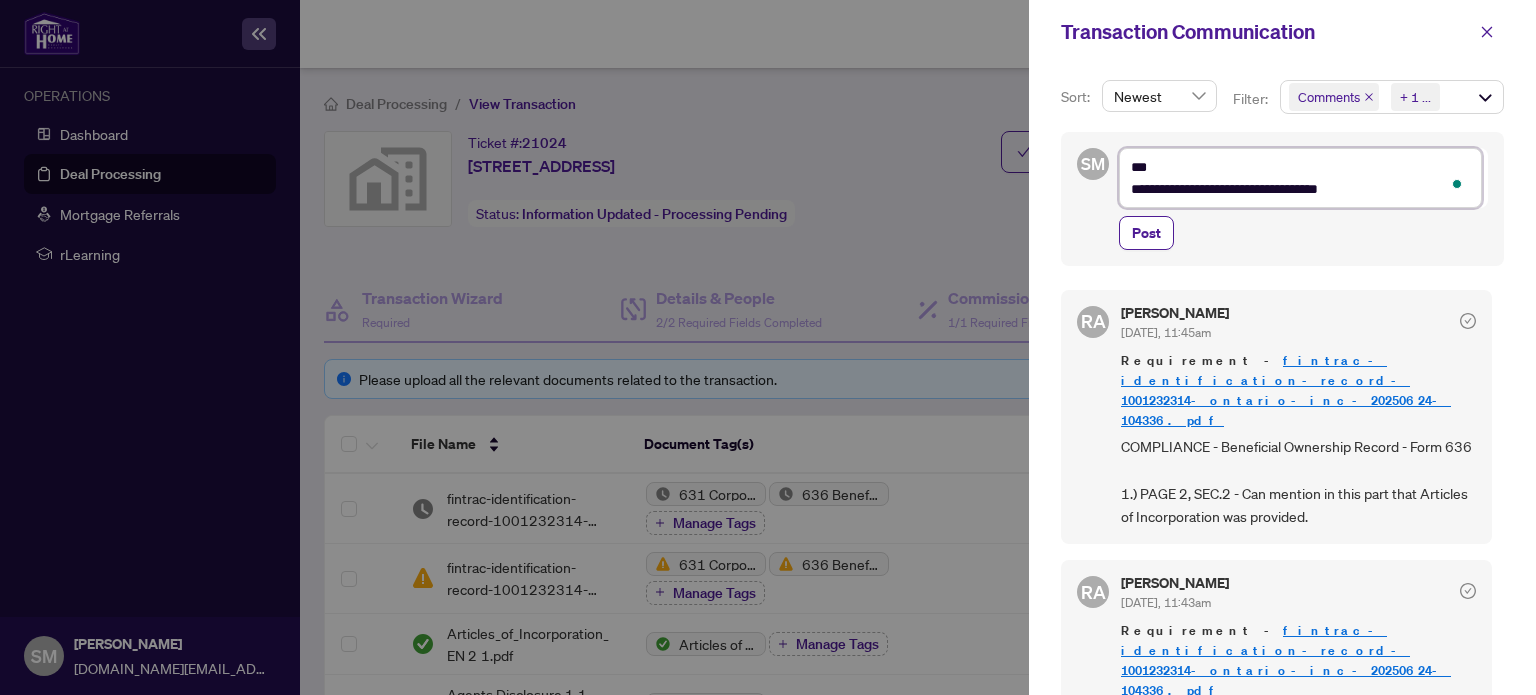 type on "**********" 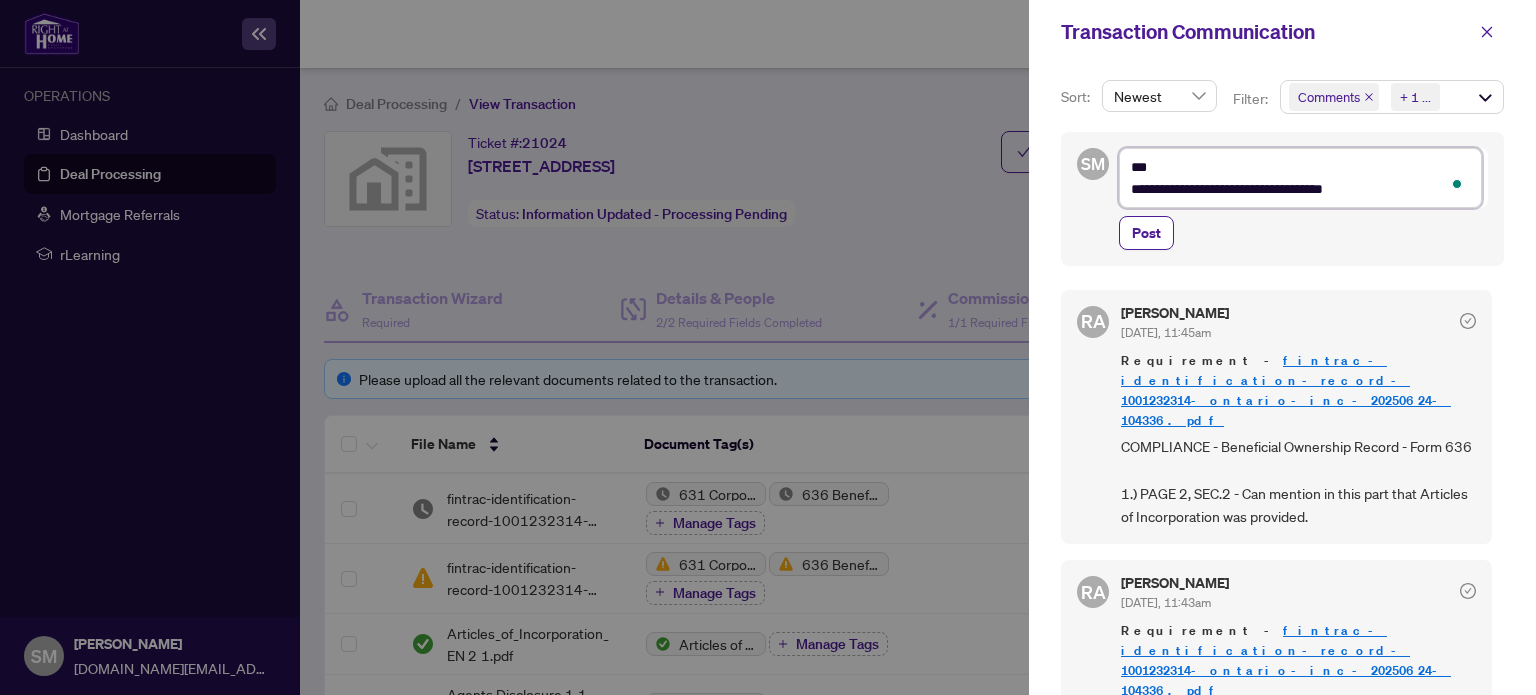 type on "**********" 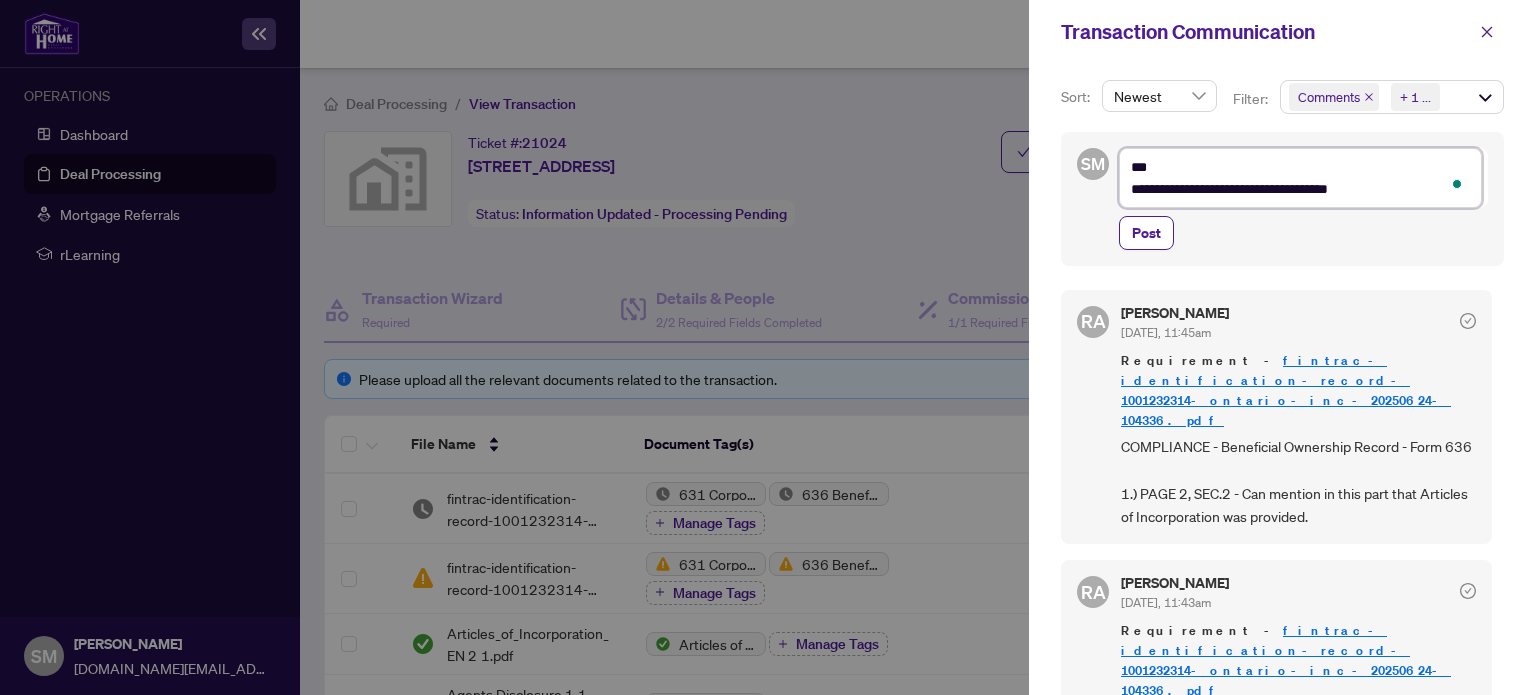 type on "**********" 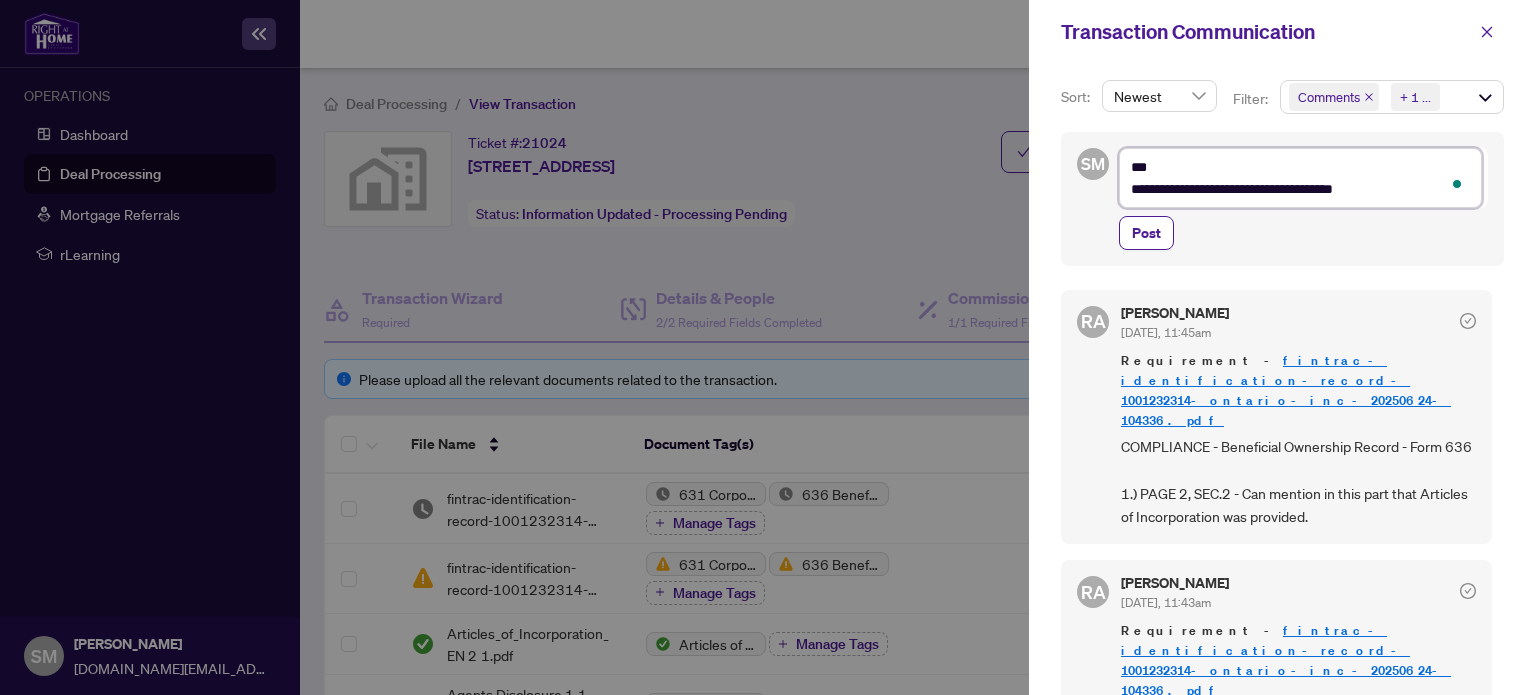 type on "**********" 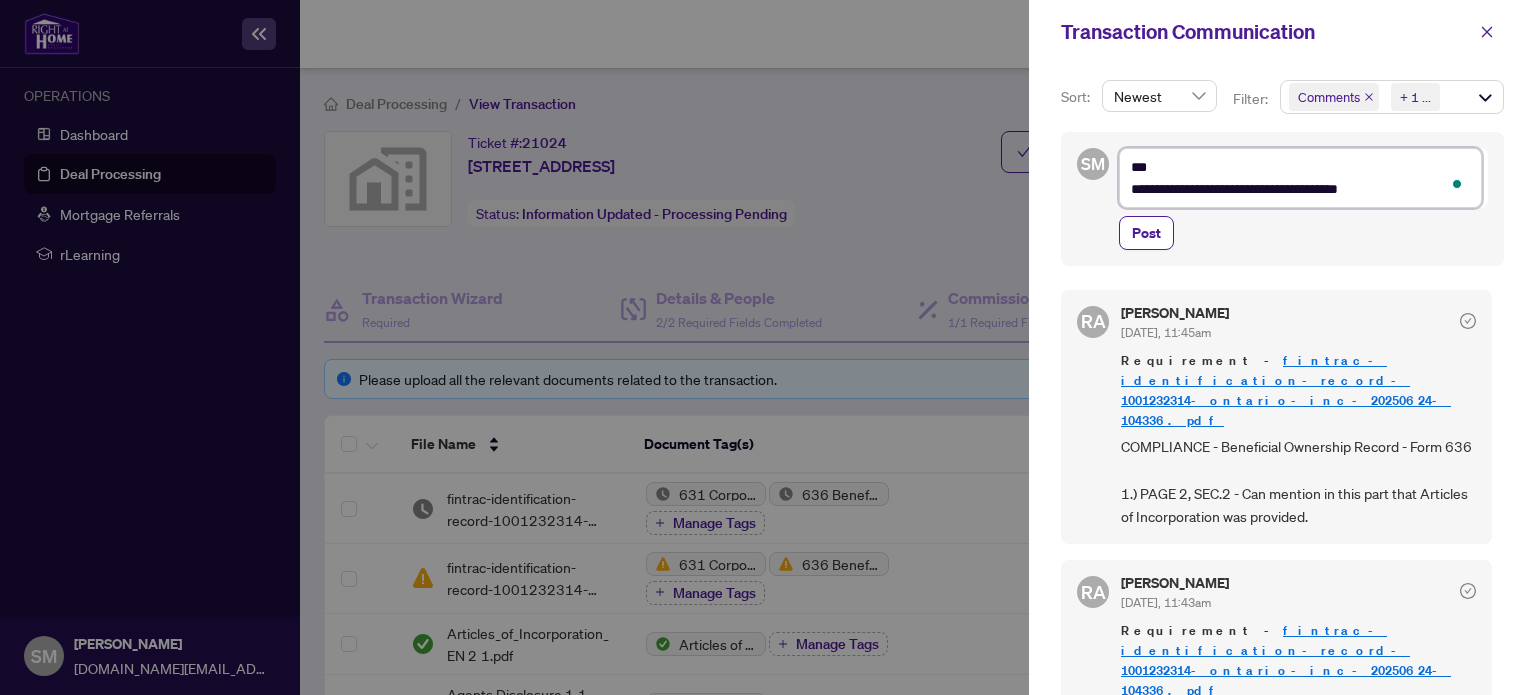 type on "**********" 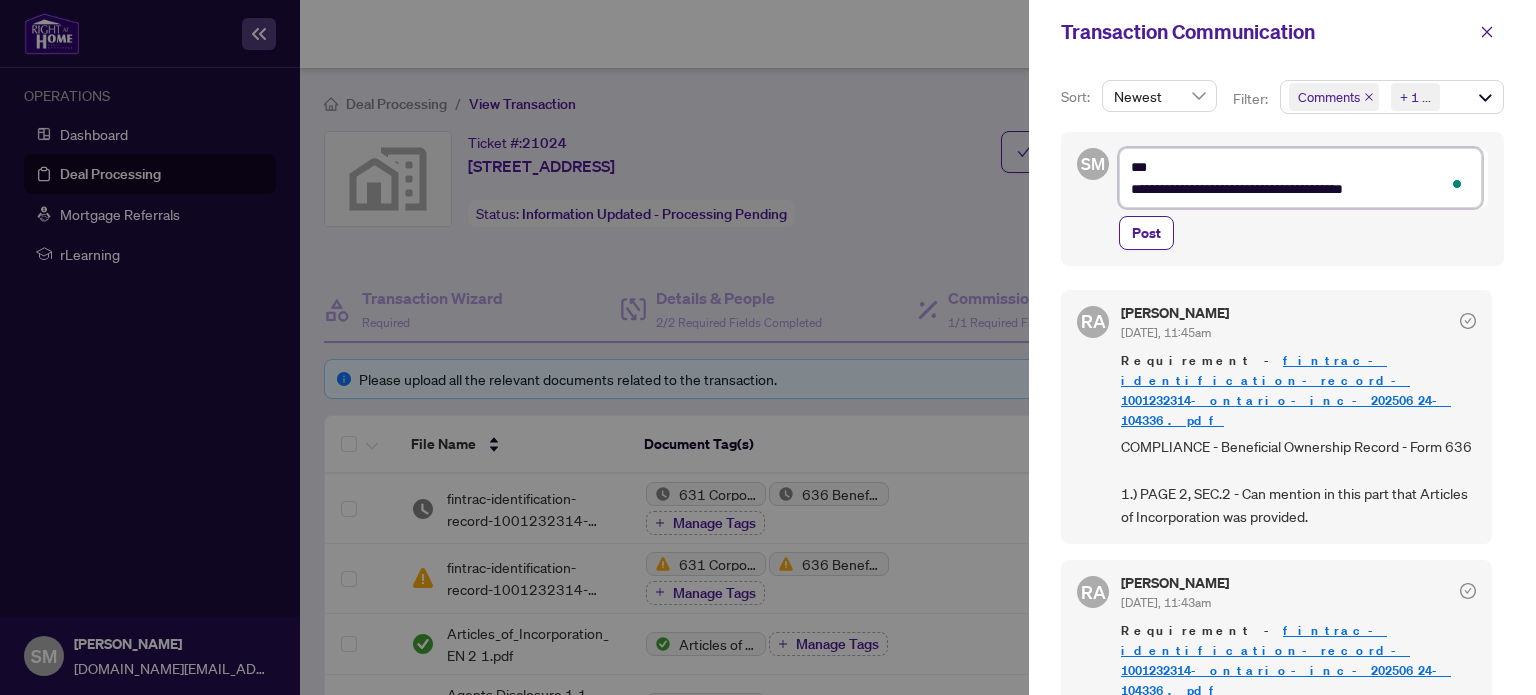 type on "**********" 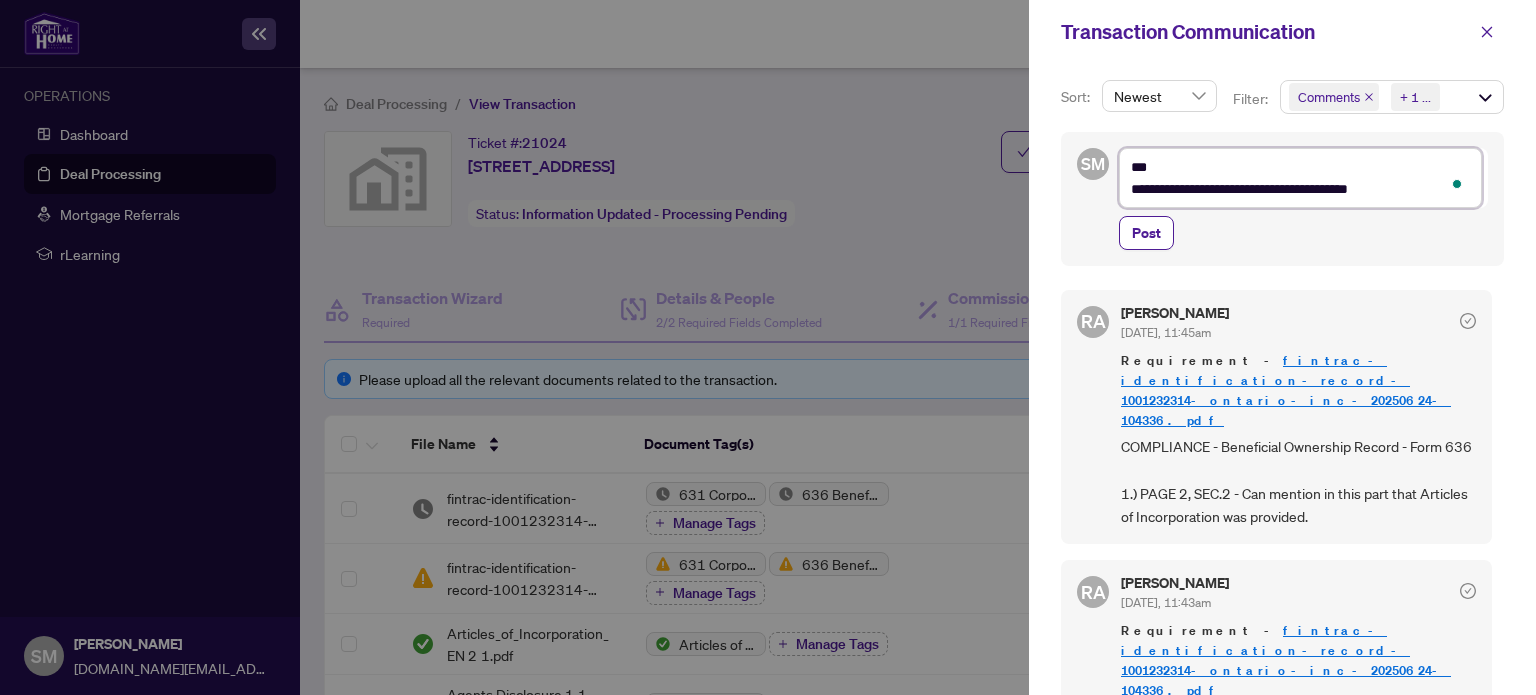 type on "**********" 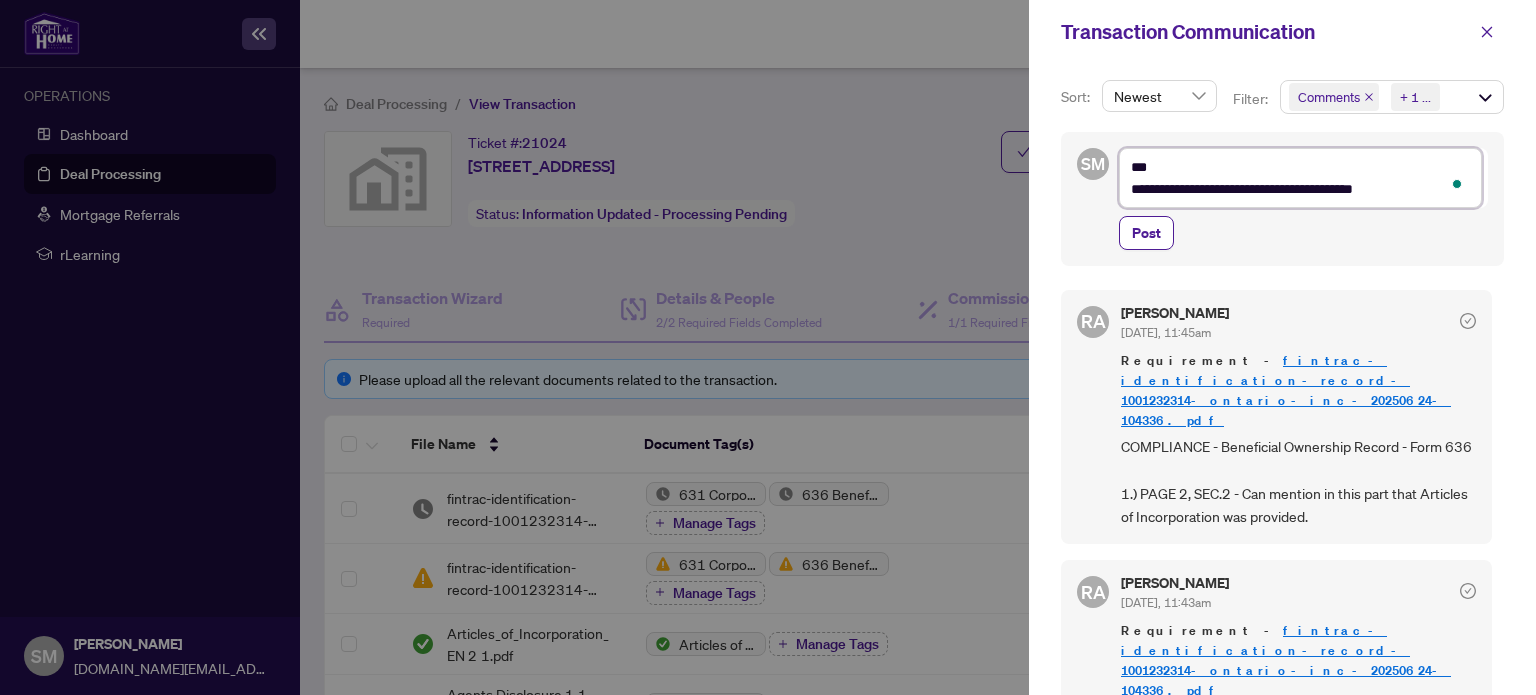 type on "**********" 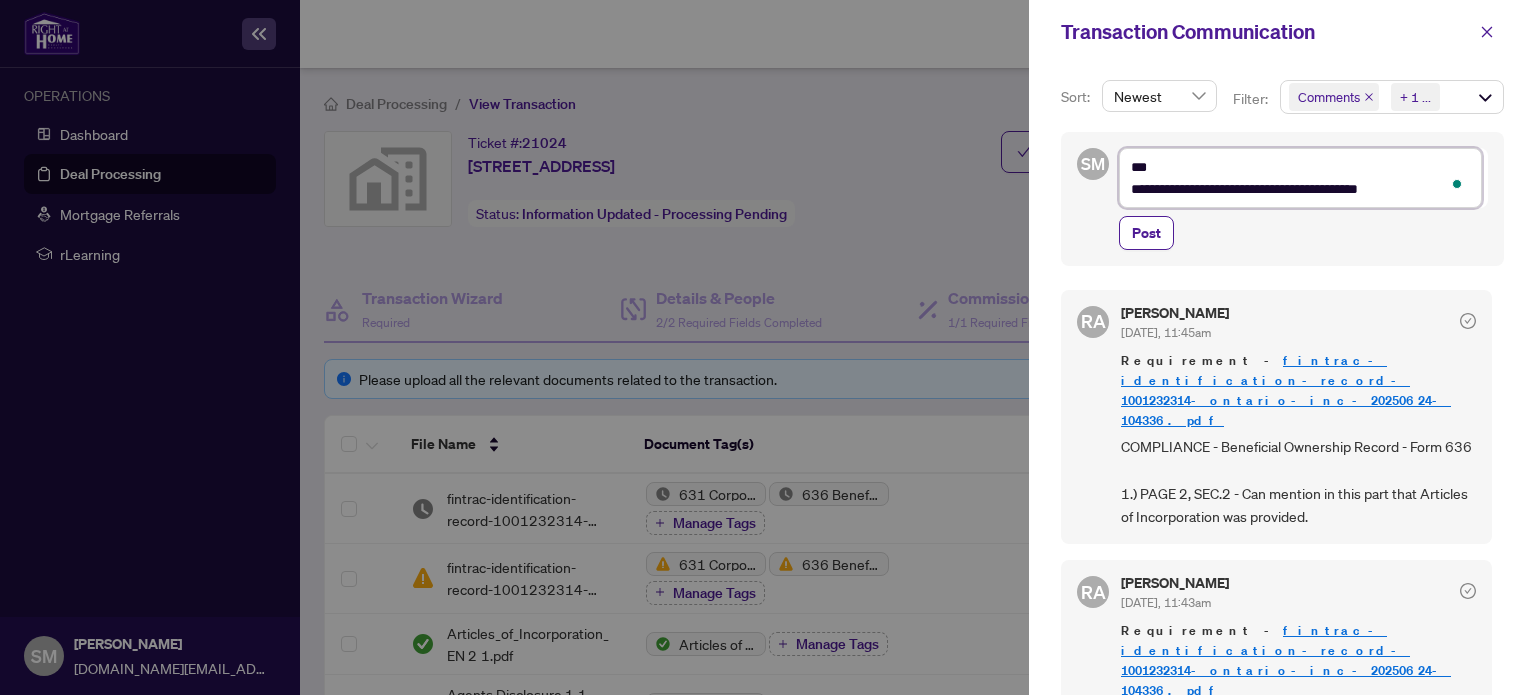 type on "**********" 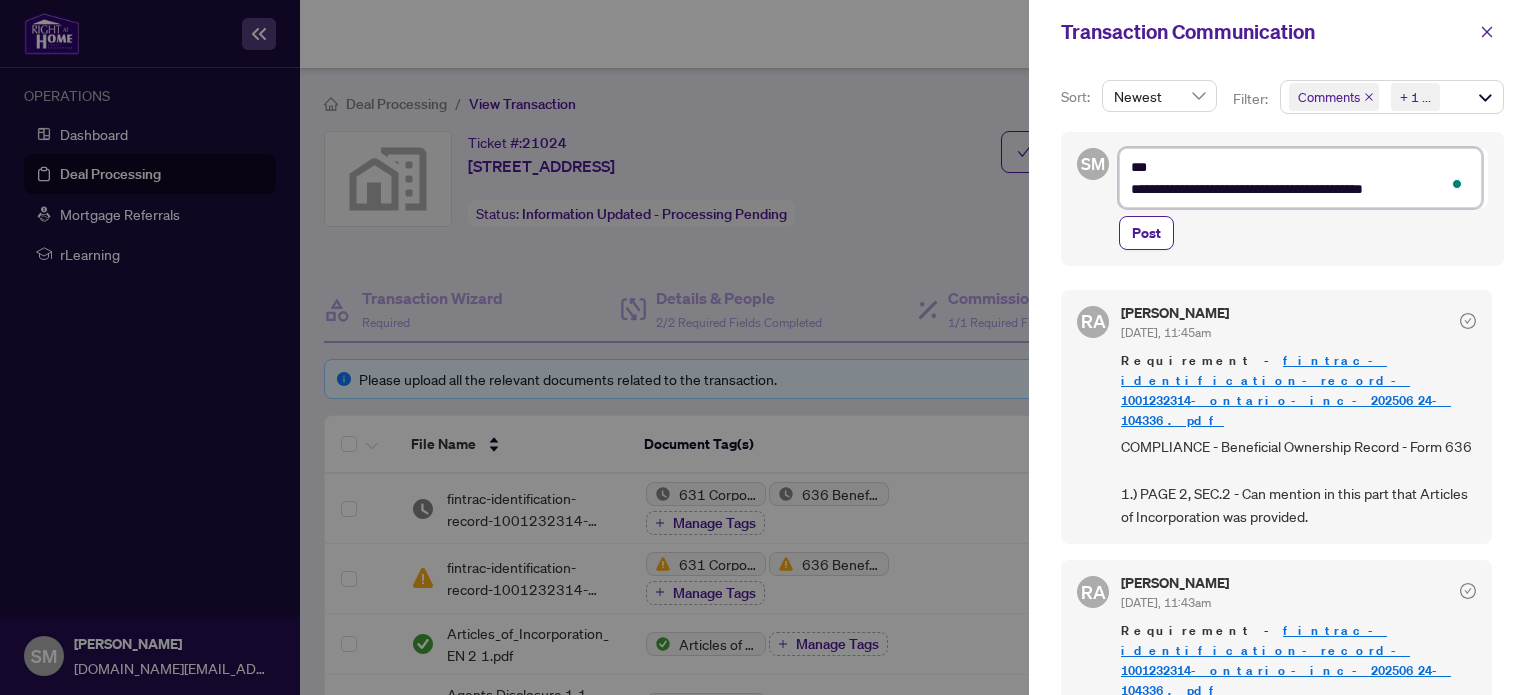 type on "**********" 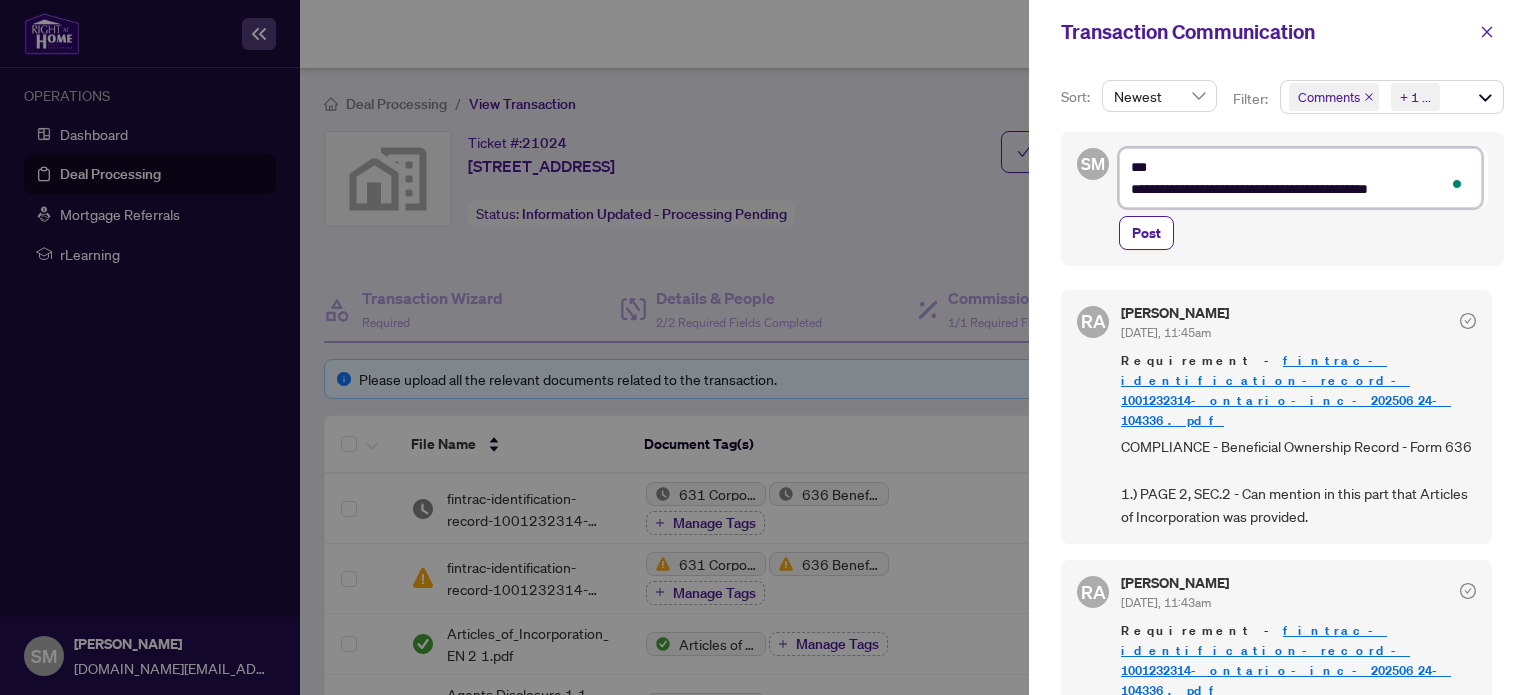 type on "**********" 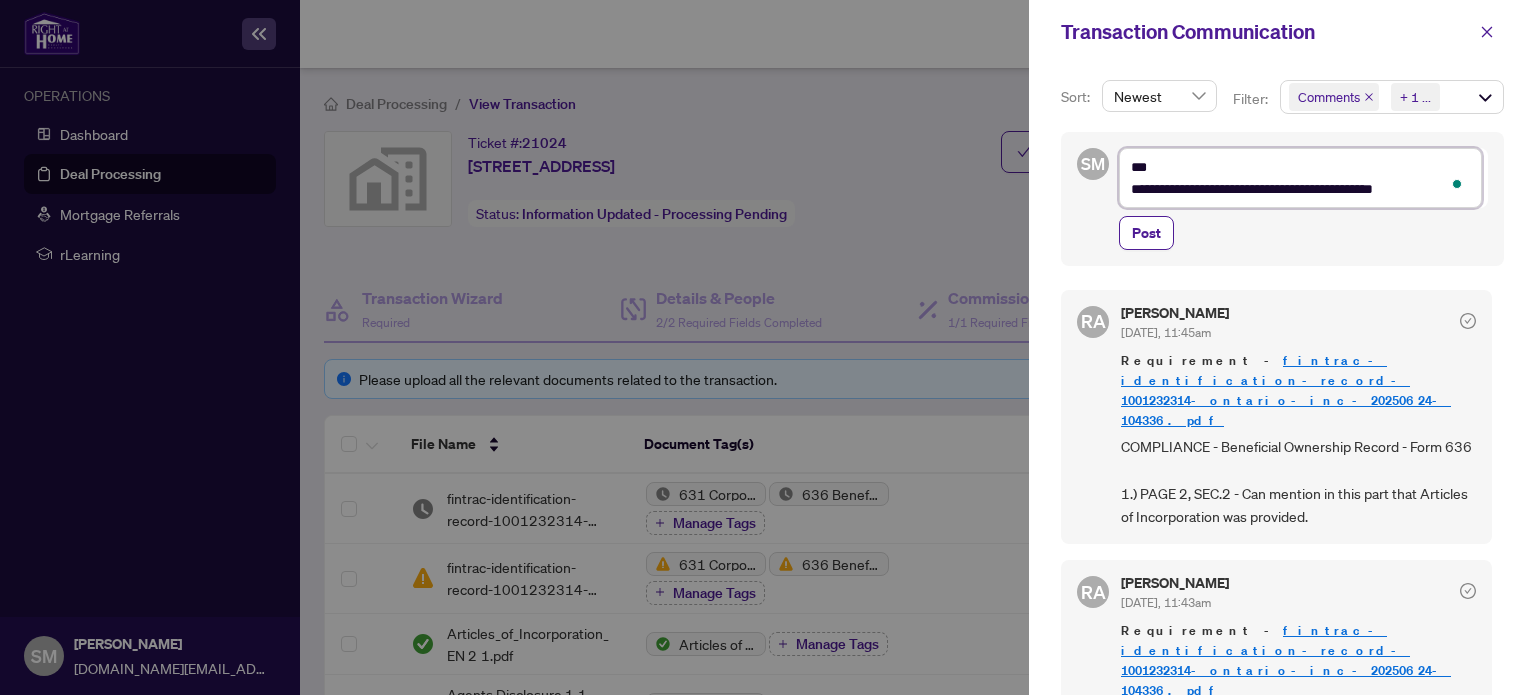 type on "**********" 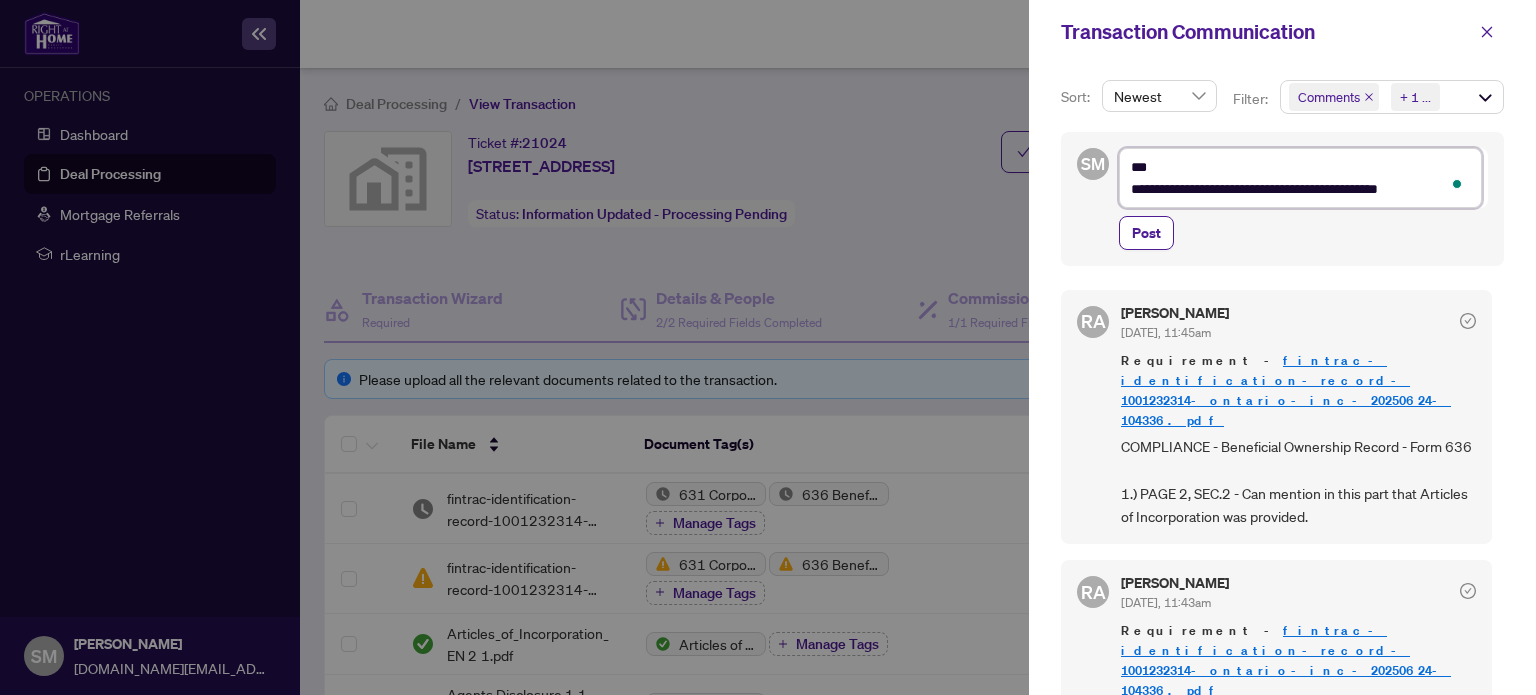 type on "**********" 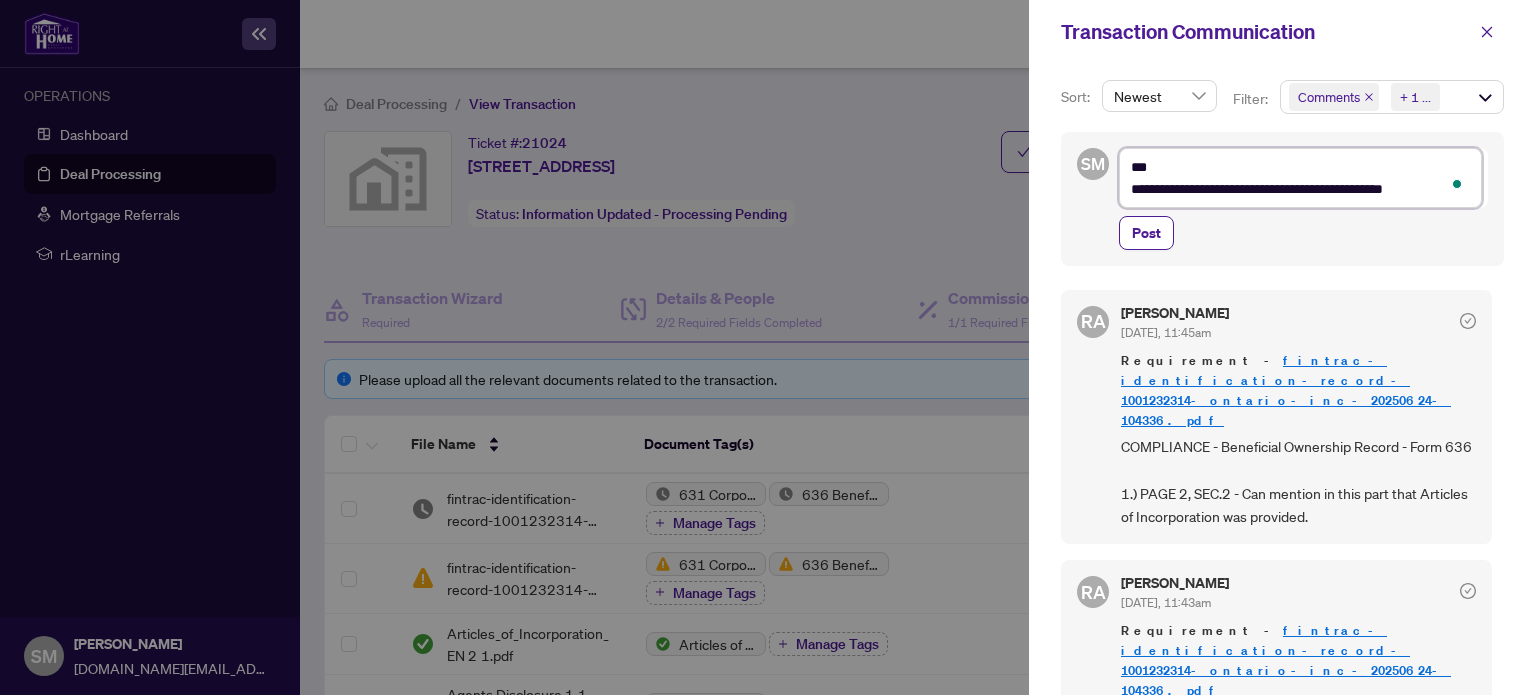 type on "**********" 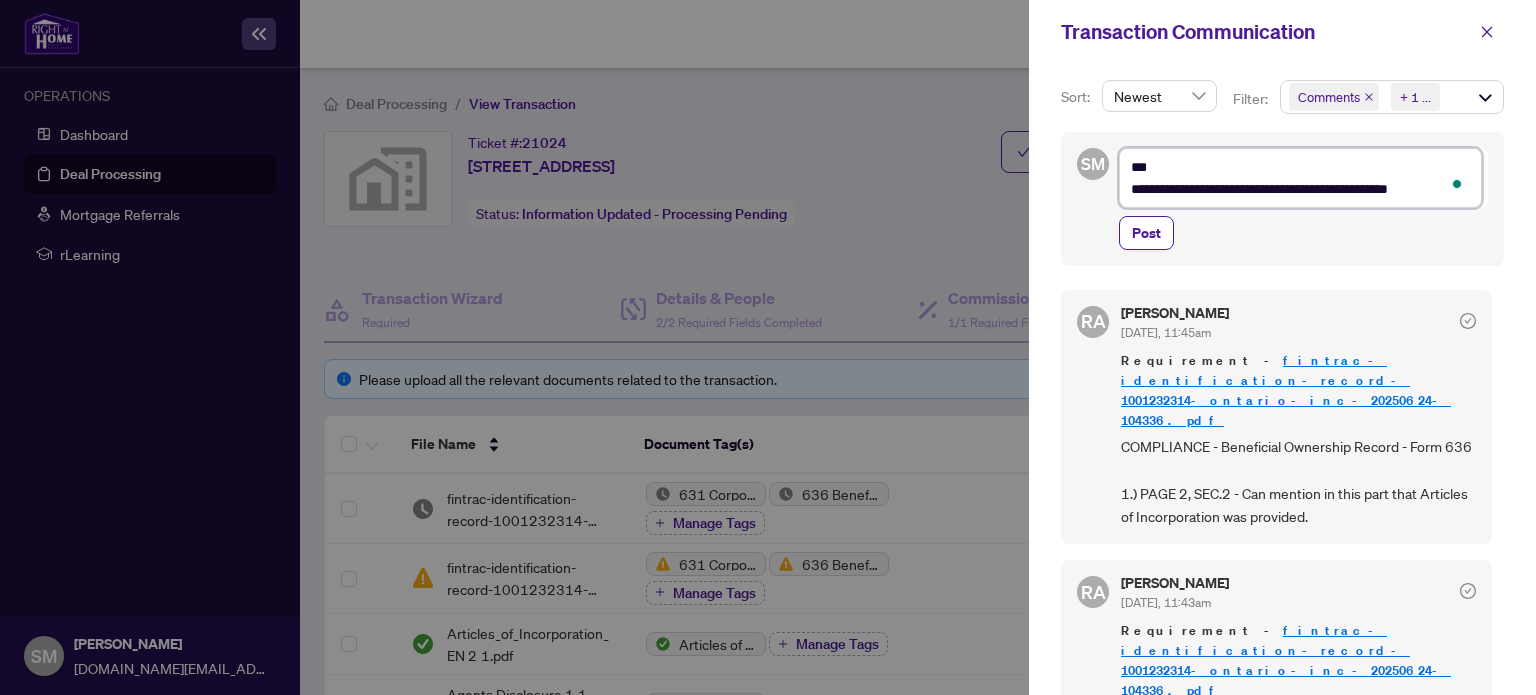 type on "**********" 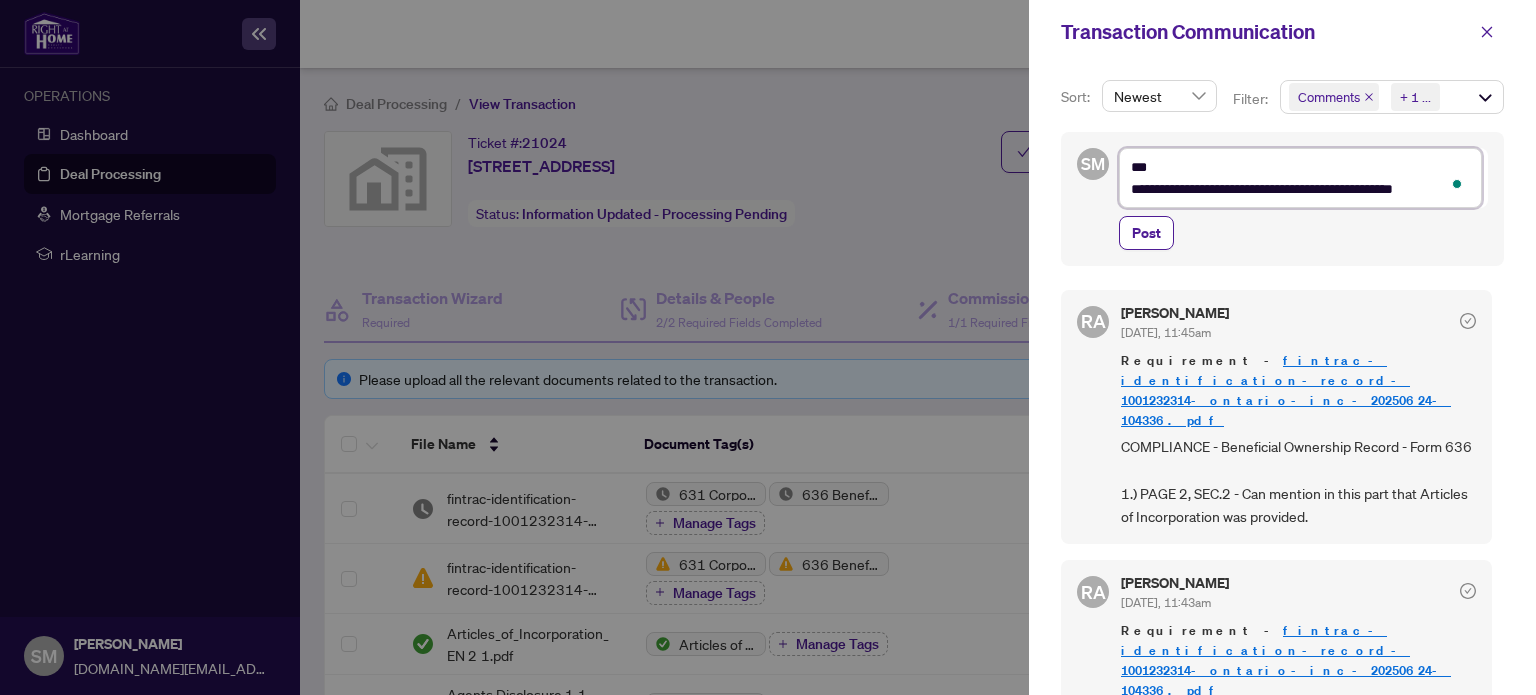type on "**********" 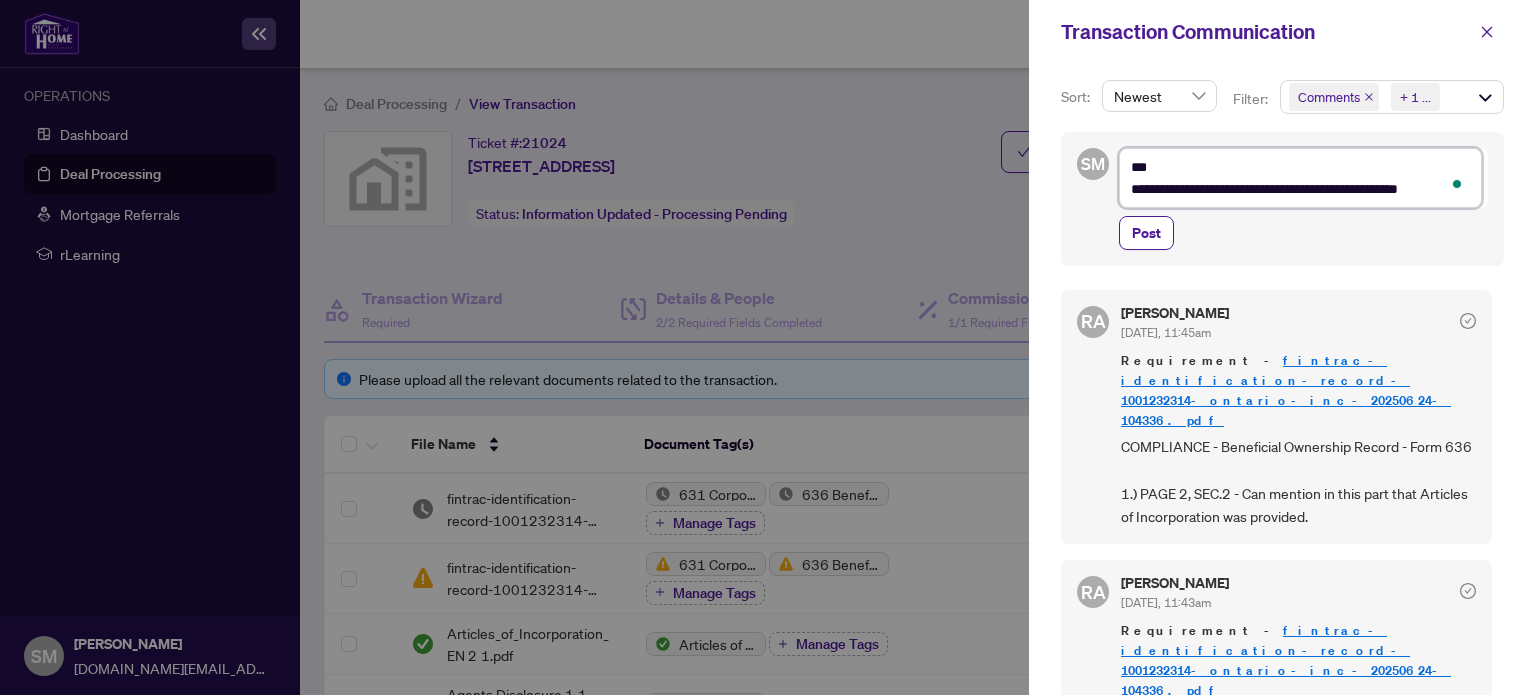 type on "**********" 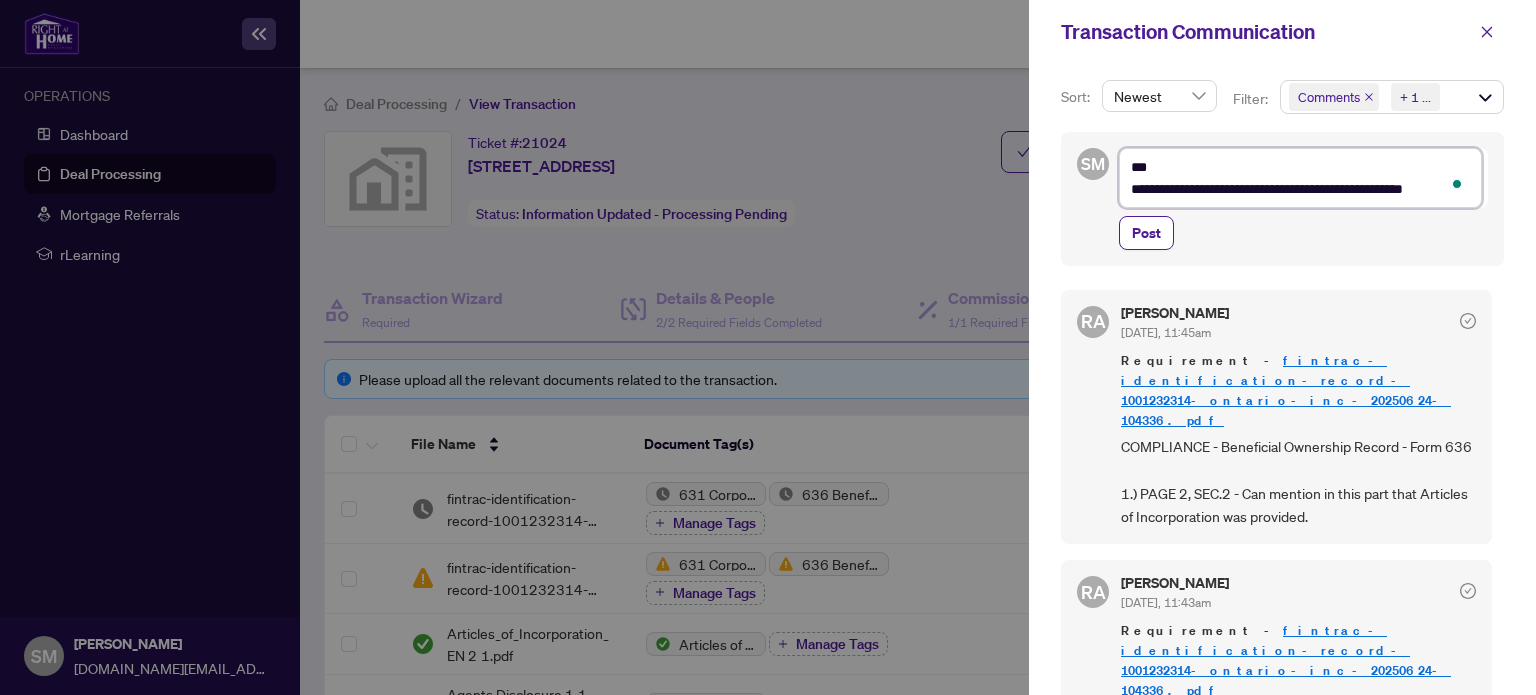 type on "**********" 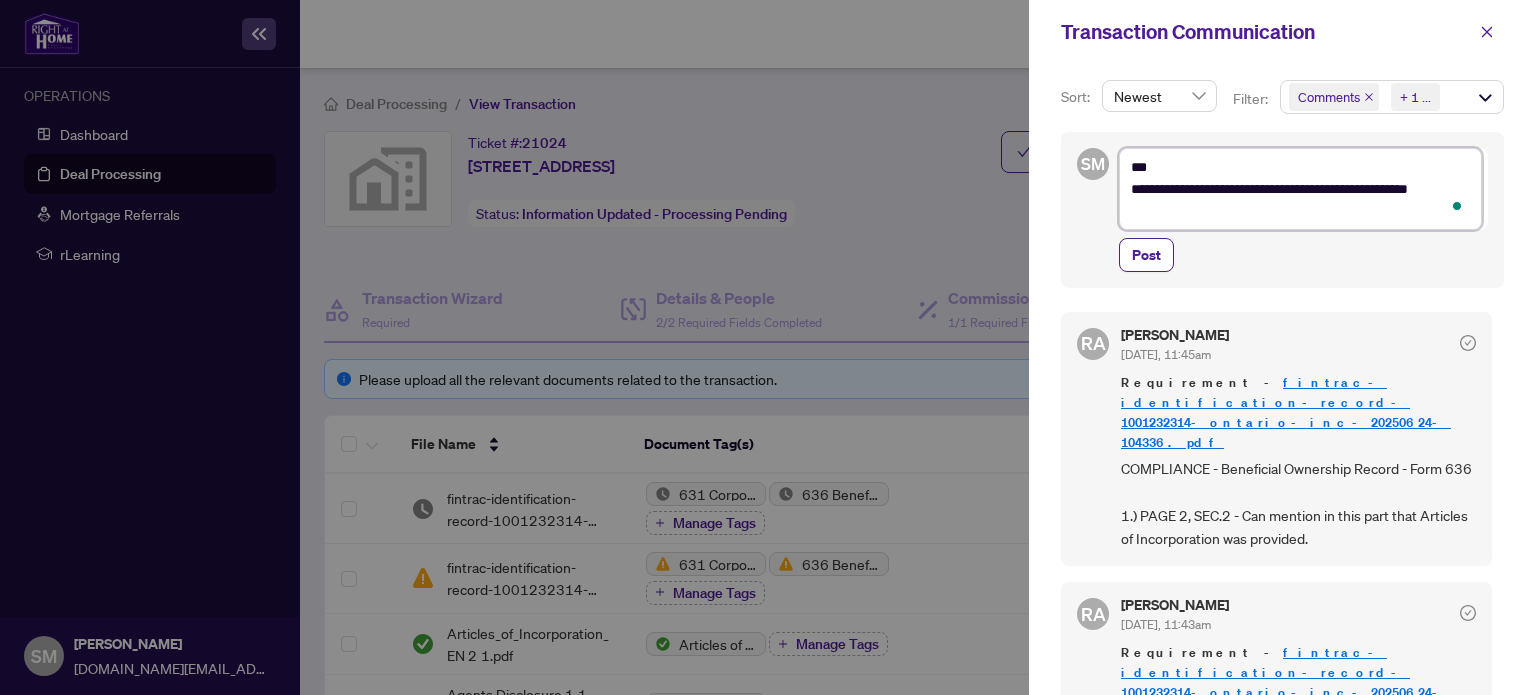 type on "**********" 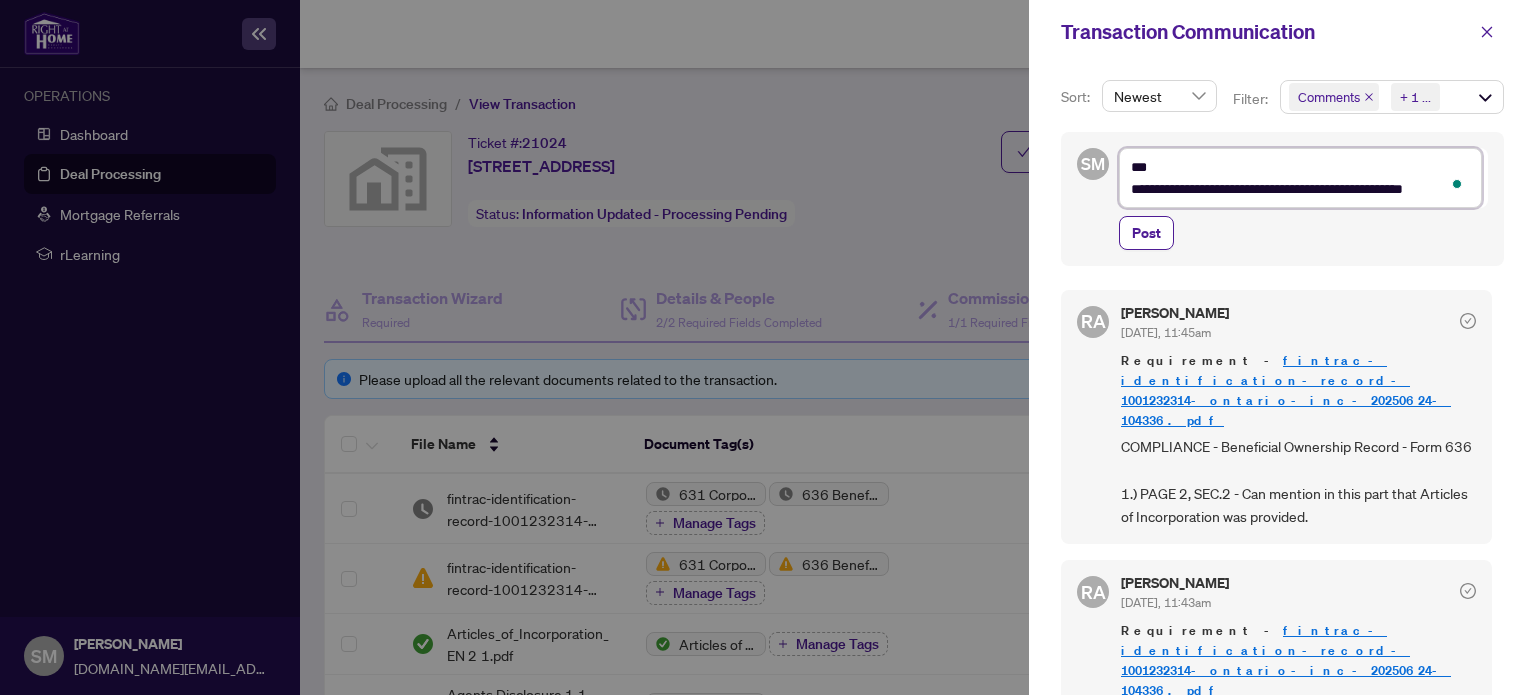 type on "**********" 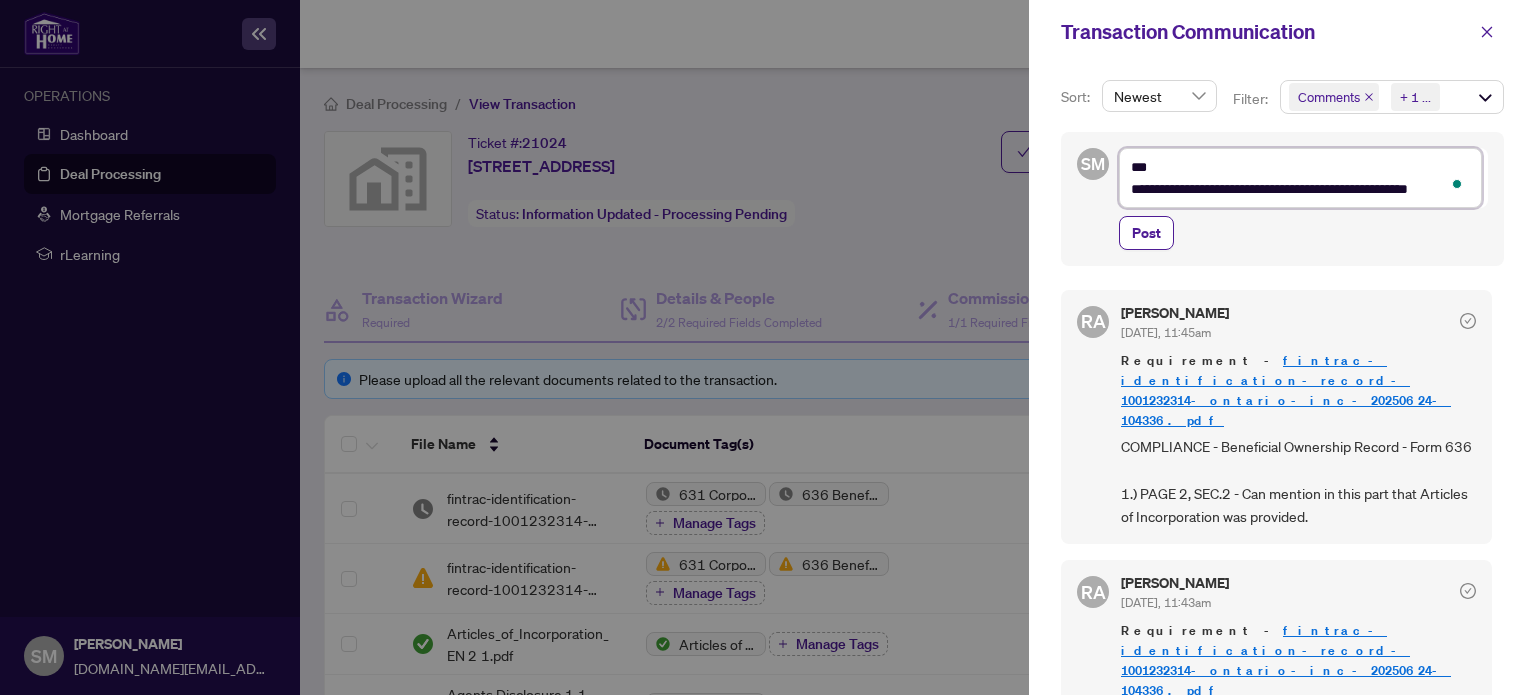 type on "**********" 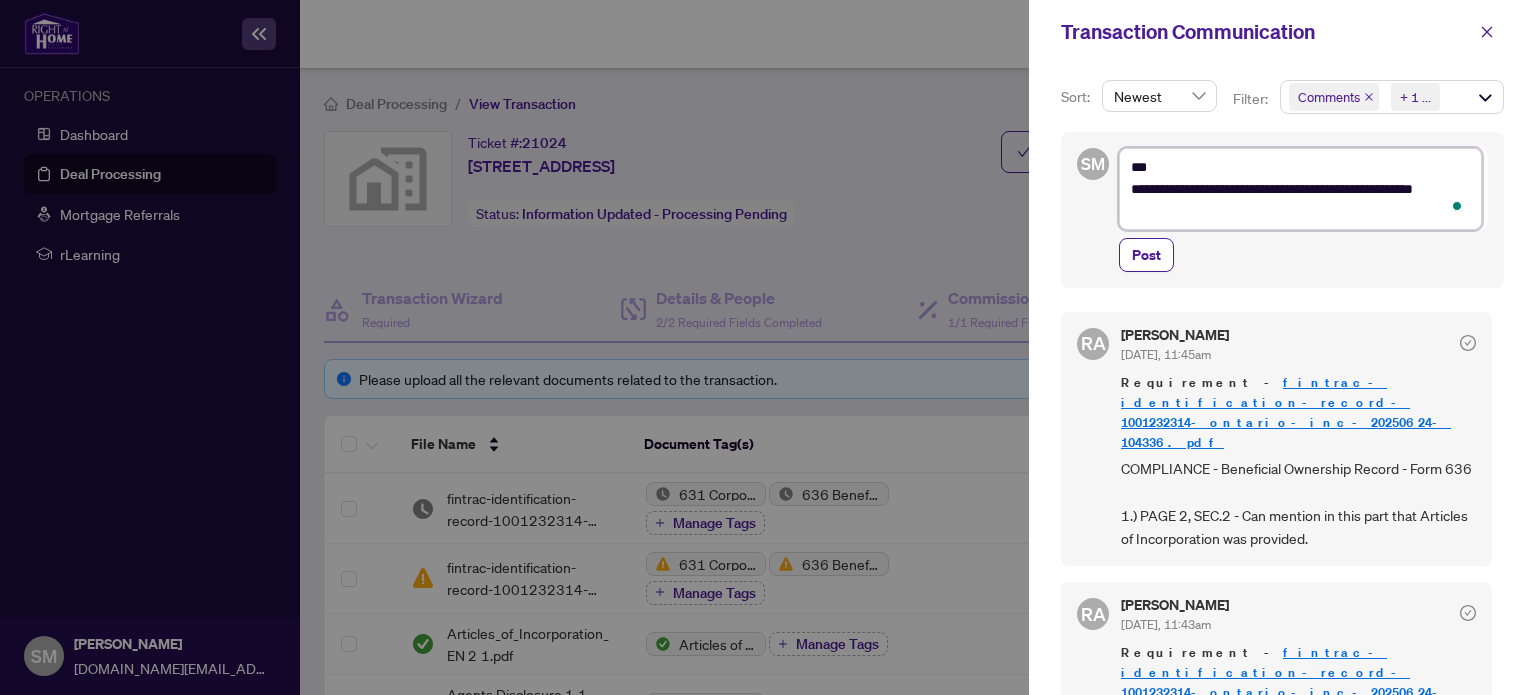 type on "**********" 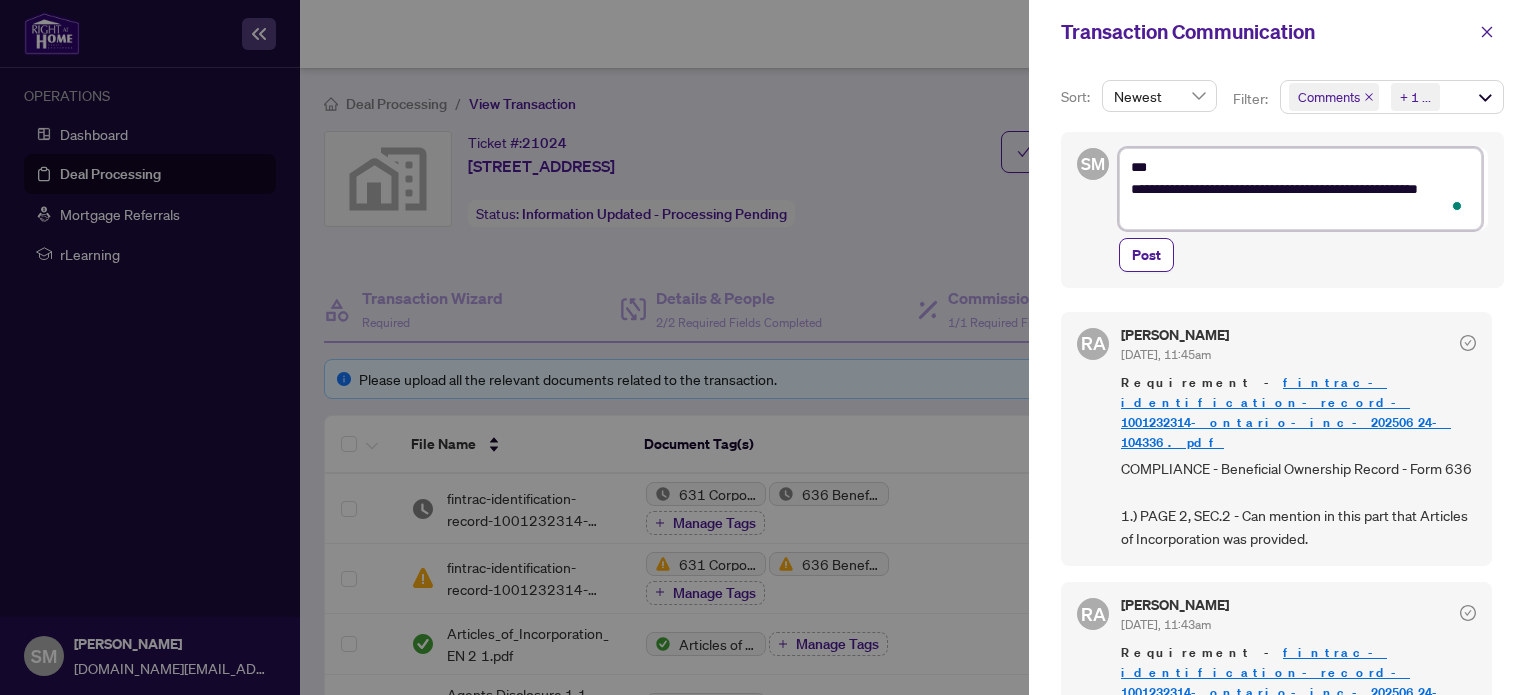 type on "**********" 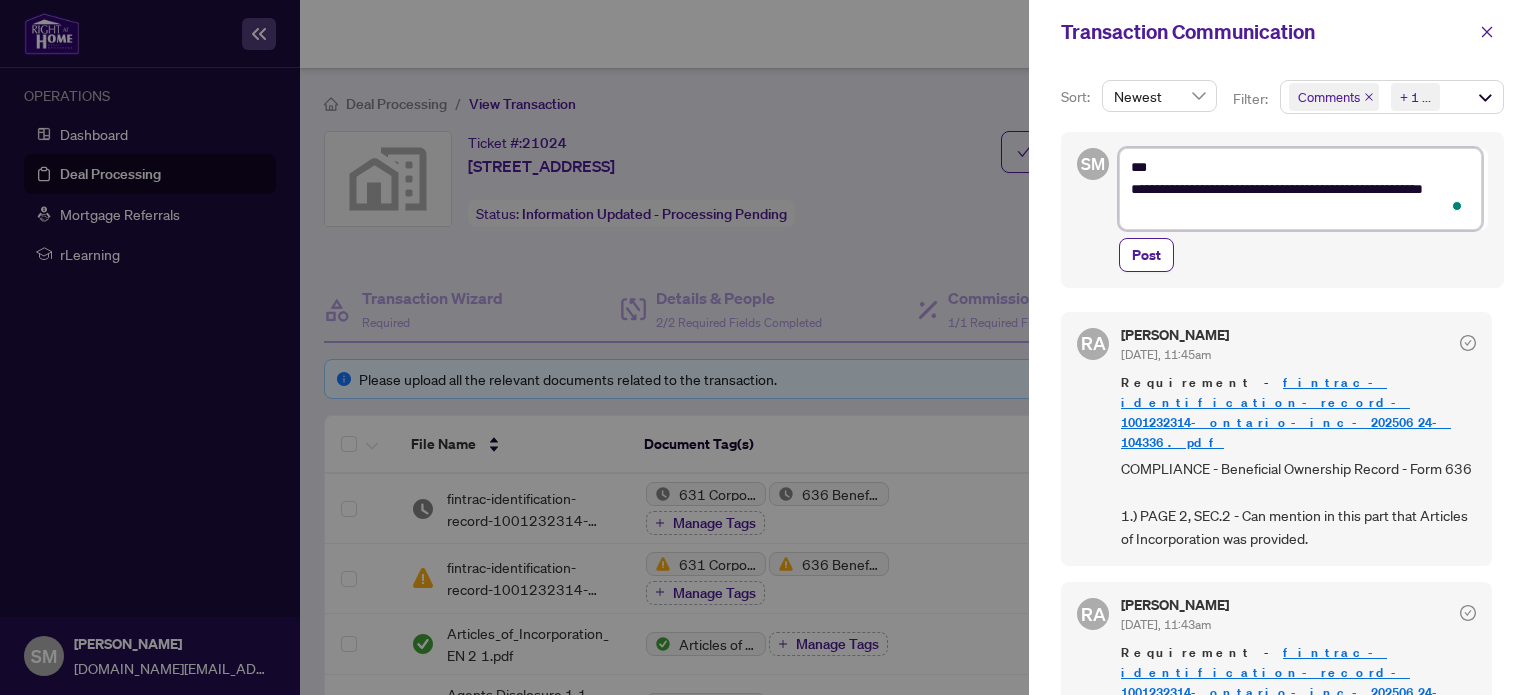 type on "**********" 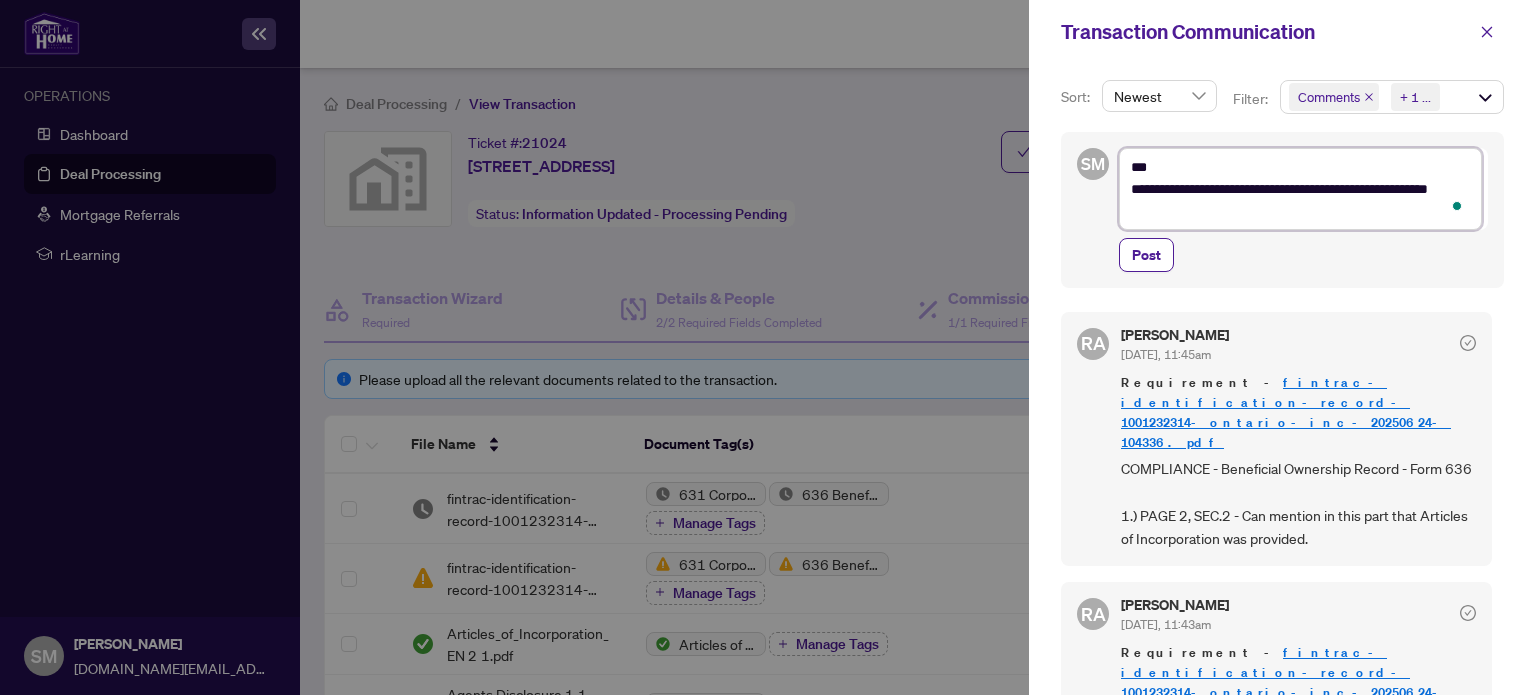 type on "**********" 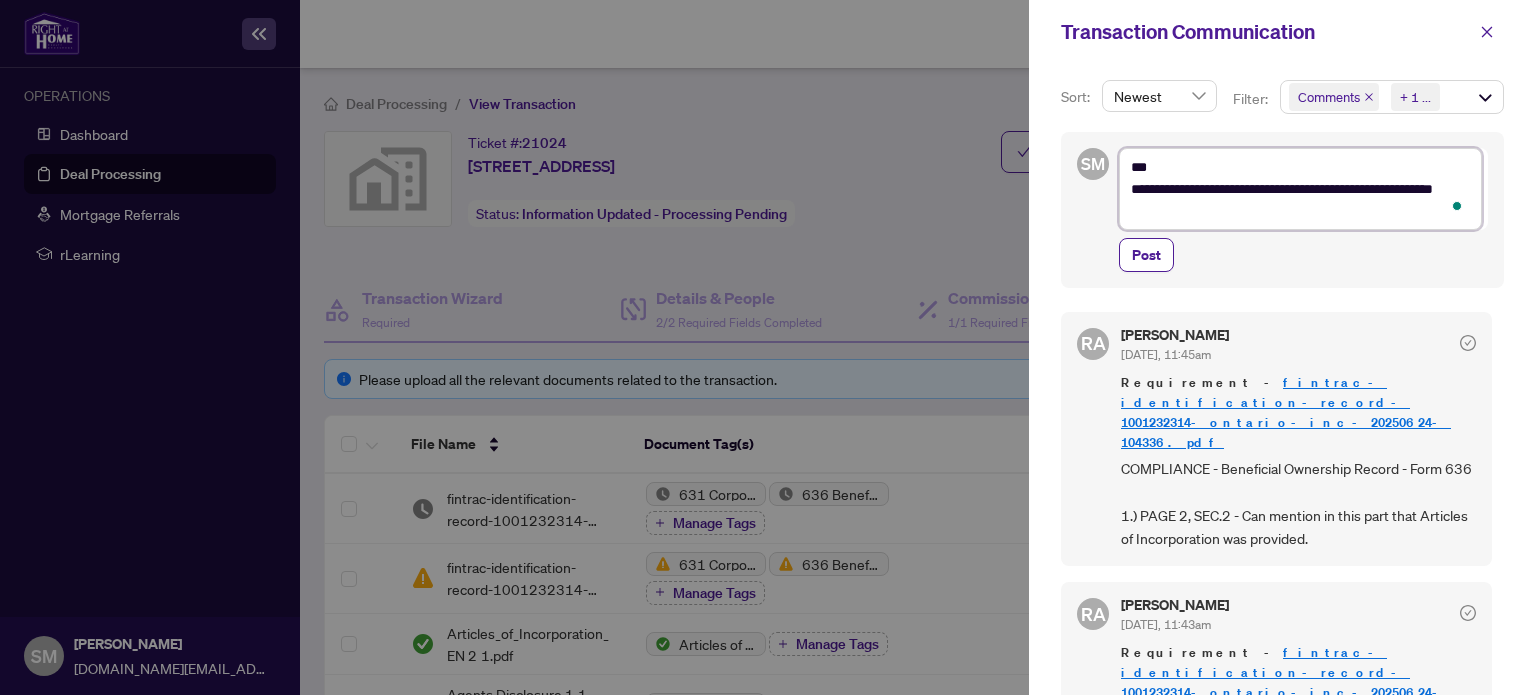 type on "**********" 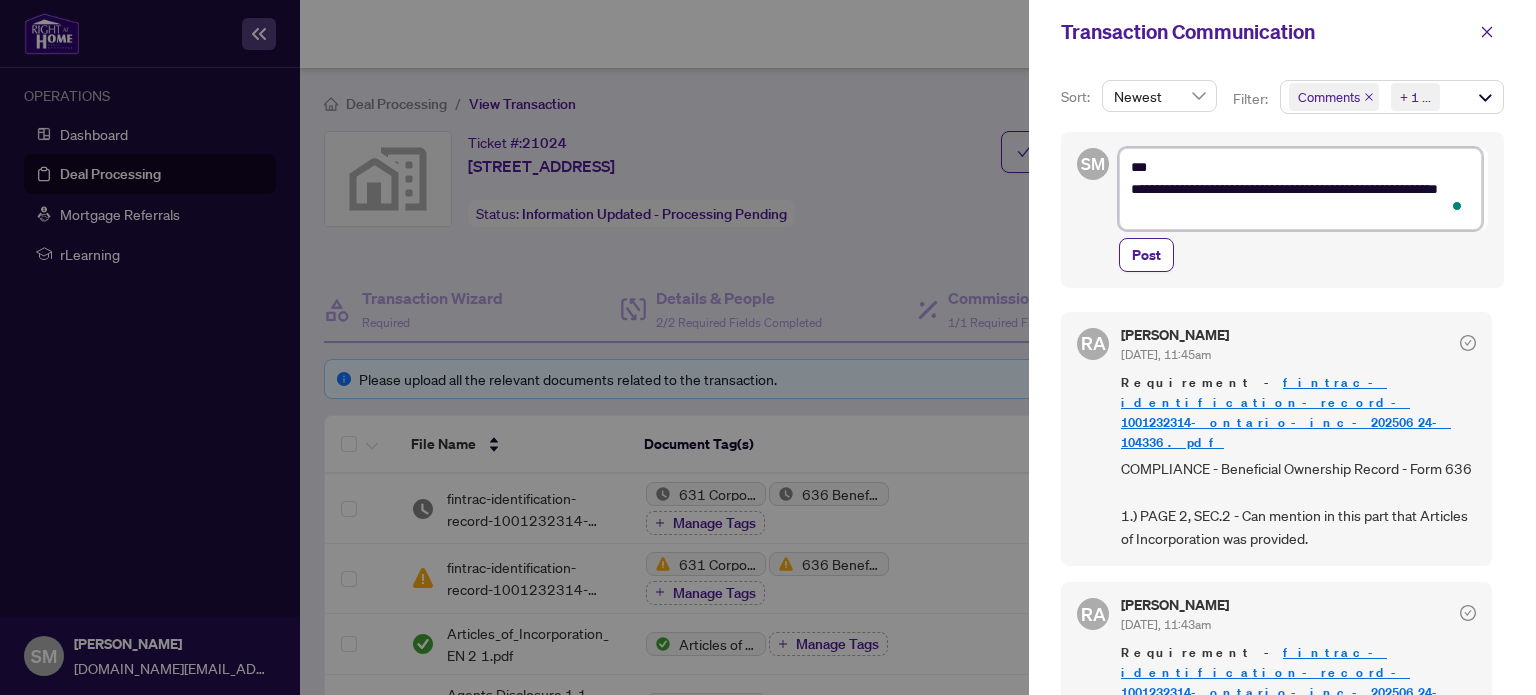type on "**********" 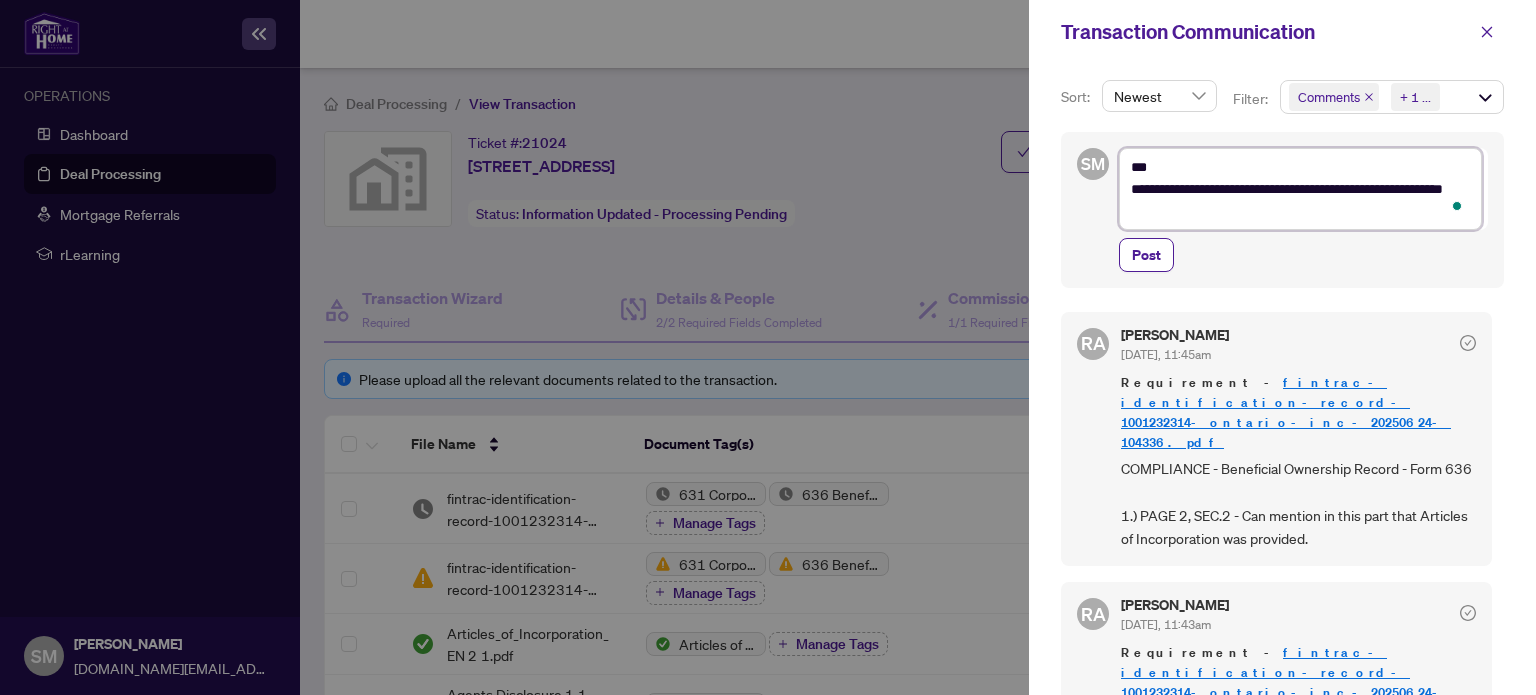 type on "**********" 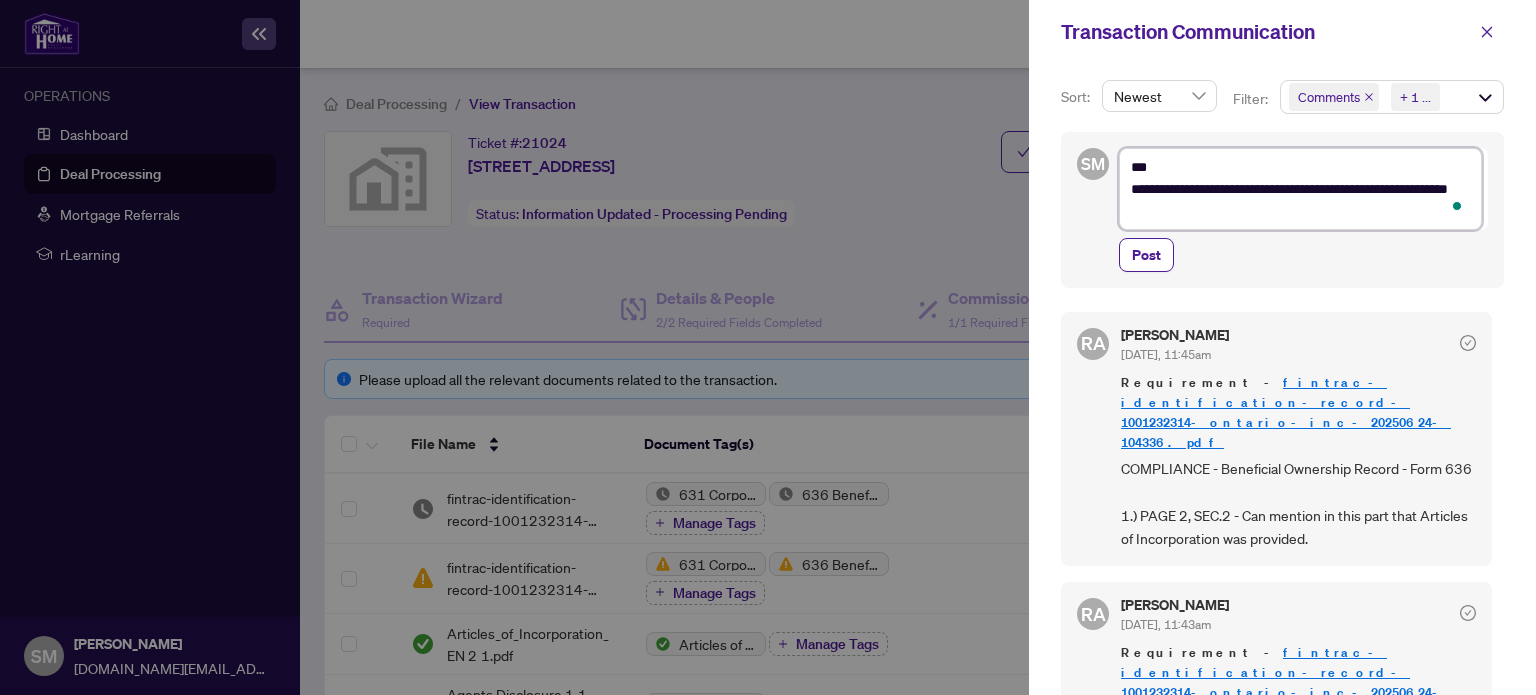 type on "**********" 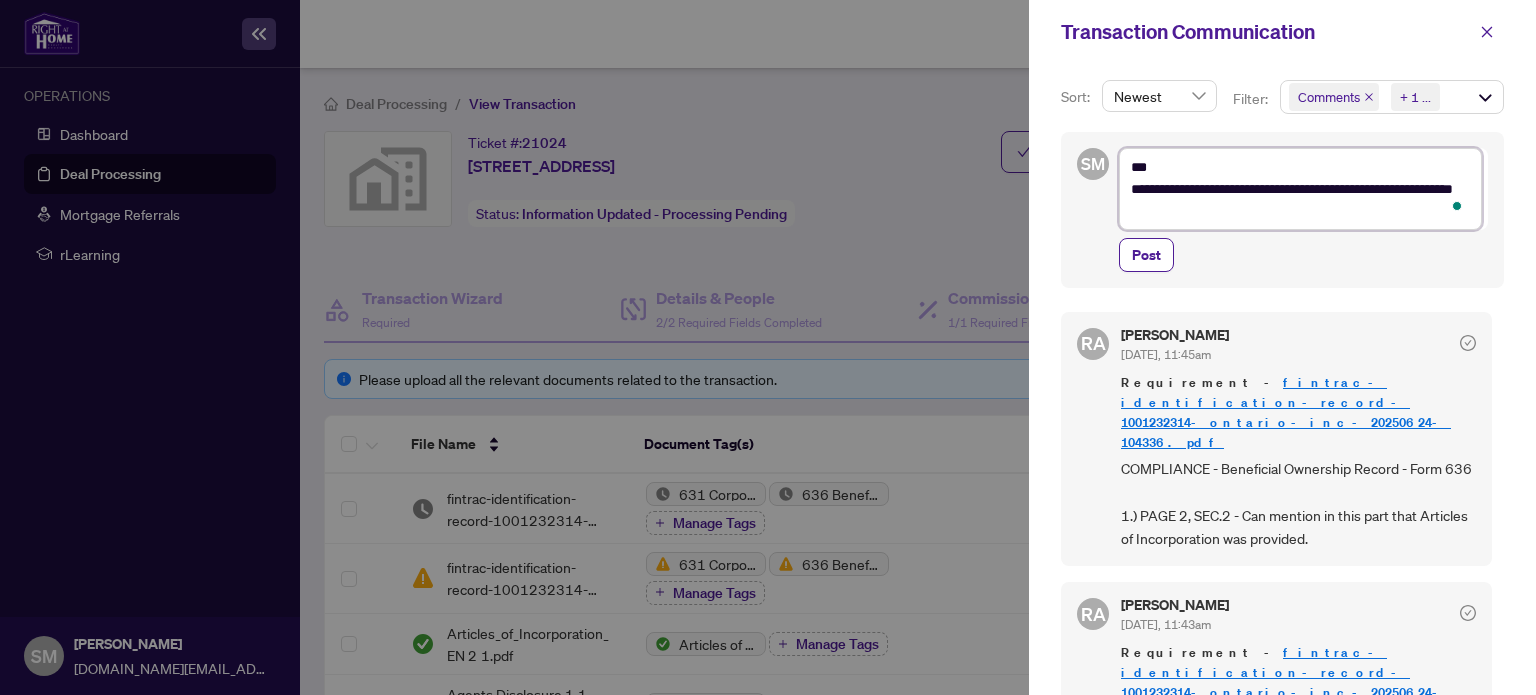 type on "**********" 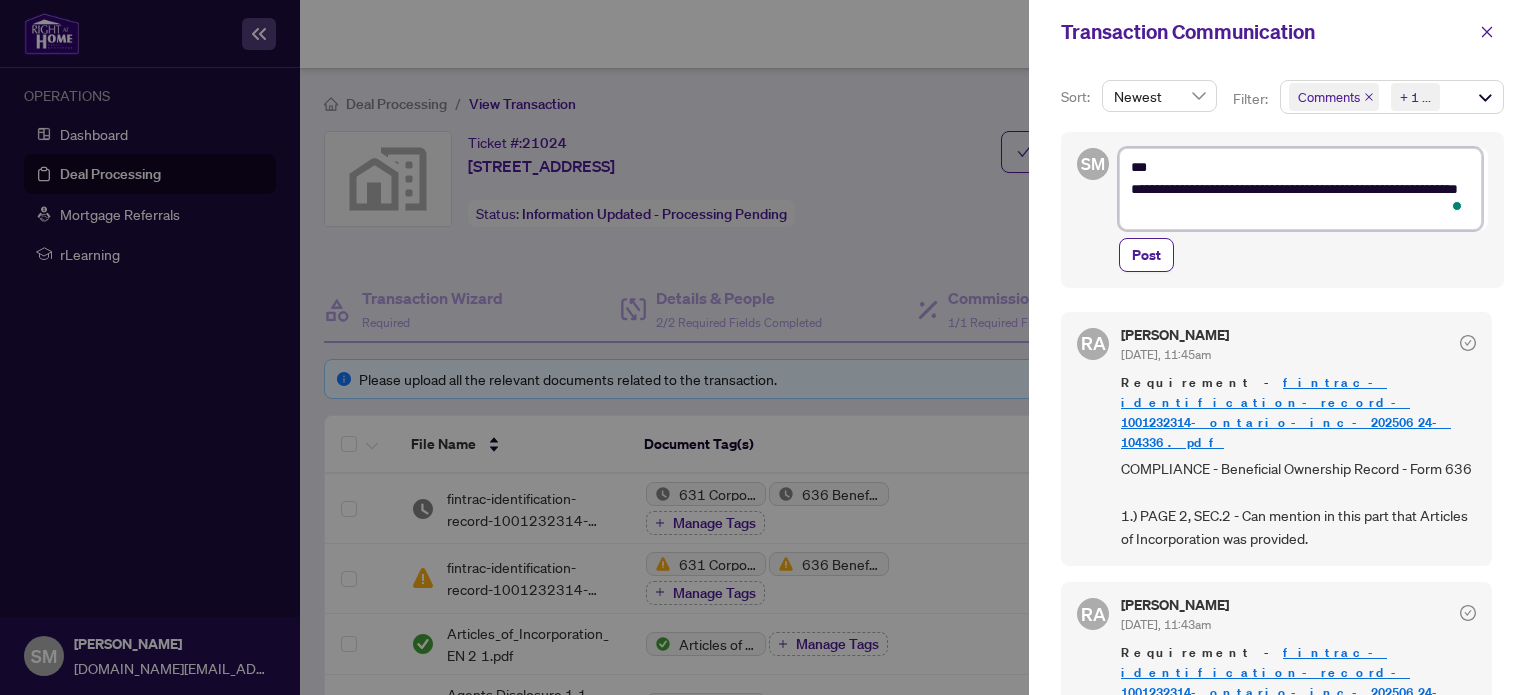 type on "**********" 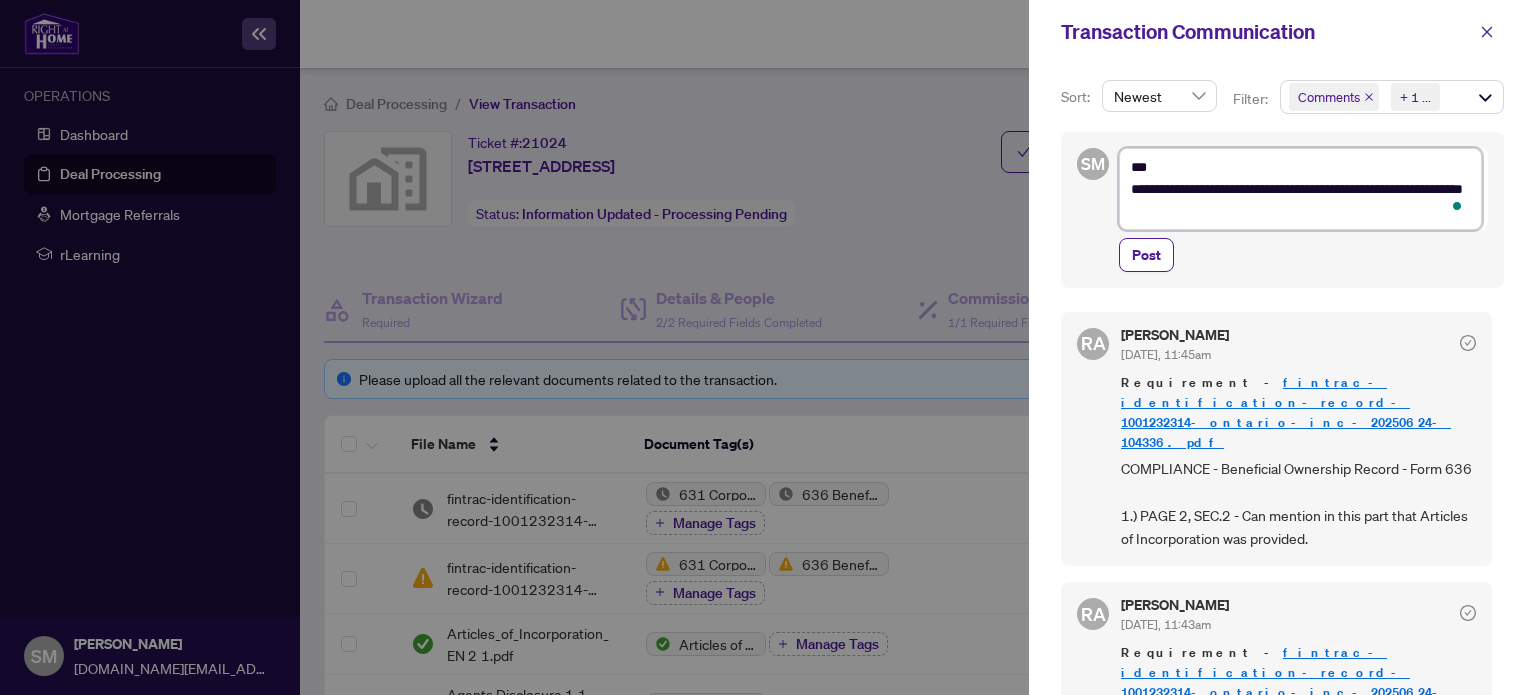 type on "**********" 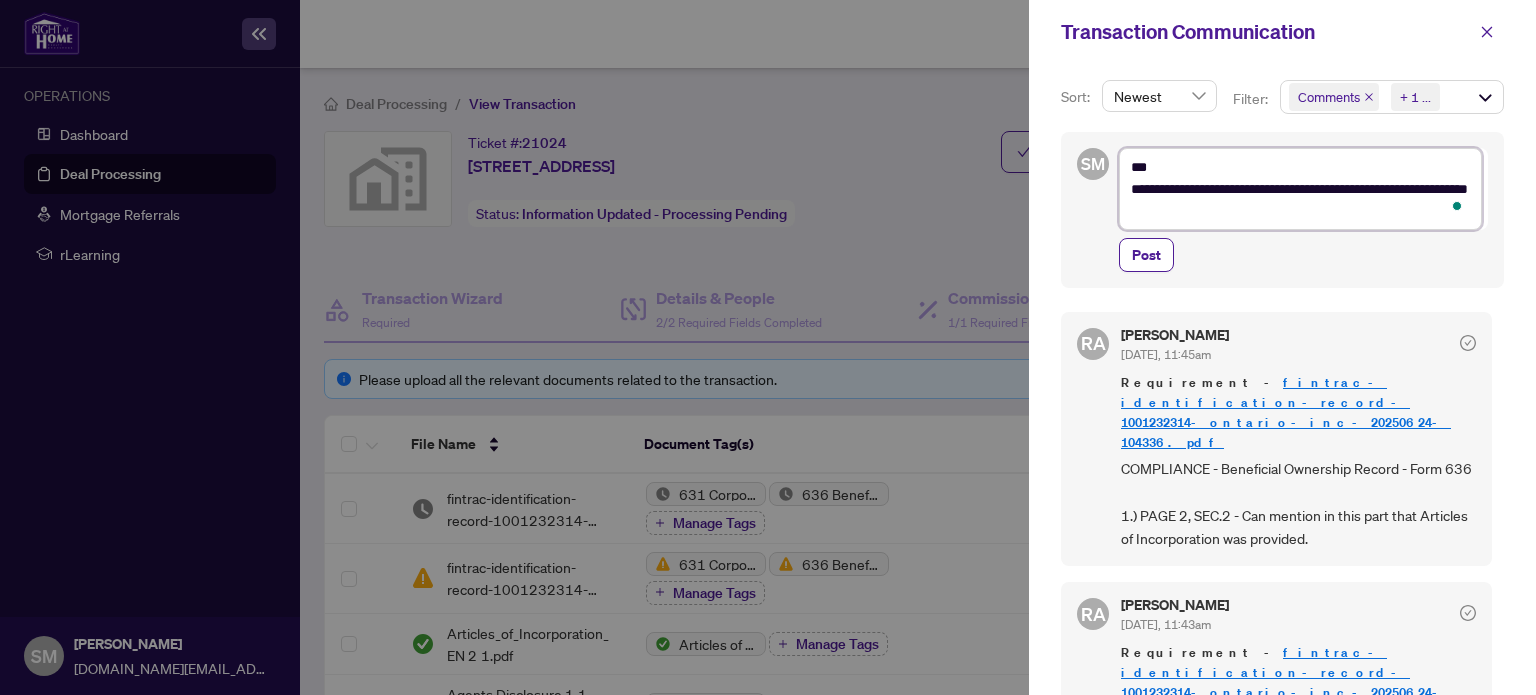 type on "**********" 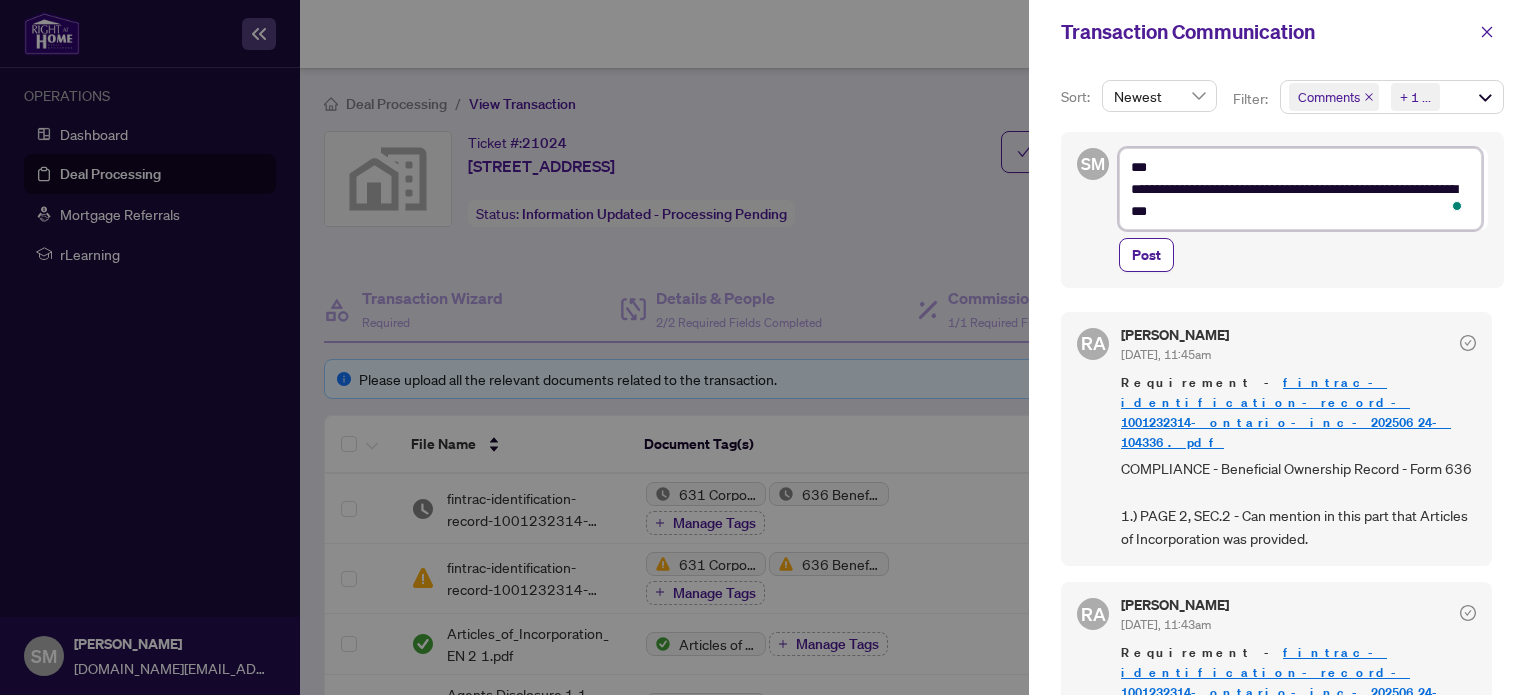 type on "**********" 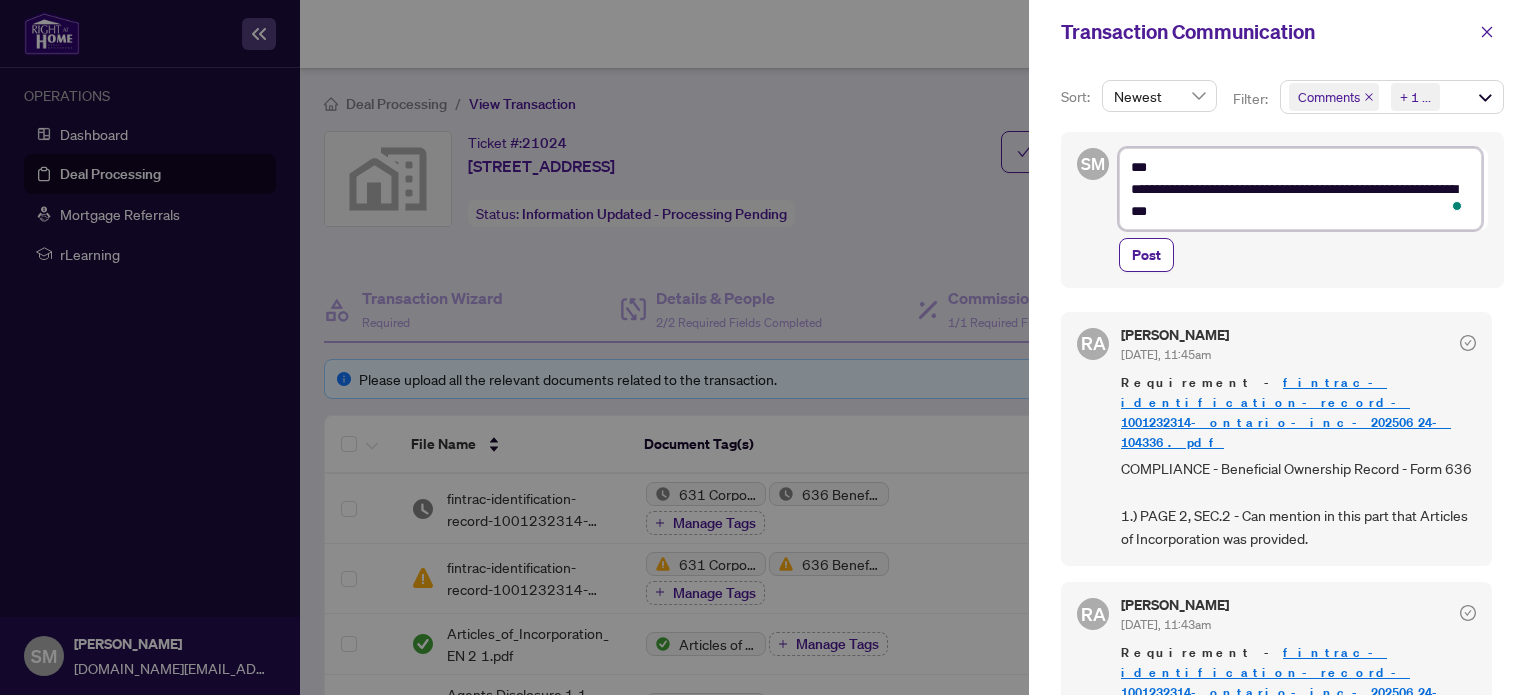 type on "**********" 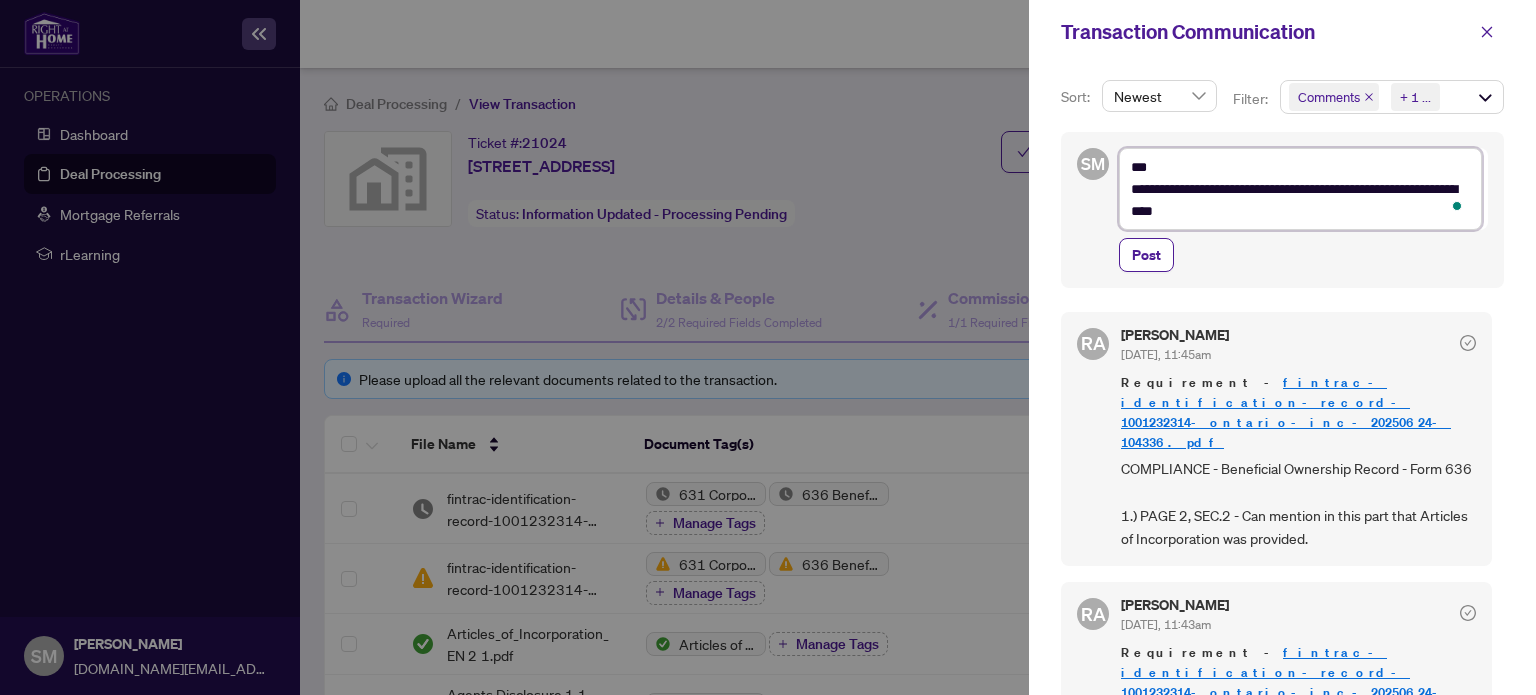 type on "**********" 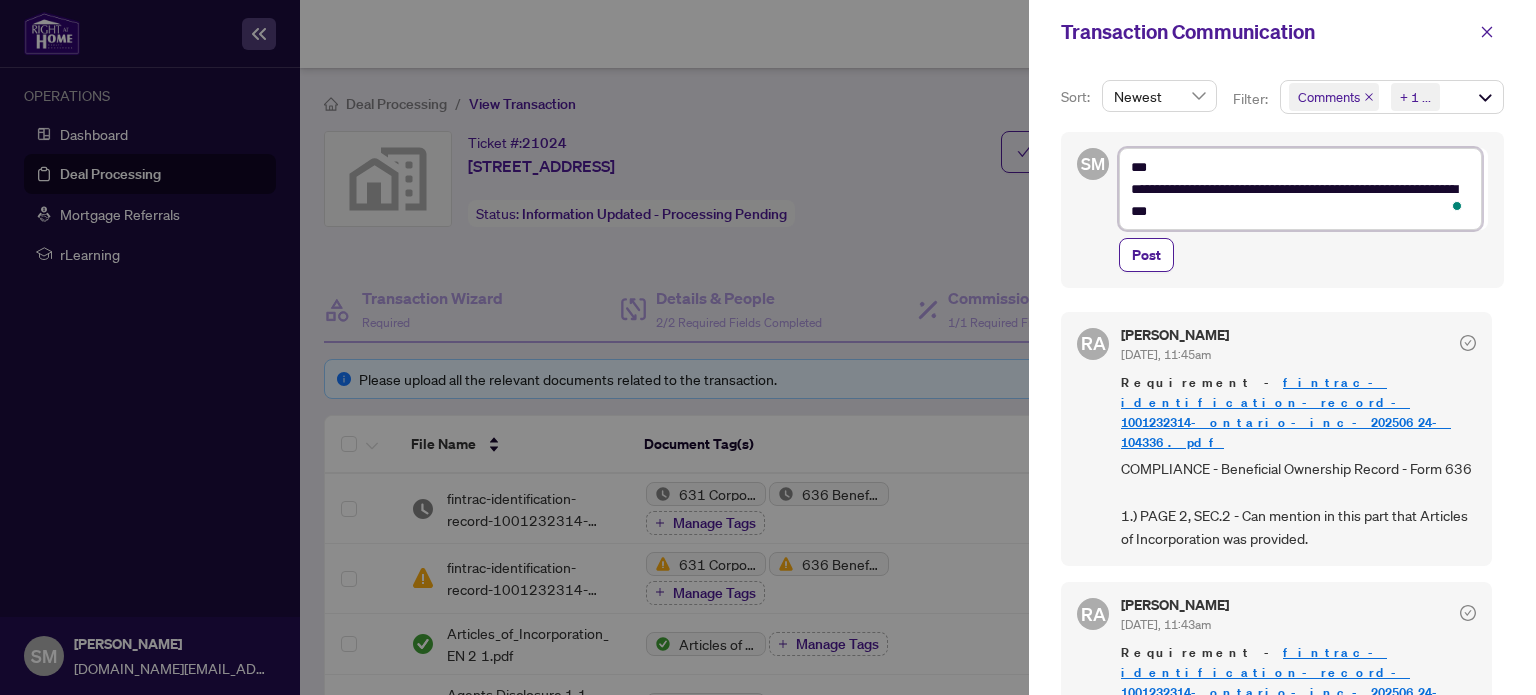type on "**********" 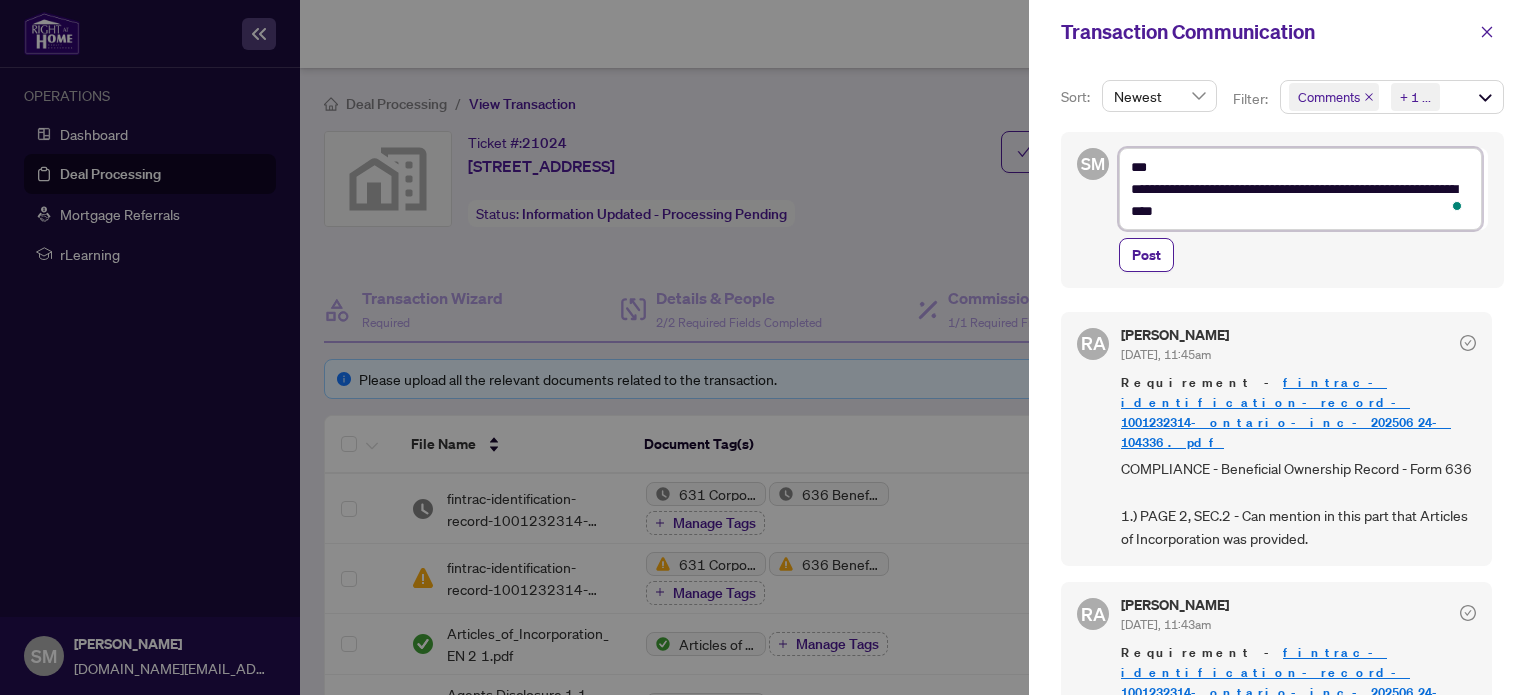 type on "**********" 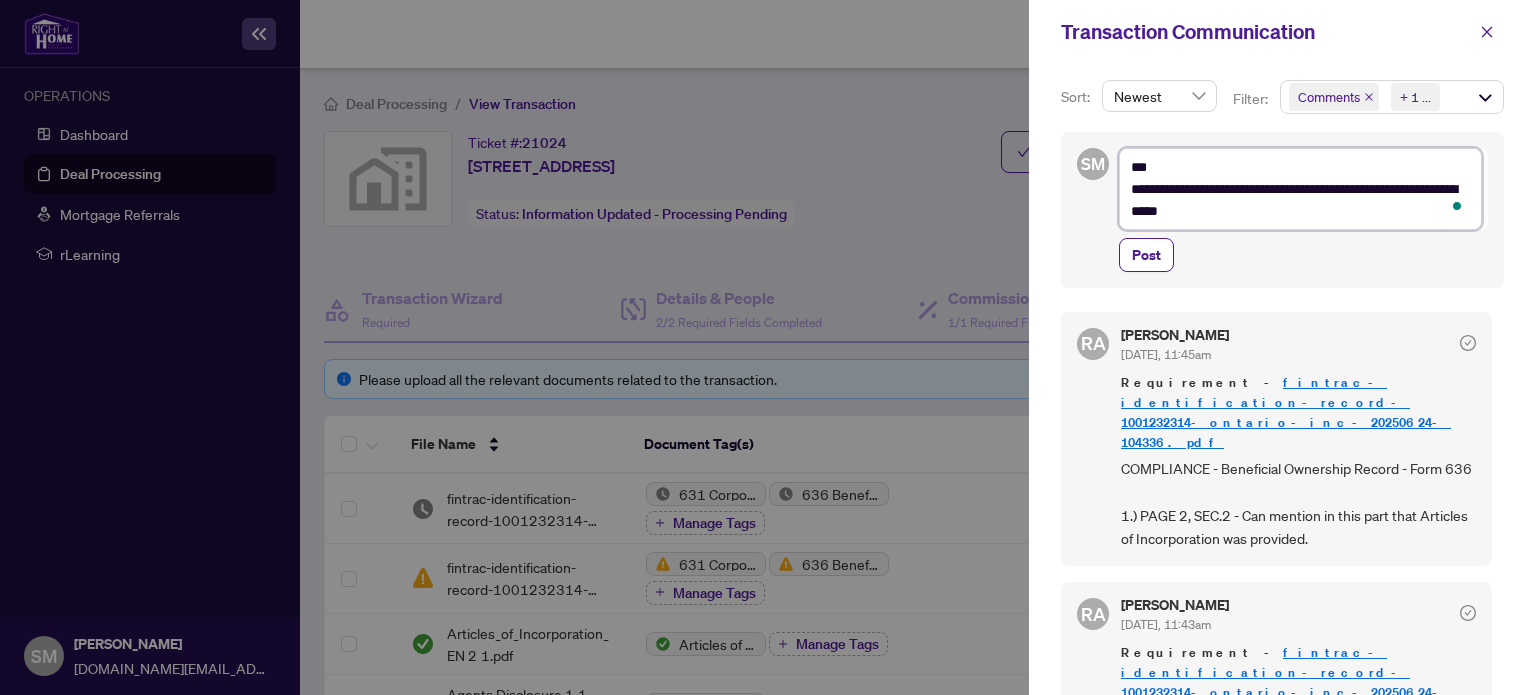 type on "**********" 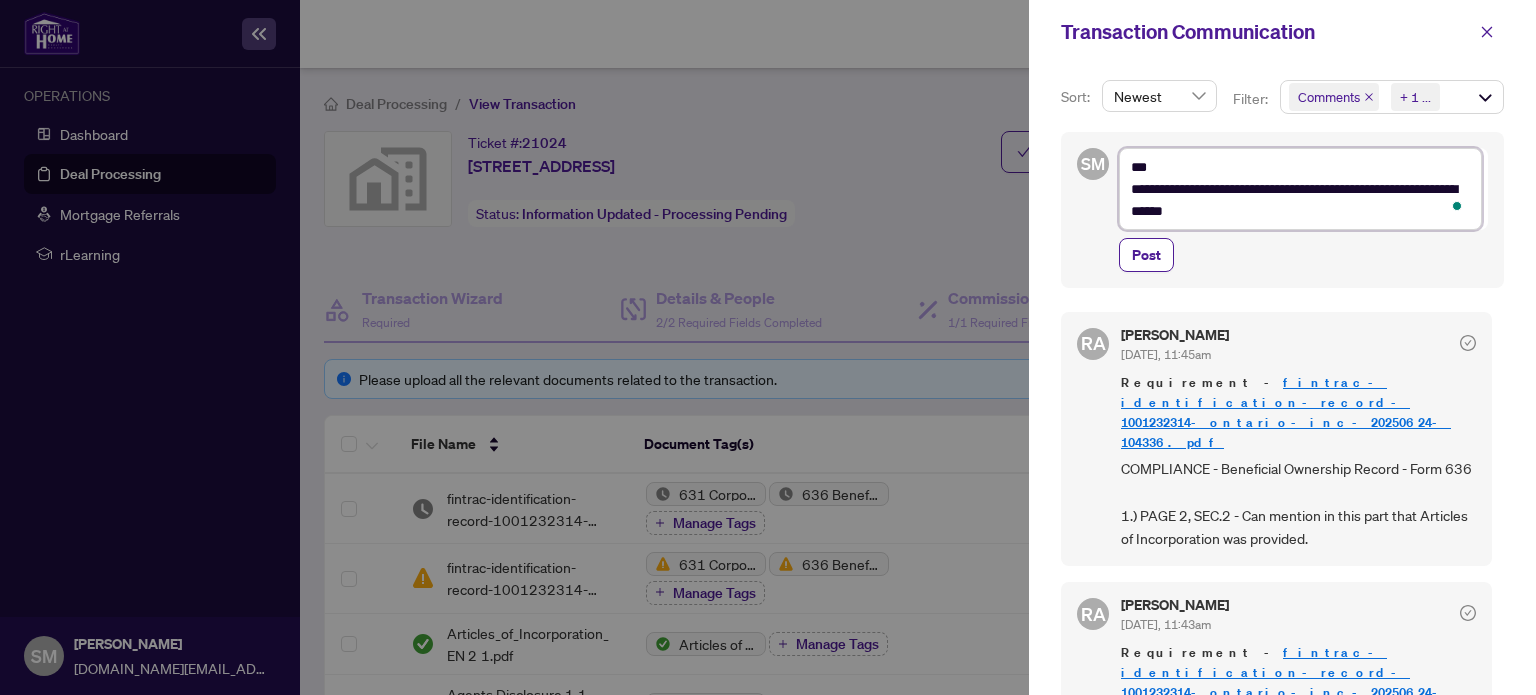 type on "**********" 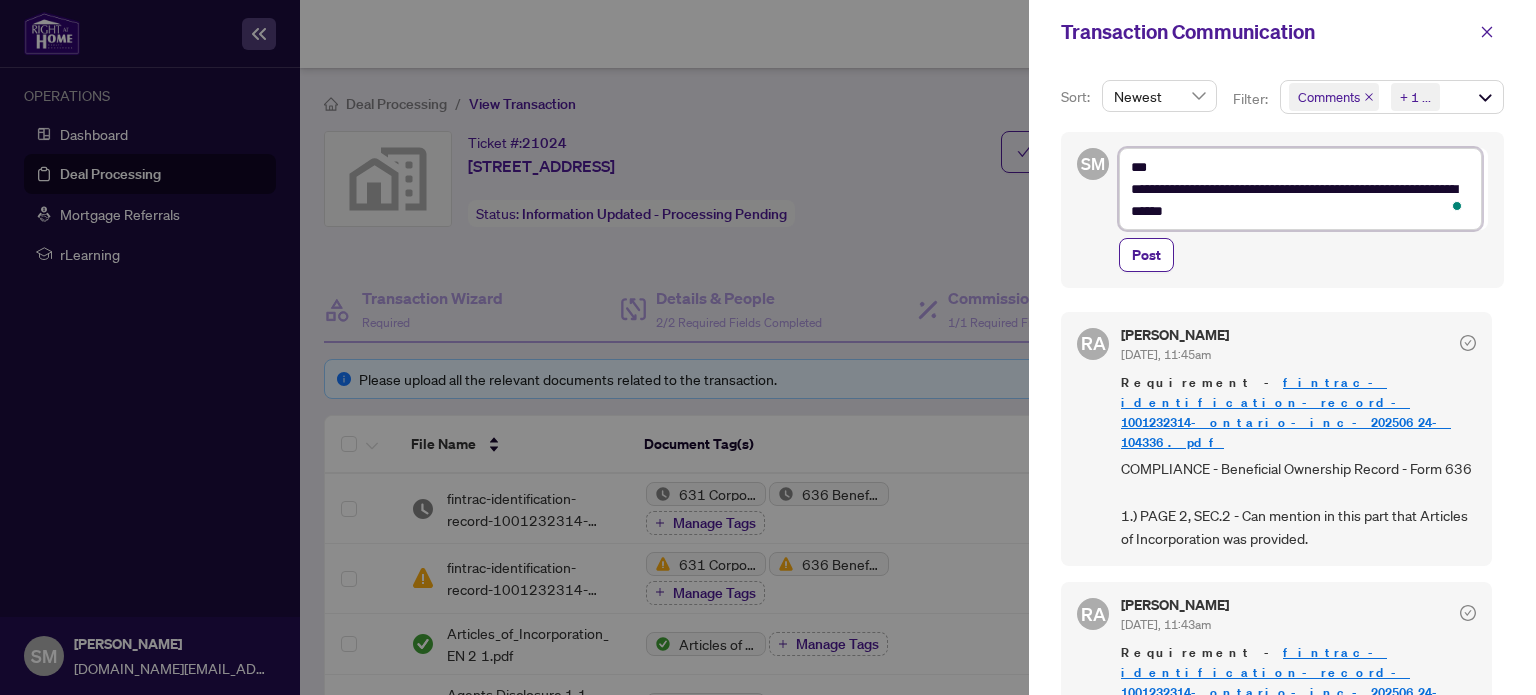 type on "**********" 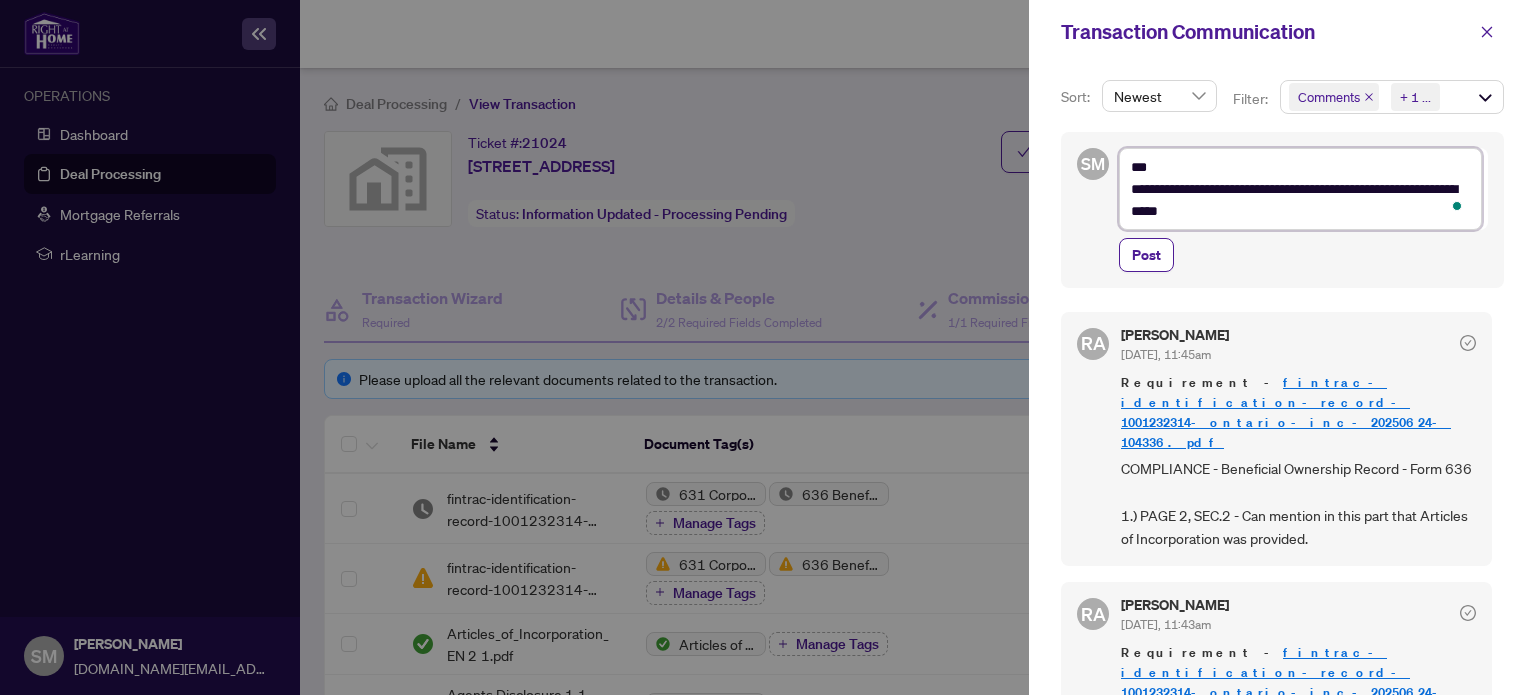 type on "**********" 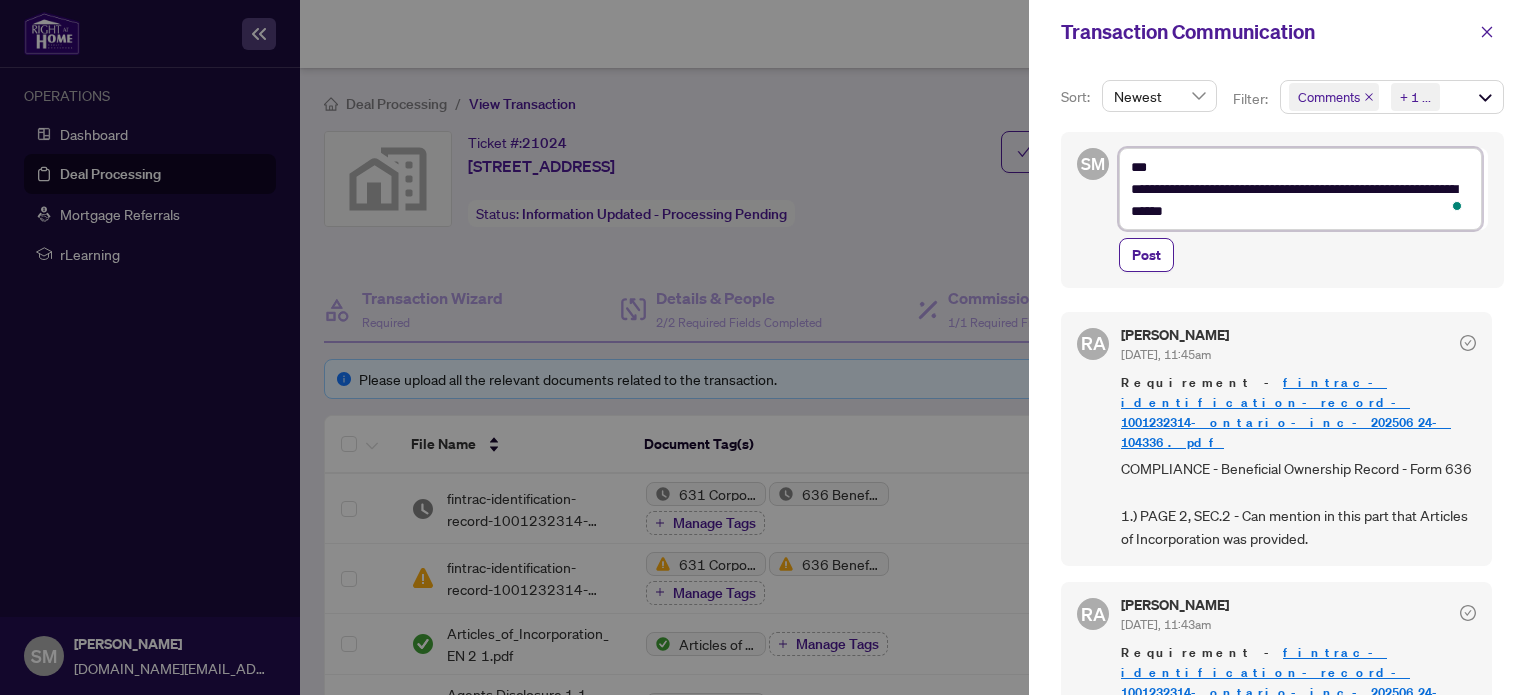 type on "**********" 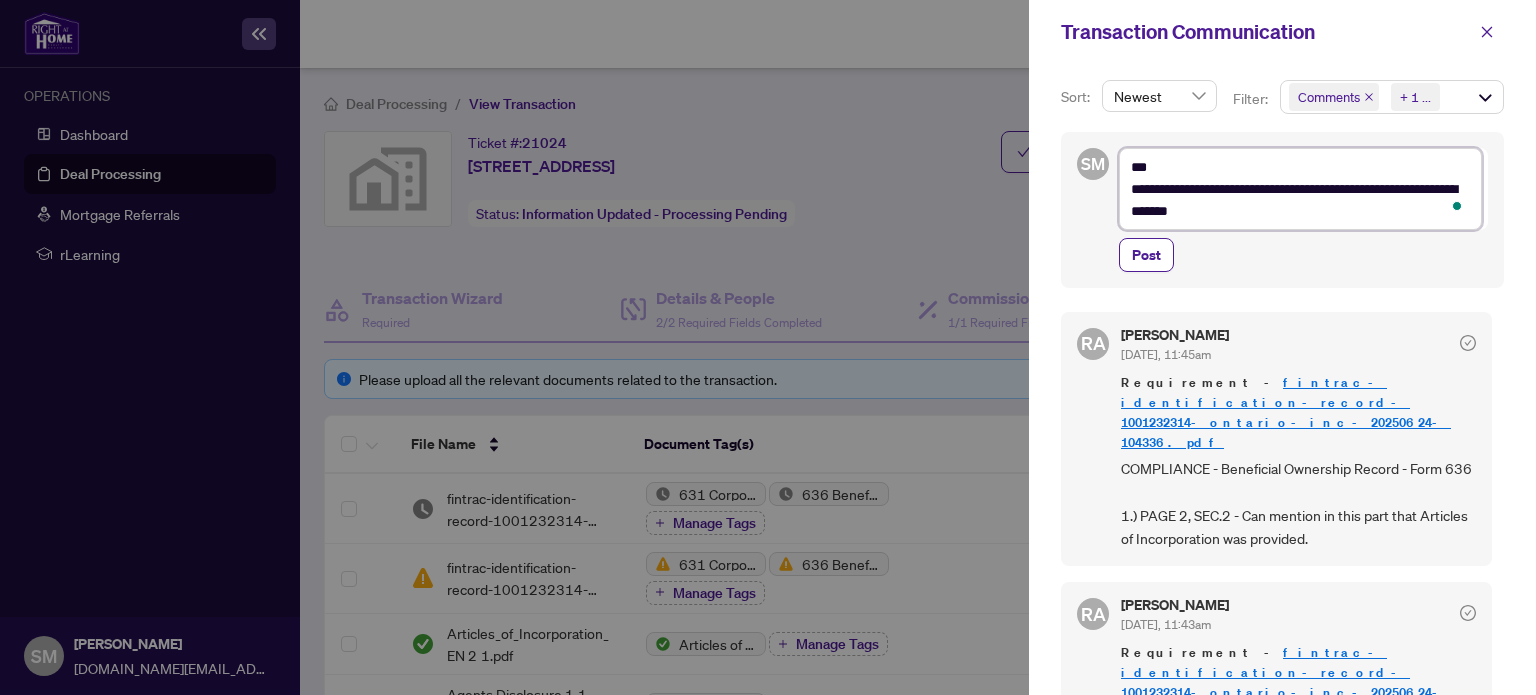 type on "**********" 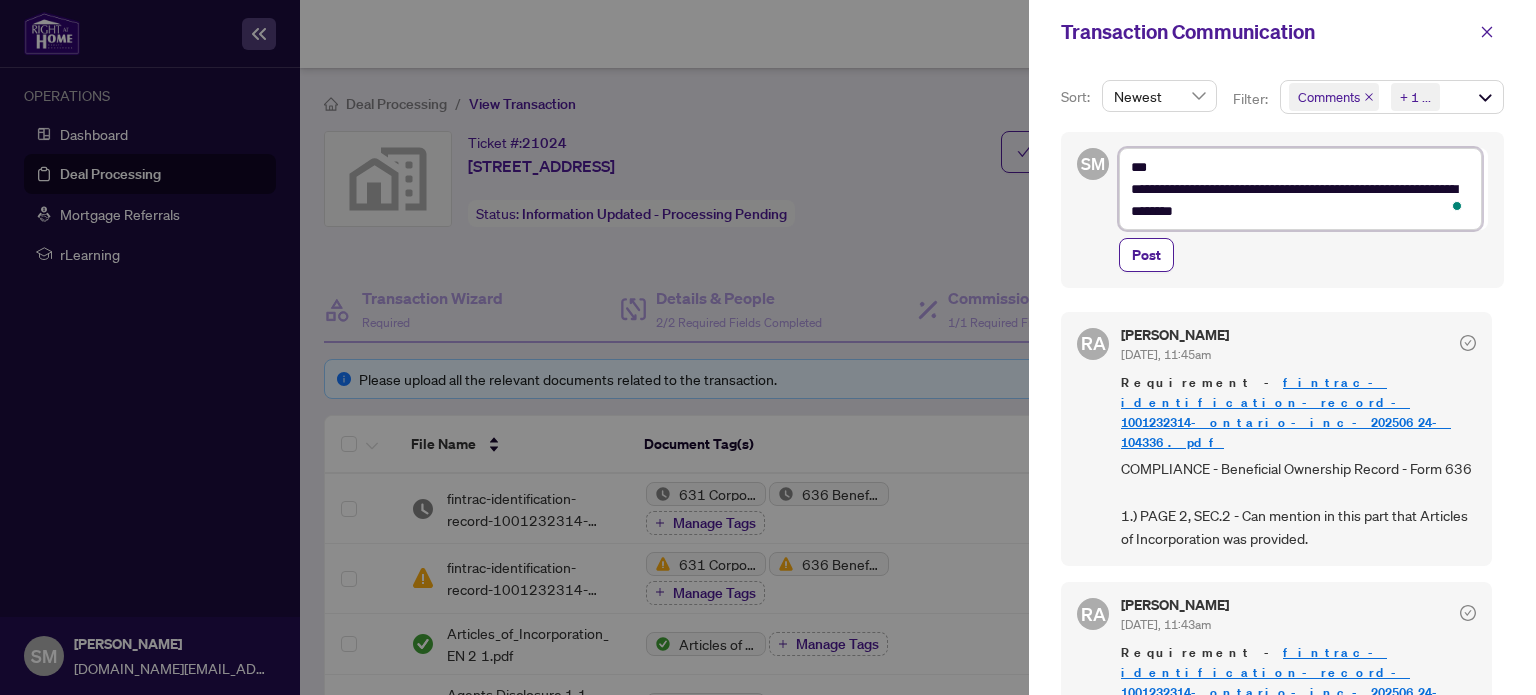 type on "**********" 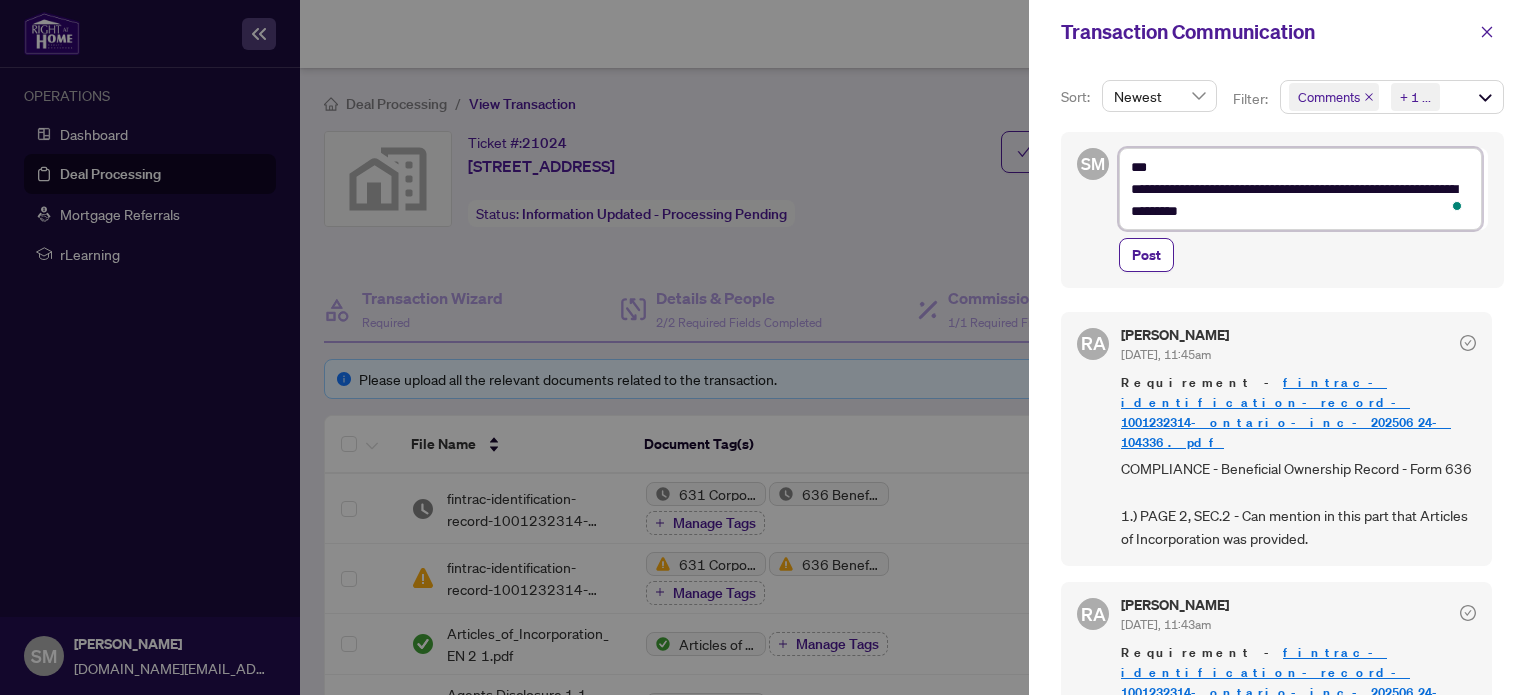 type on "**********" 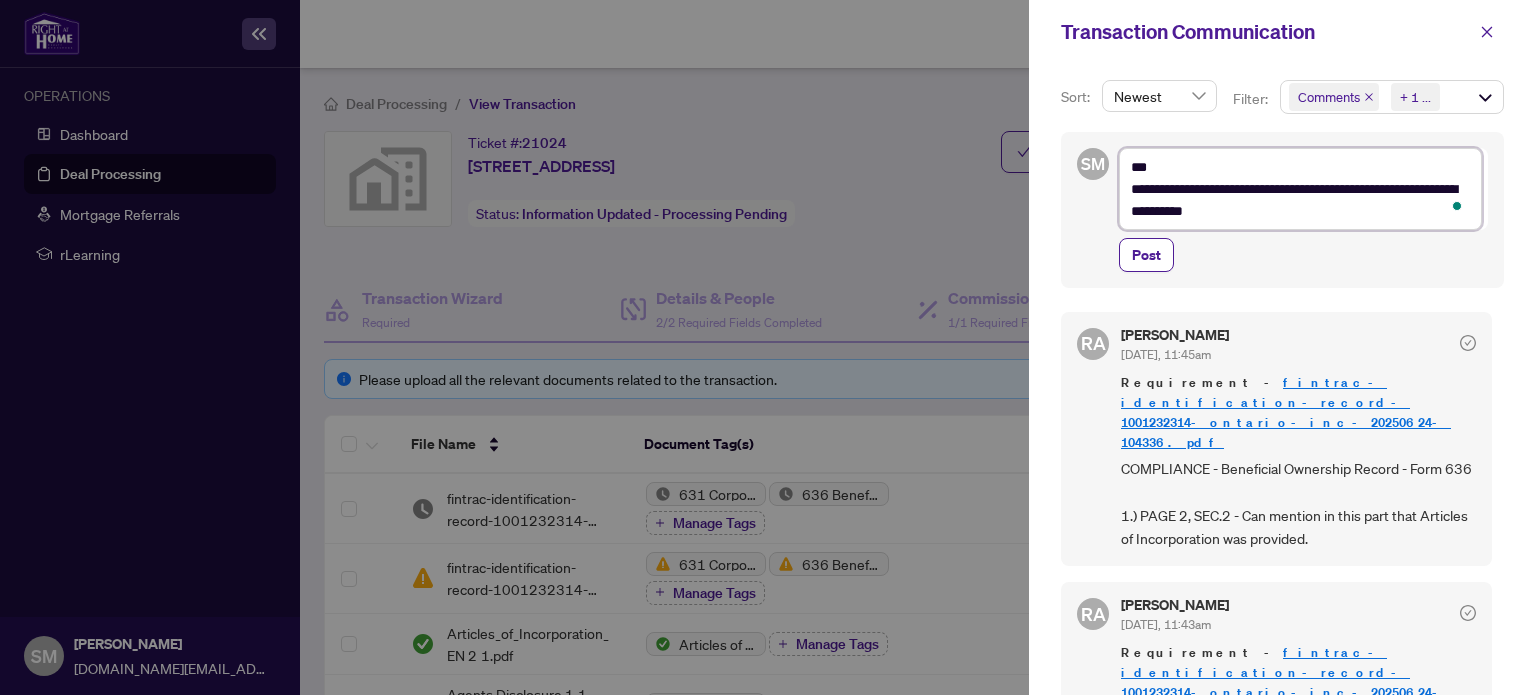 type on "**********" 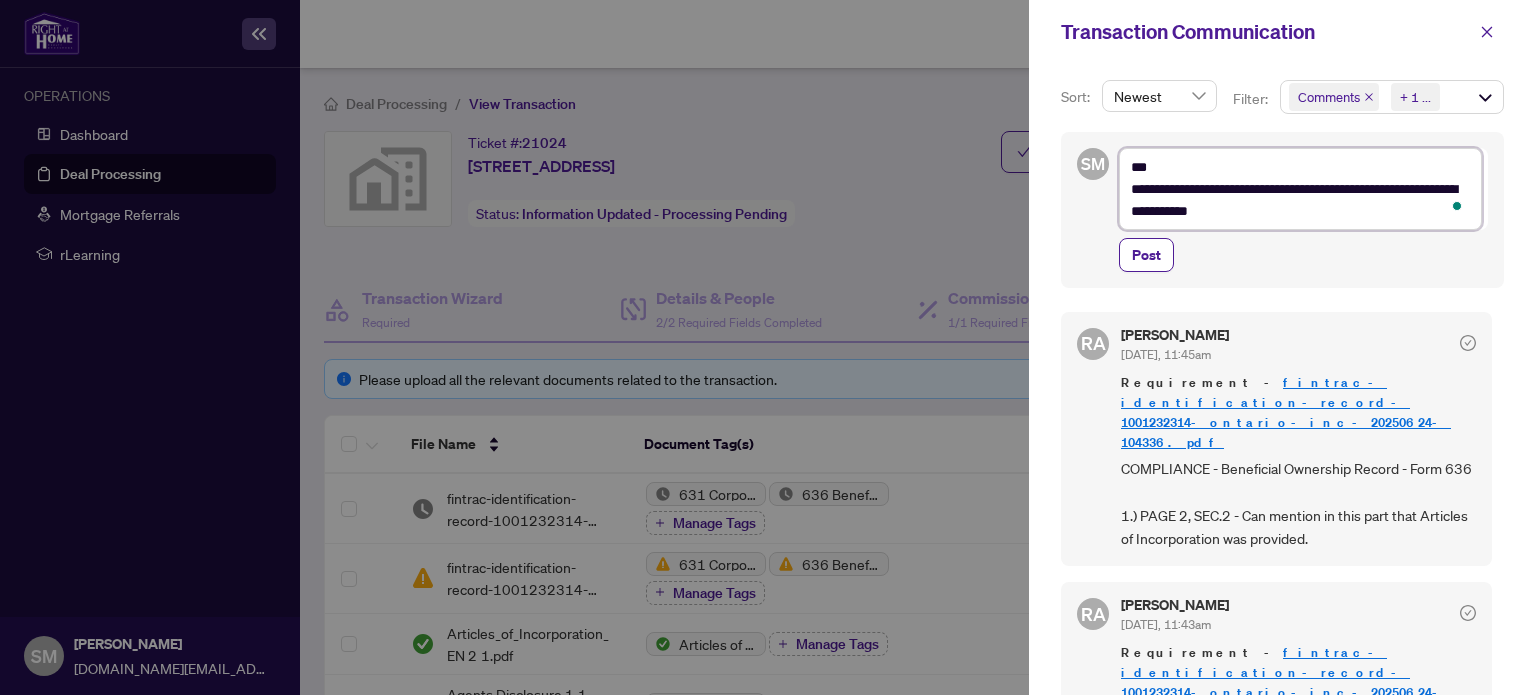 type on "**********" 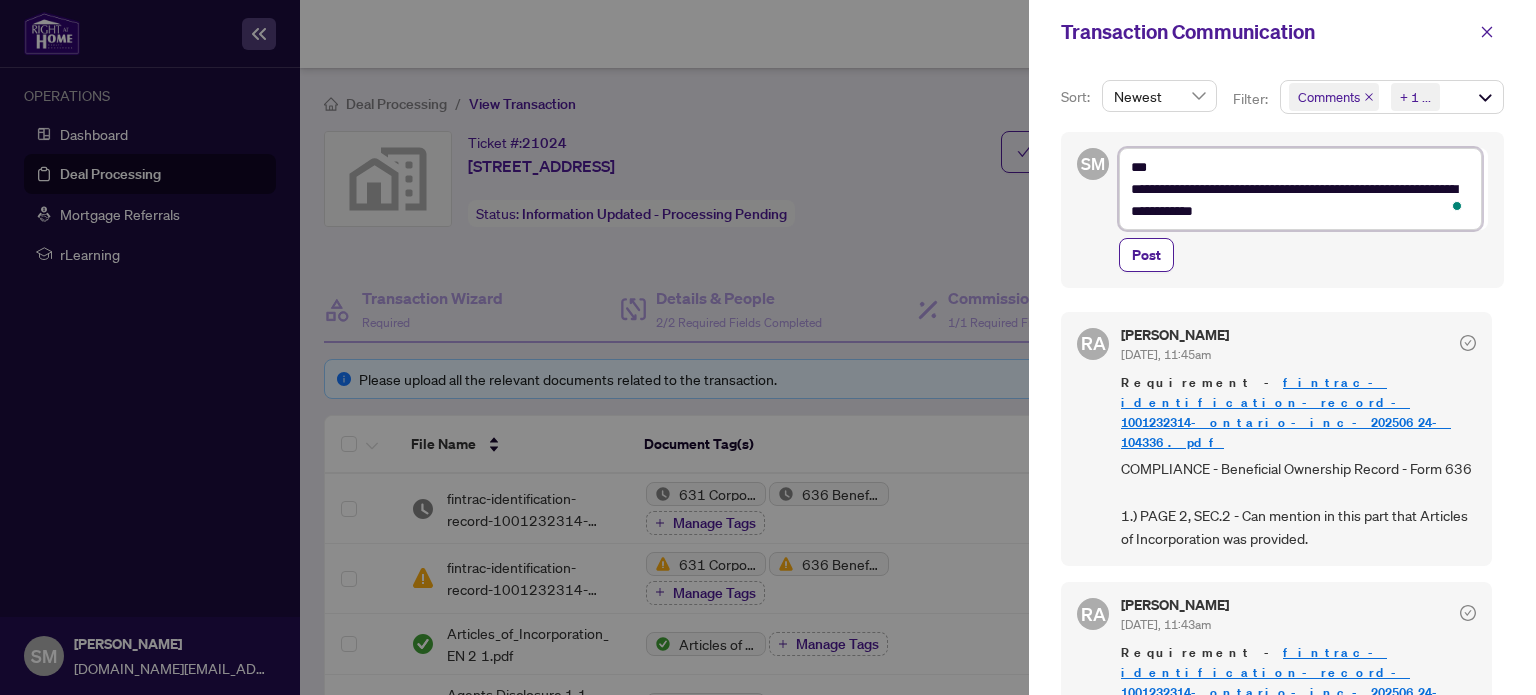 type on "**********" 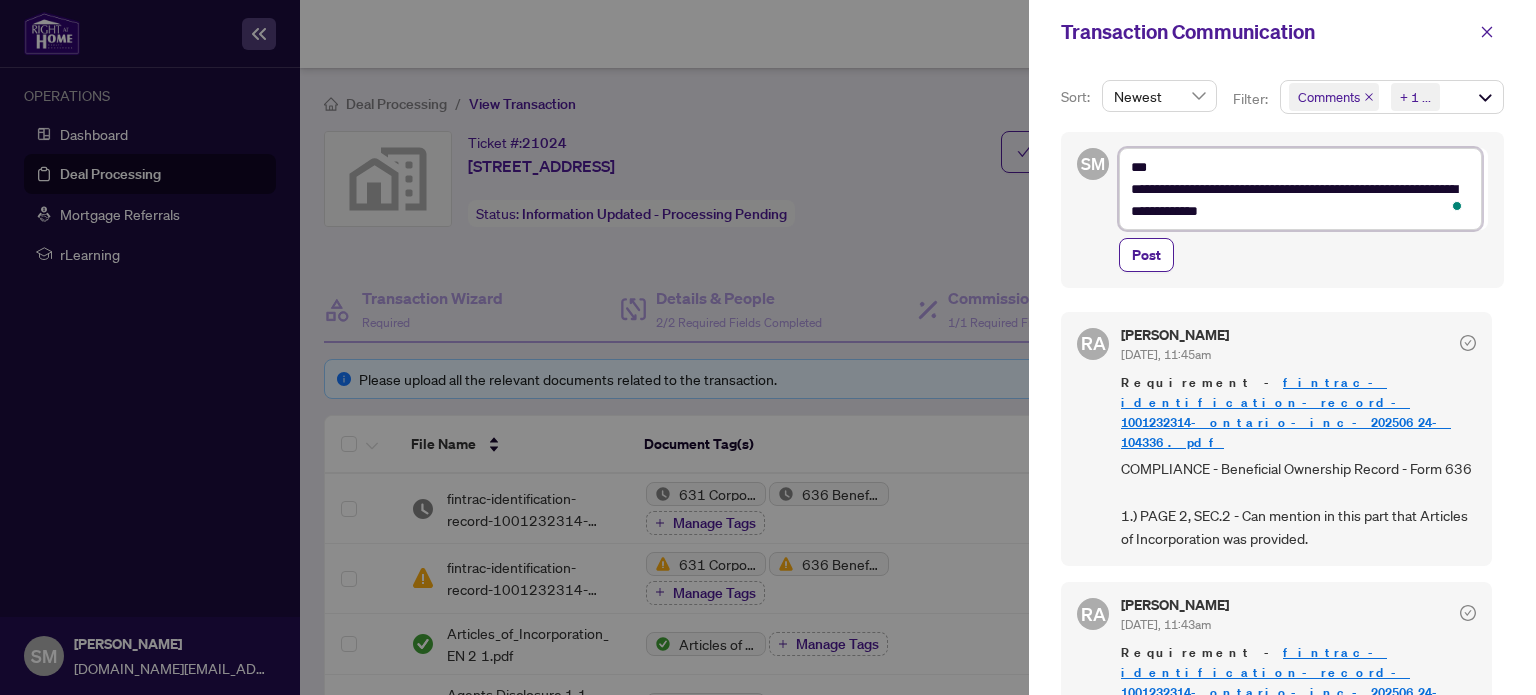 type on "**********" 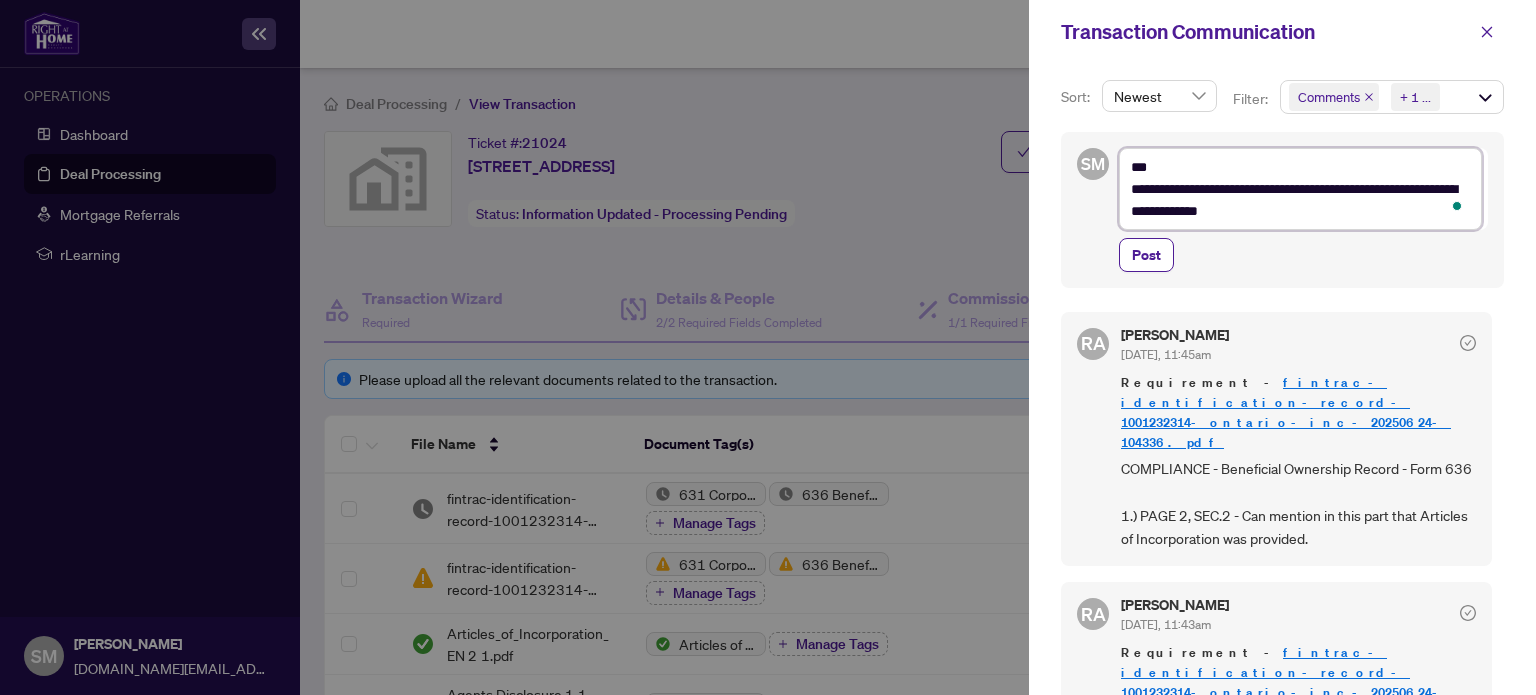 type on "**********" 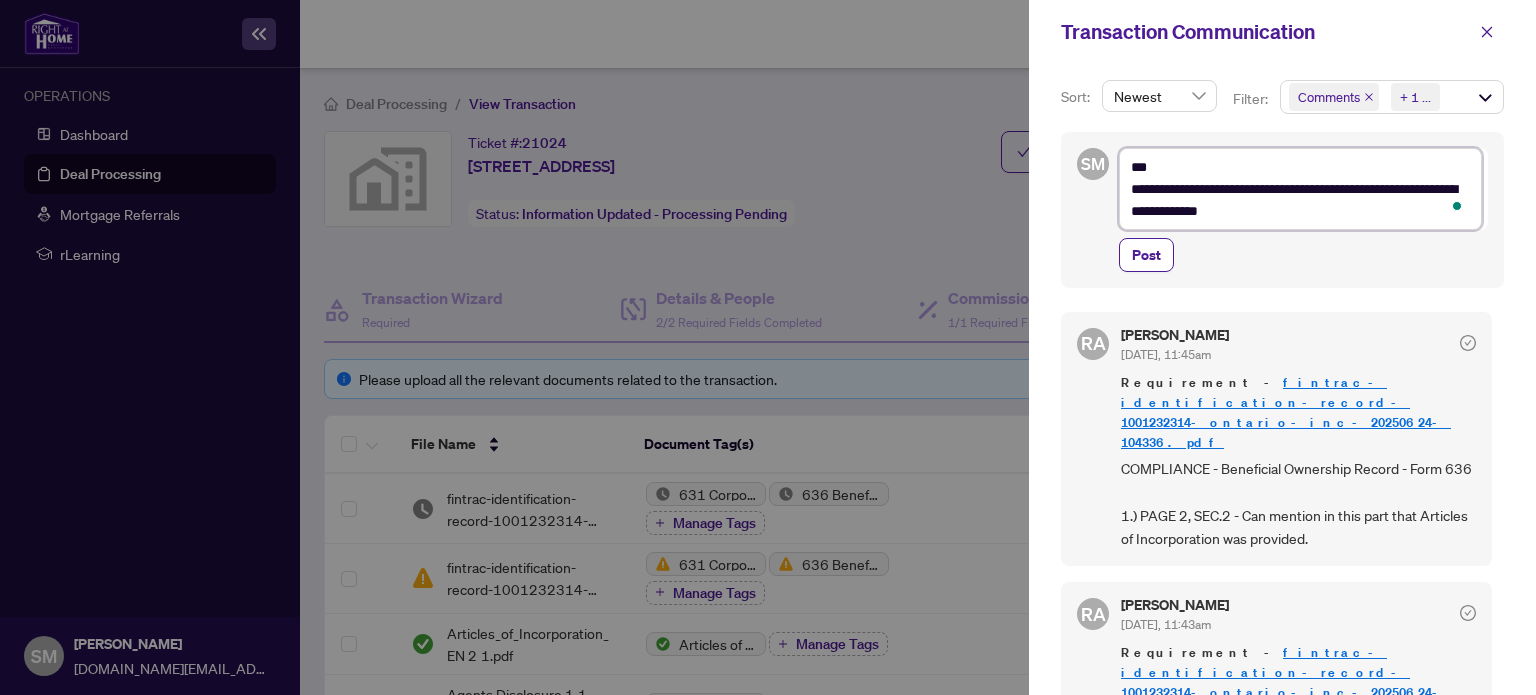 type on "**********" 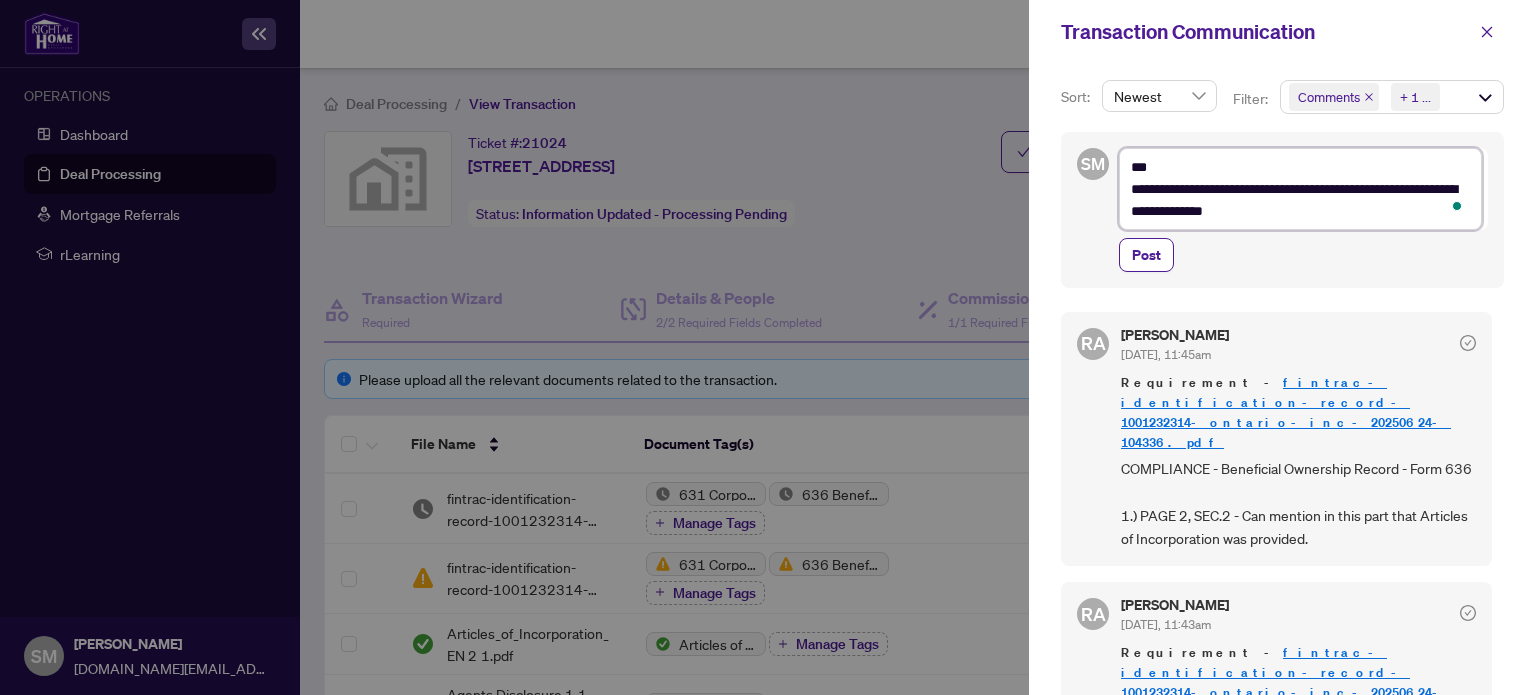 type on "**********" 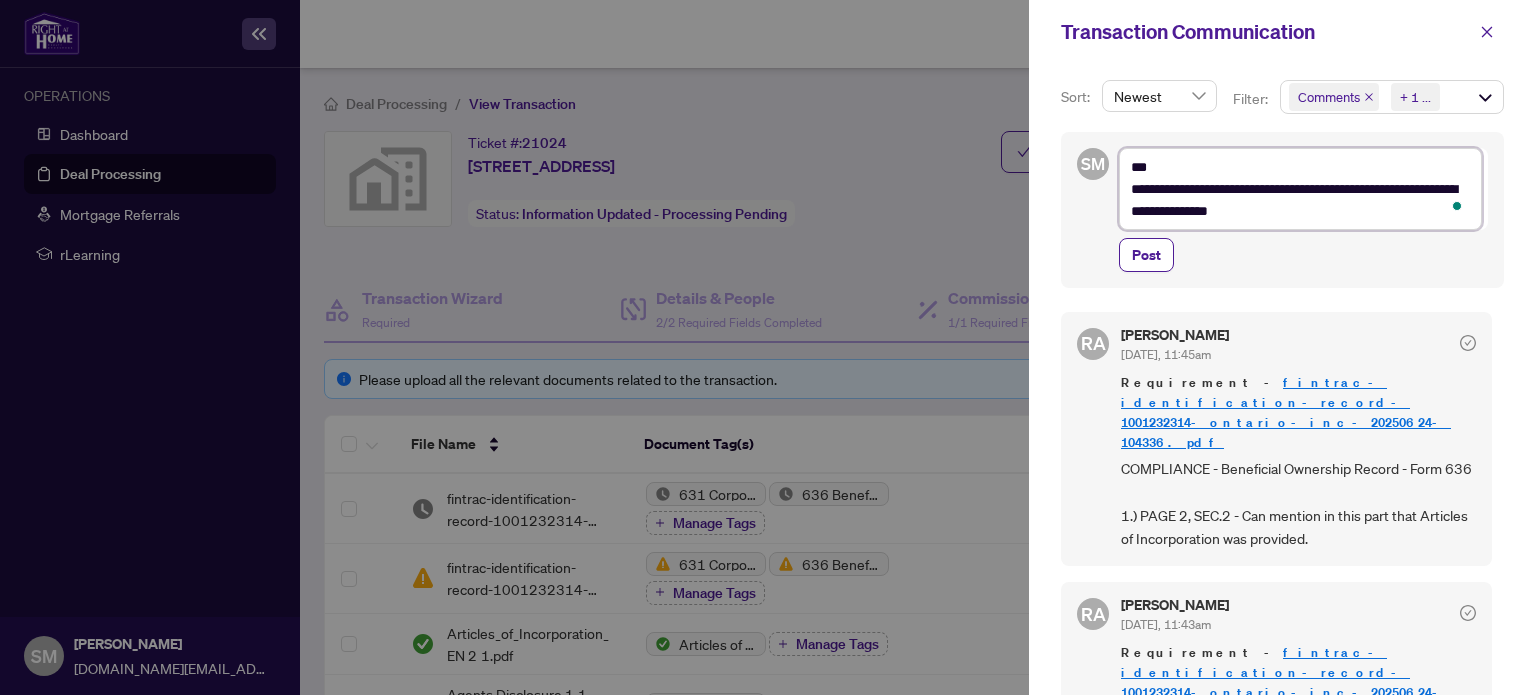 type on "**********" 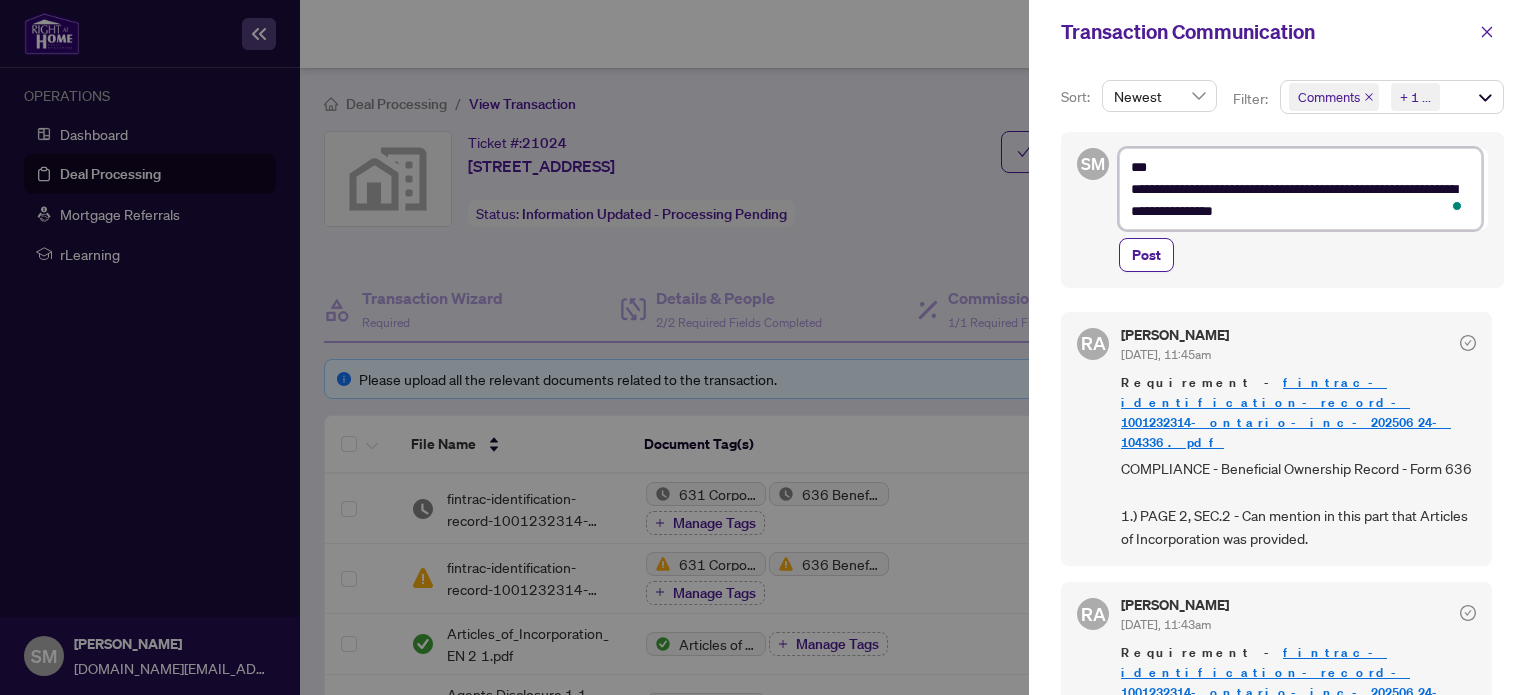 type on "**********" 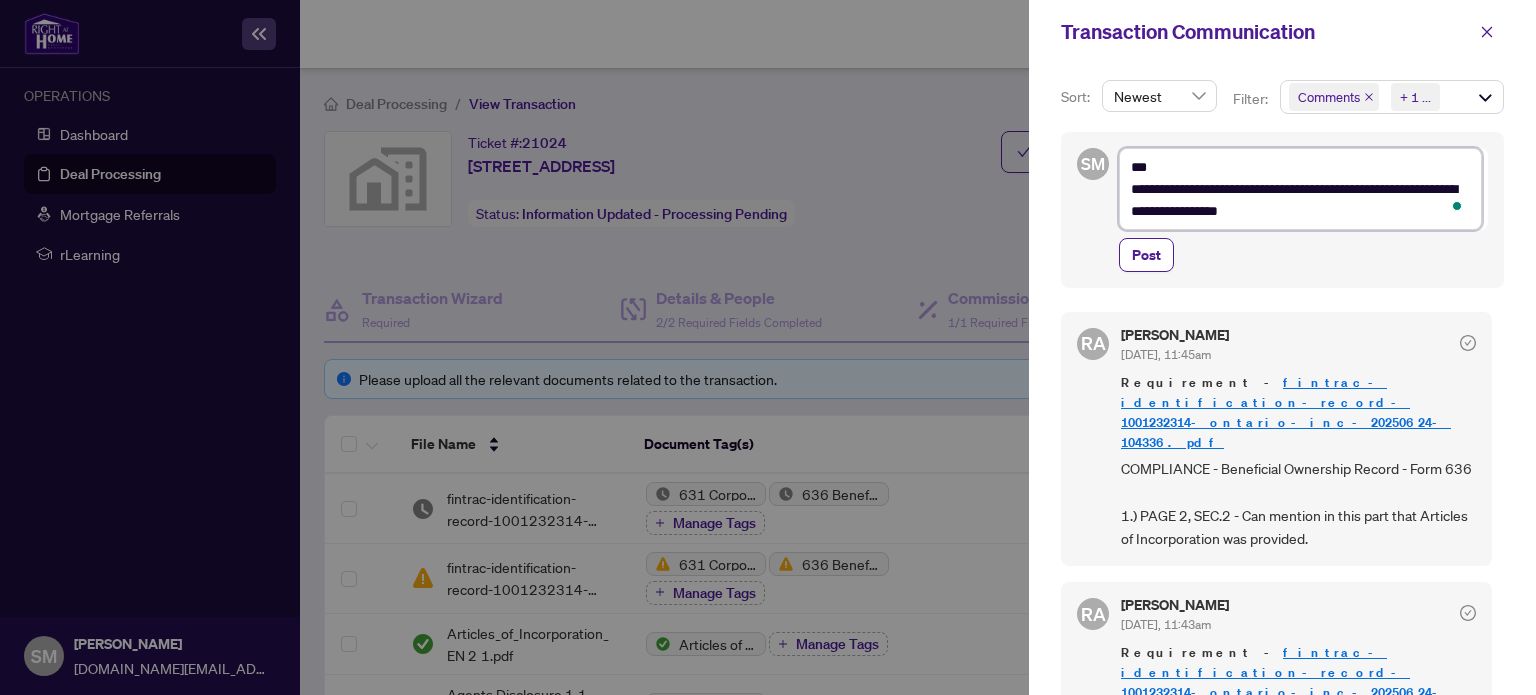 type on "**********" 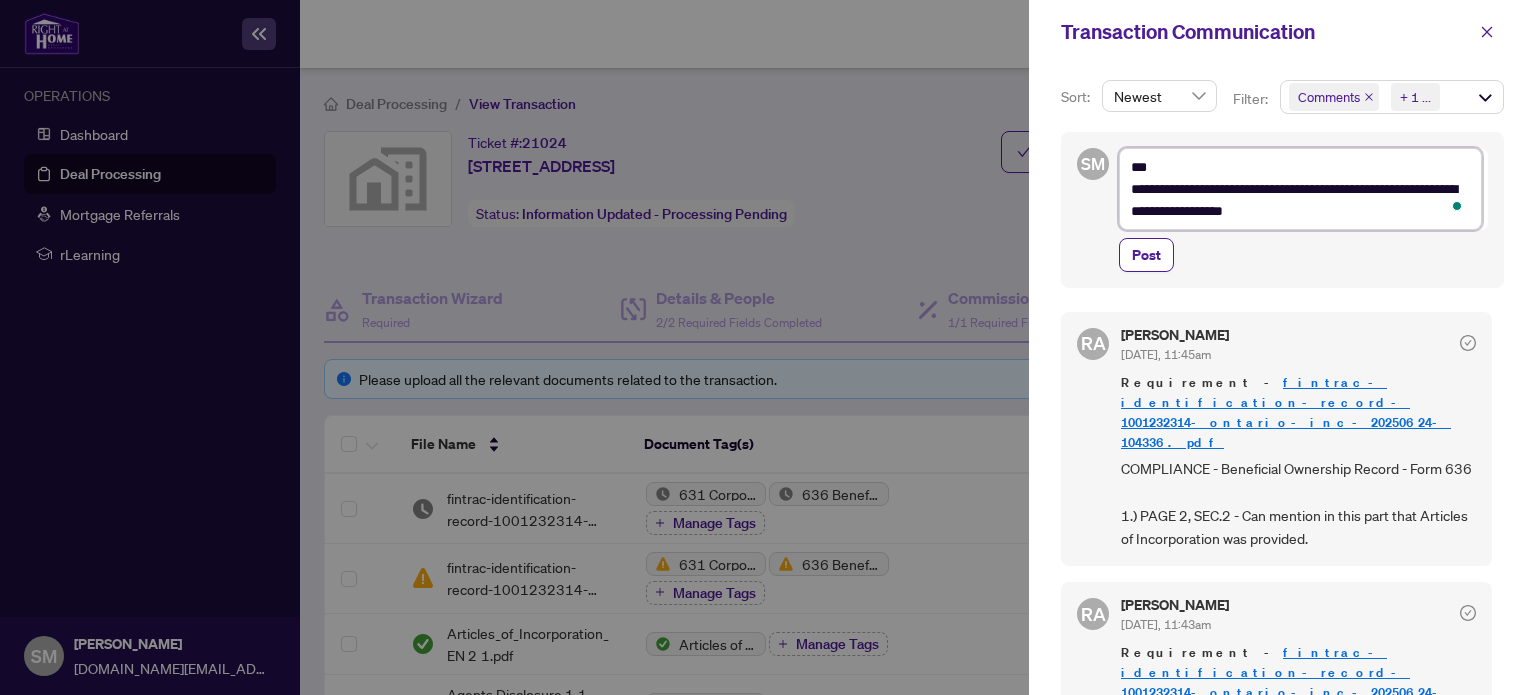 type on "**********" 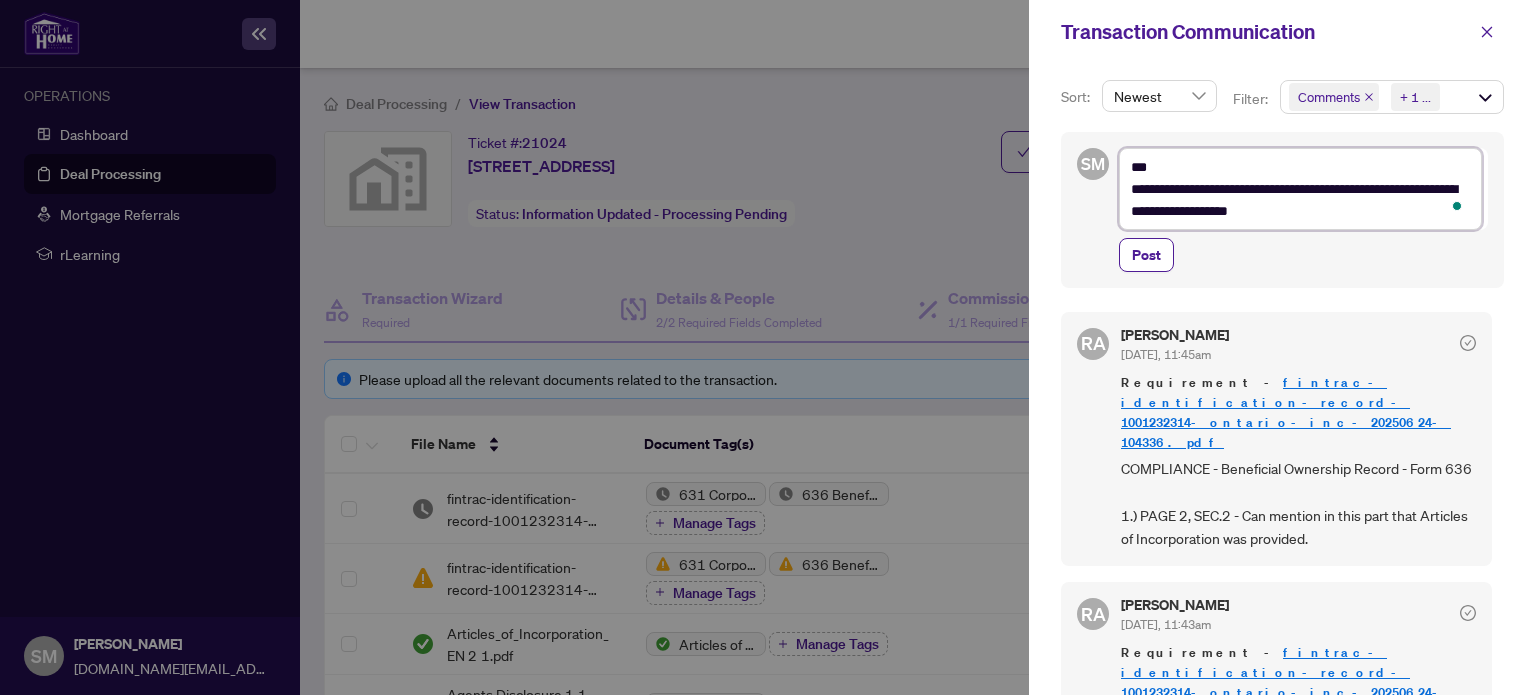 type on "**********" 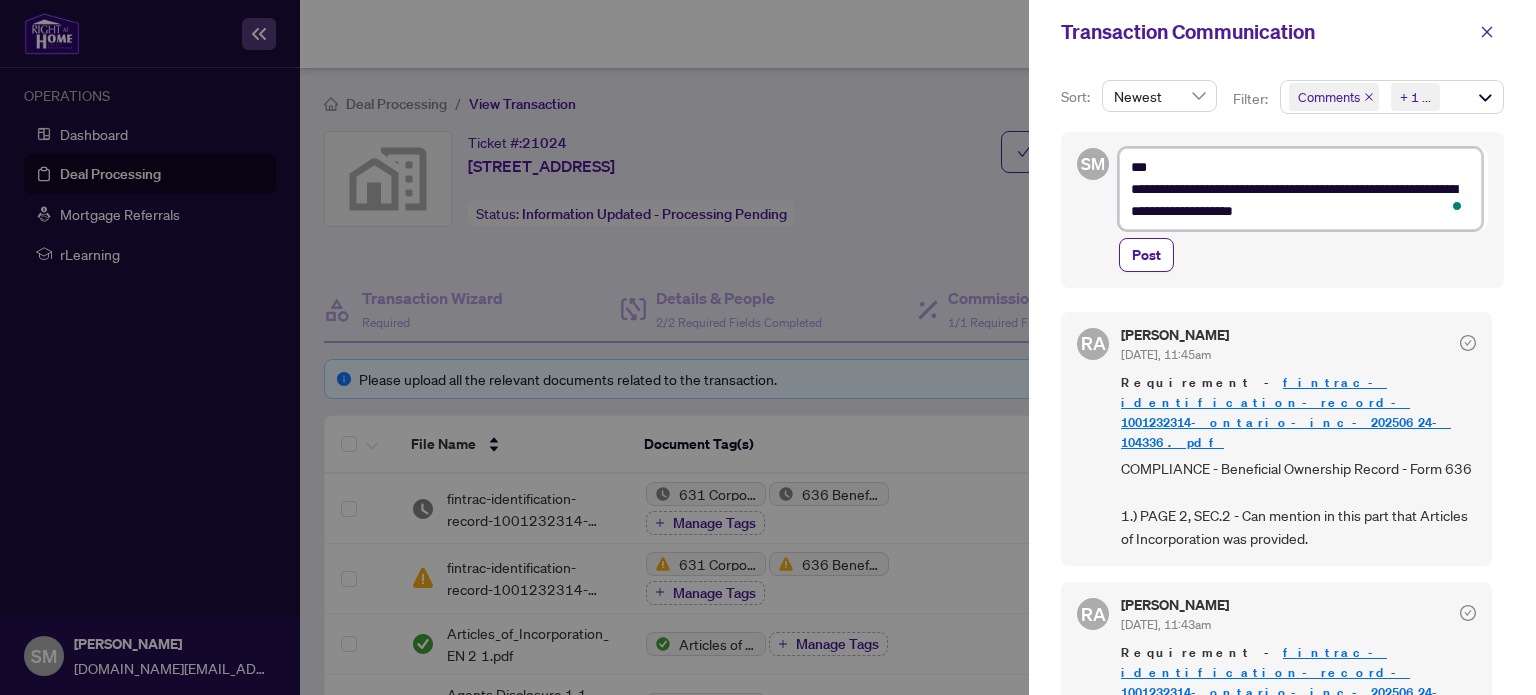 type on "**********" 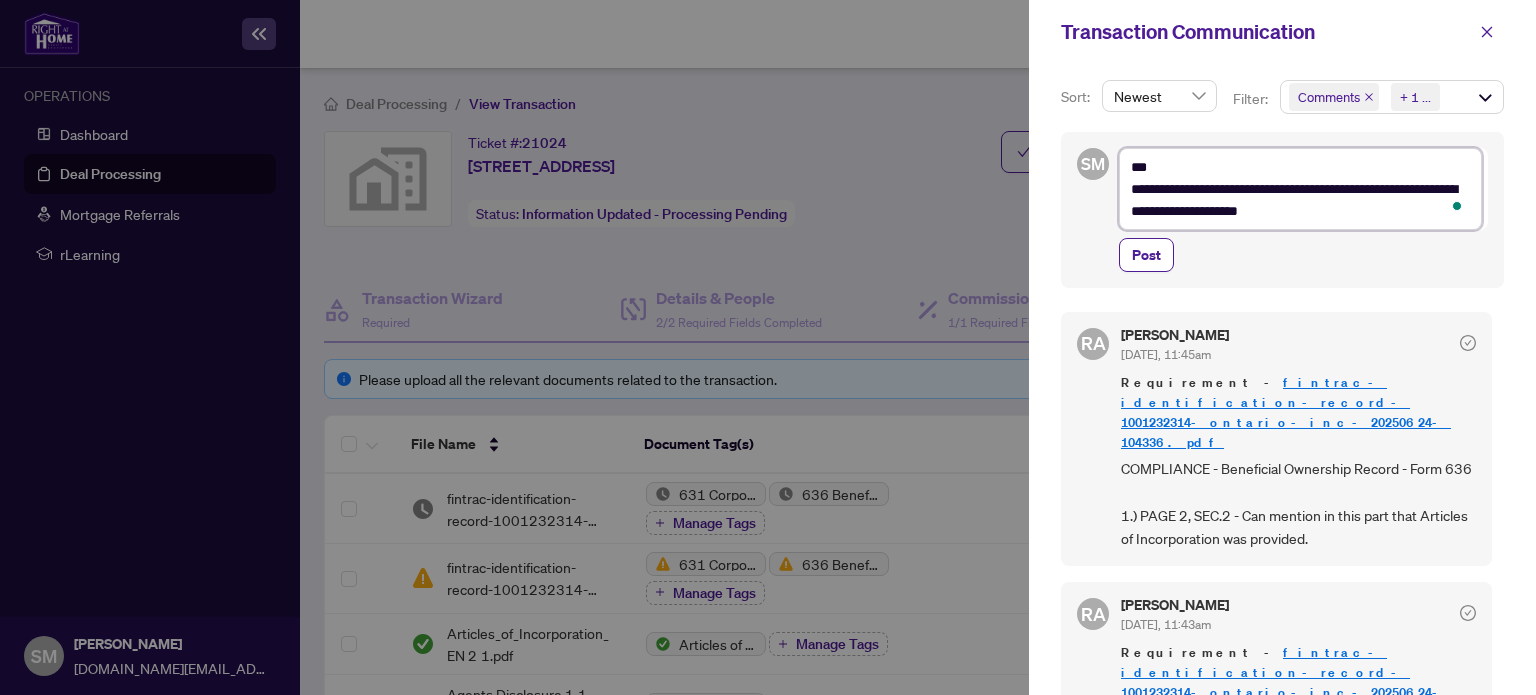 type on "**********" 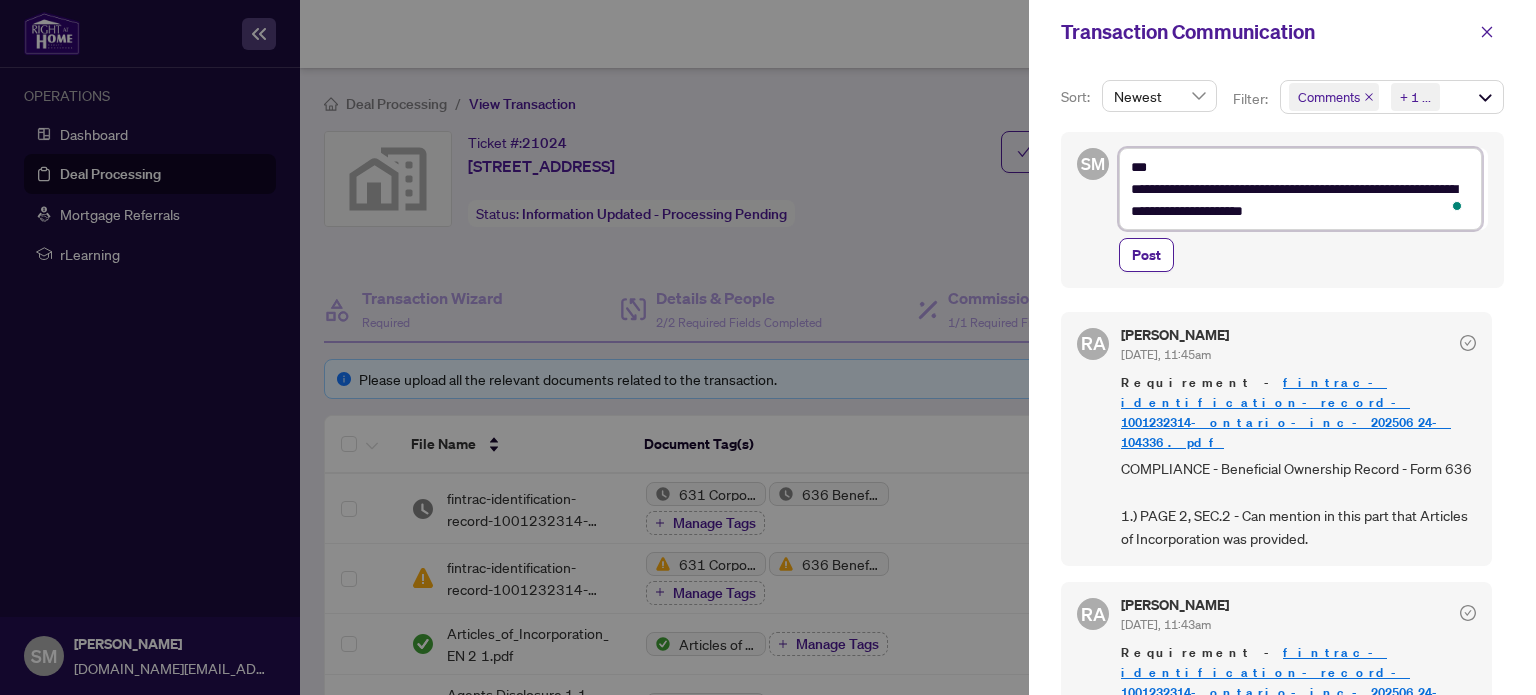 type on "**********" 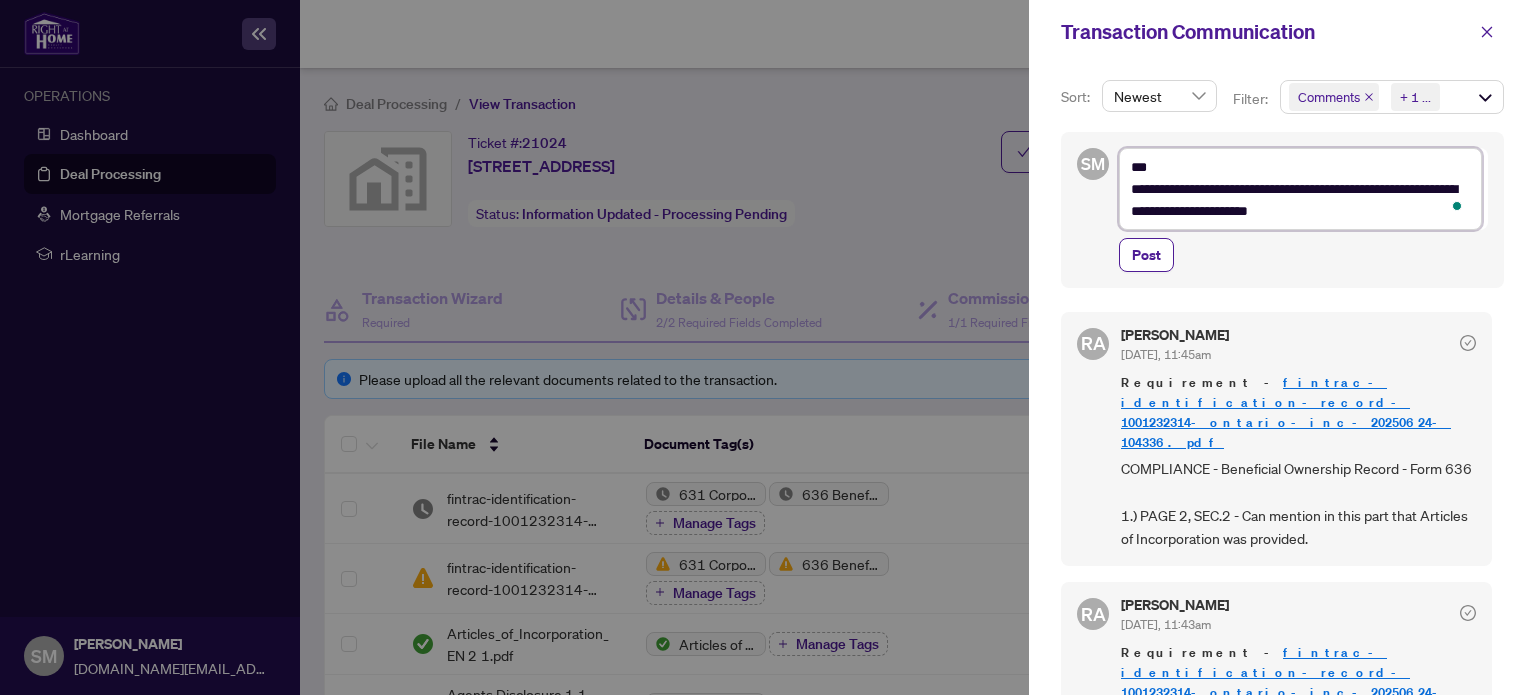type 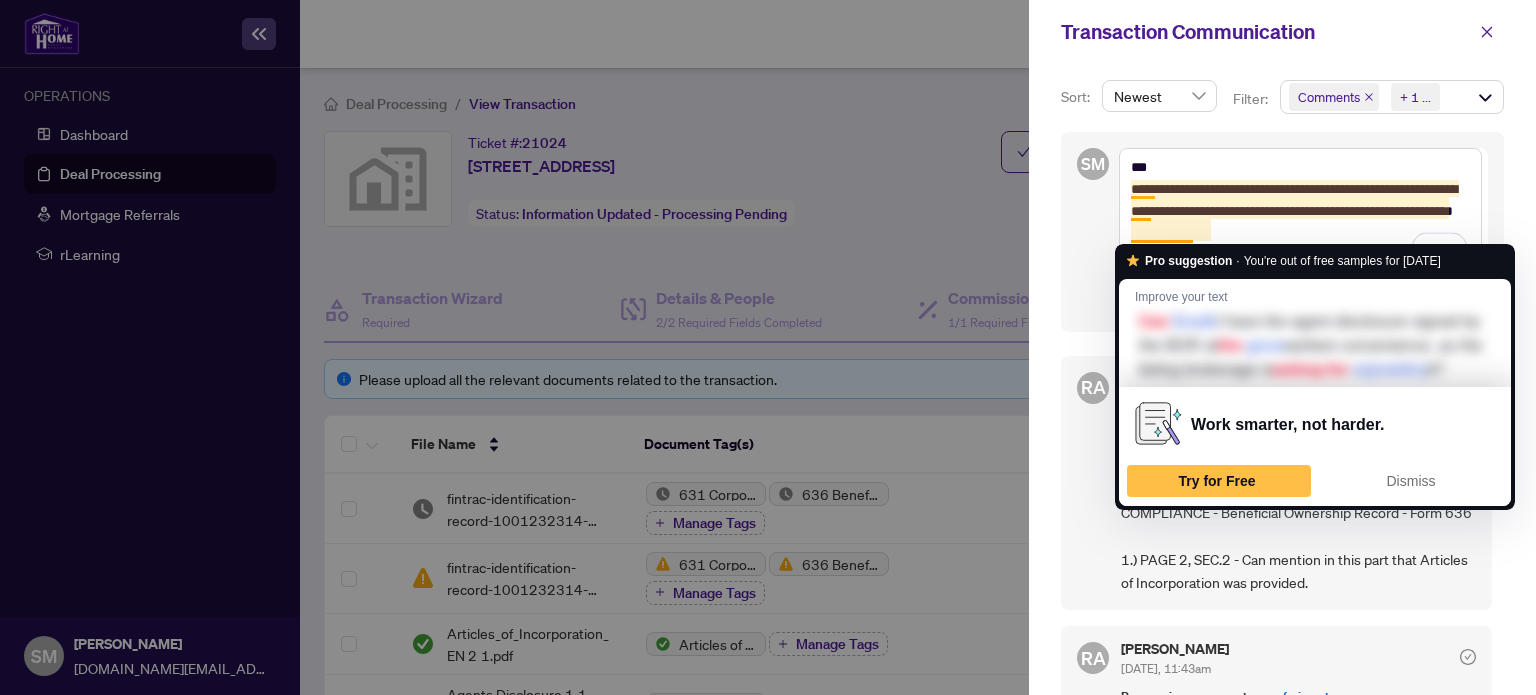 drag, startPoint x: 1066, startPoint y: 253, endPoint x: 1170, endPoint y: 283, distance: 108.24047 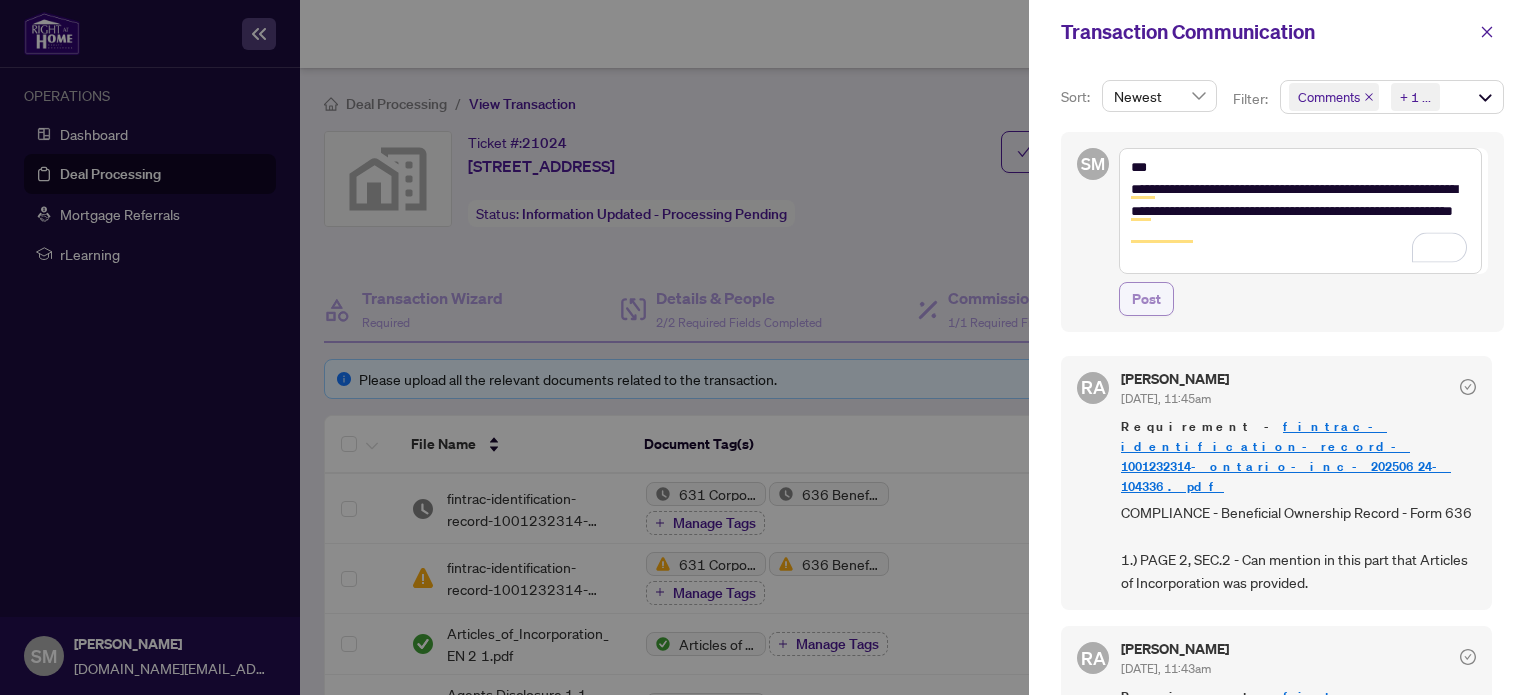click on "Post" at bounding box center [1146, 299] 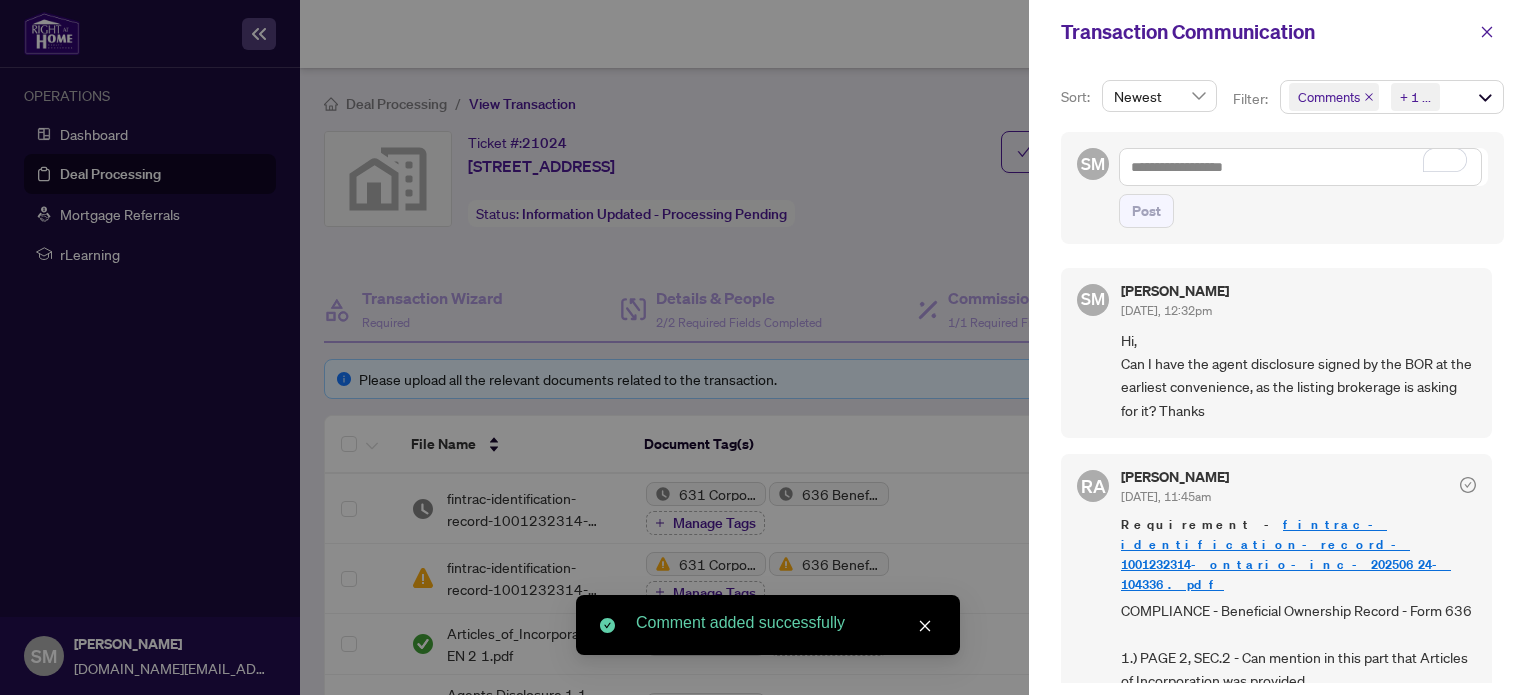 click 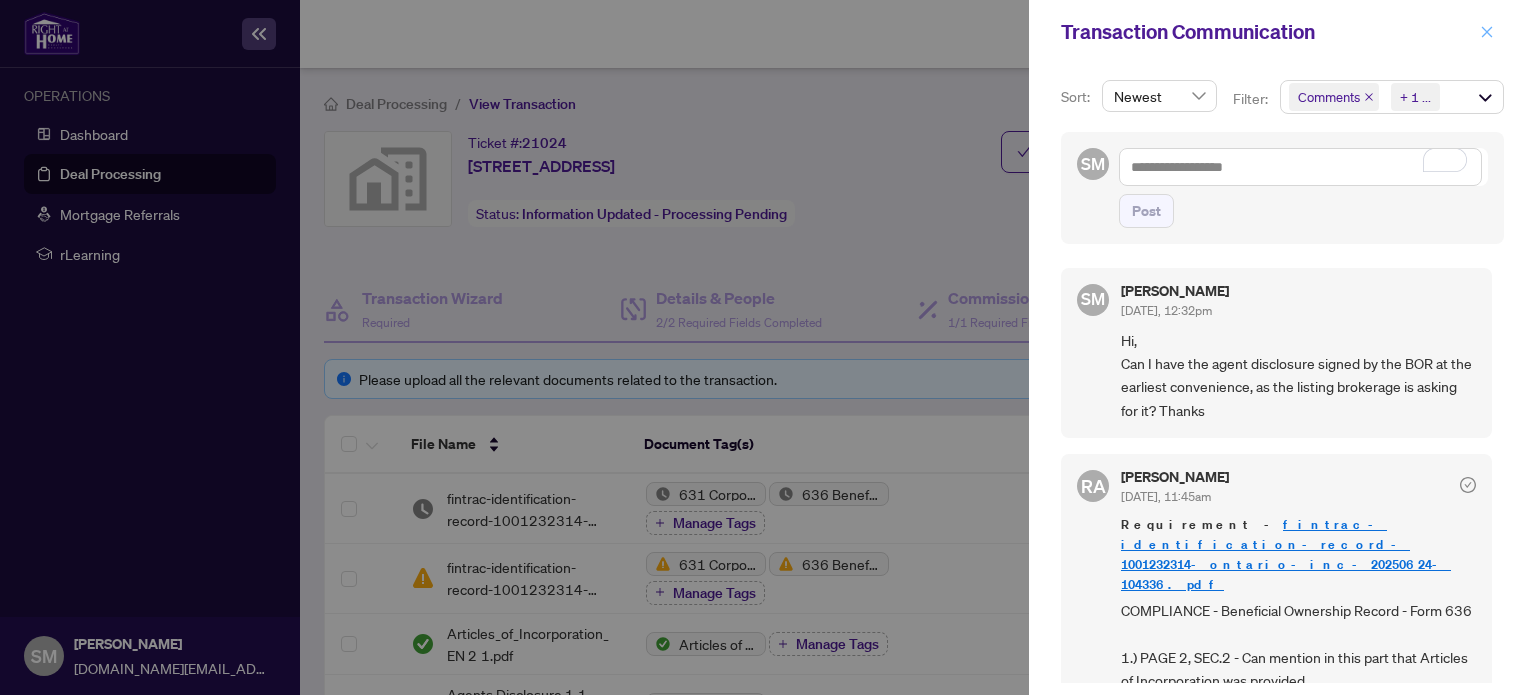 click 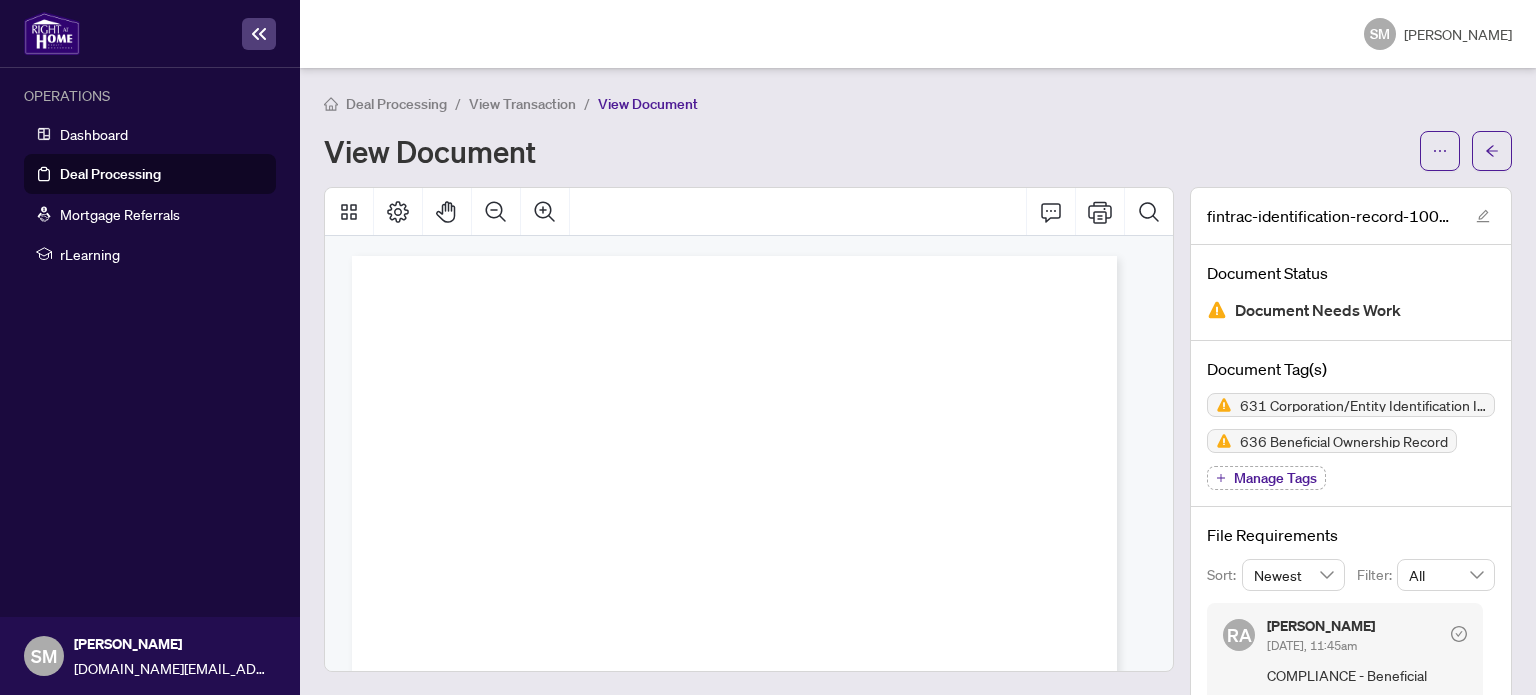 scroll, scrollTop: 0, scrollLeft: 0, axis: both 